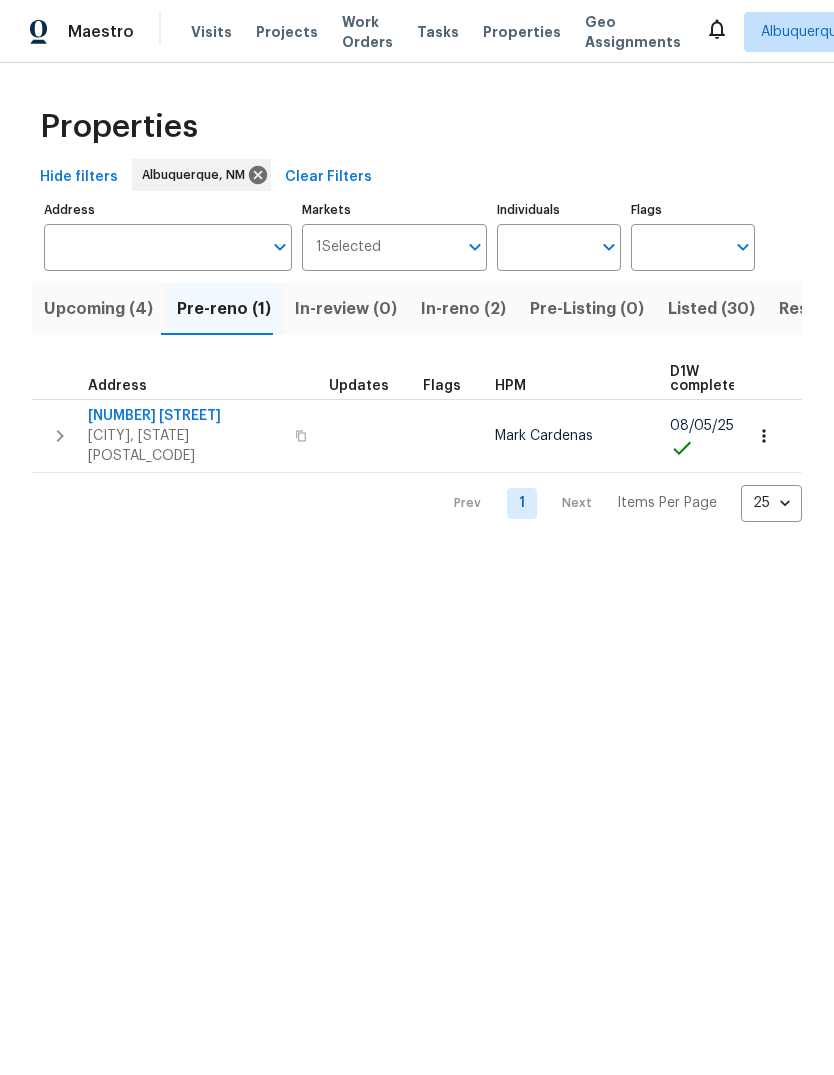 scroll, scrollTop: 0, scrollLeft: 0, axis: both 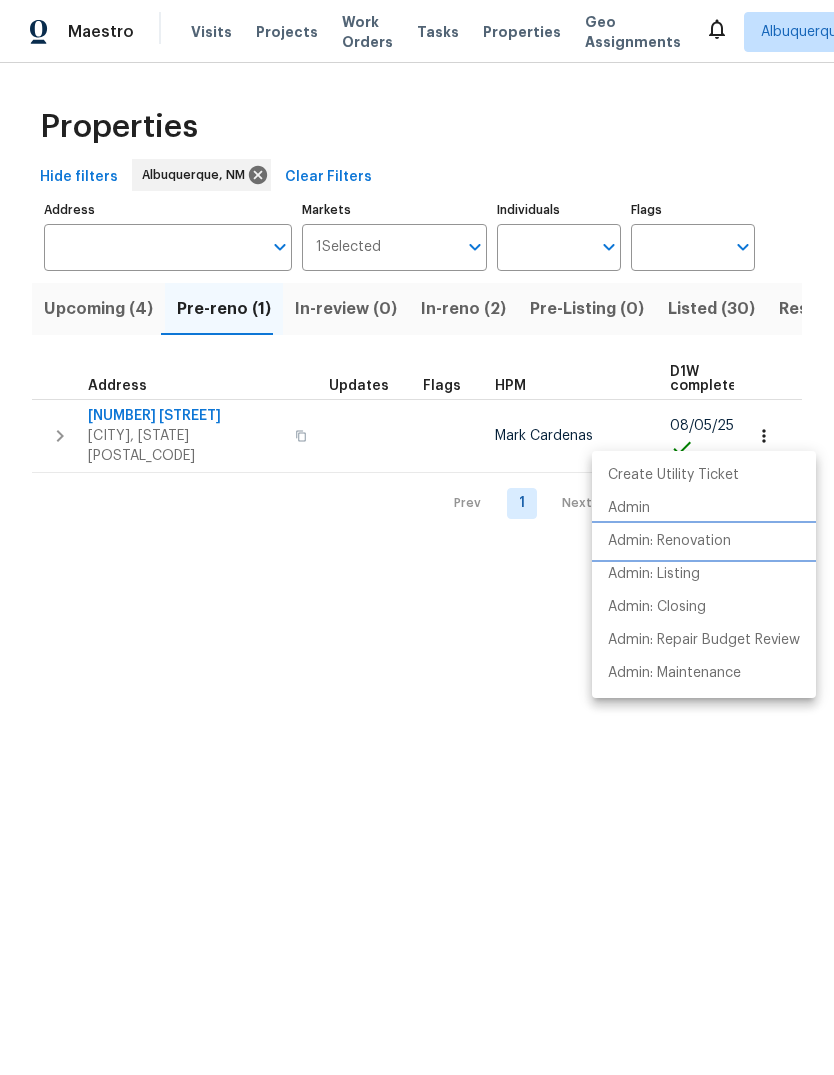 click on "Admin: Renovation" at bounding box center (669, 541) 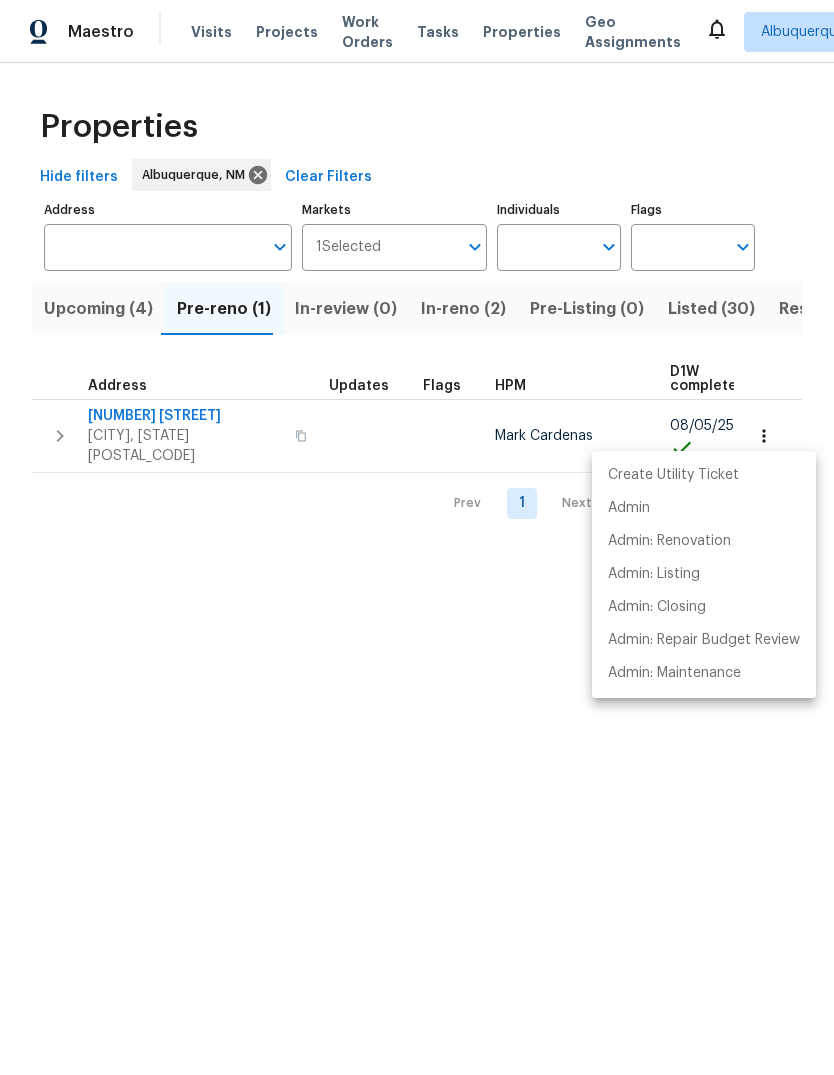 click at bounding box center (417, 537) 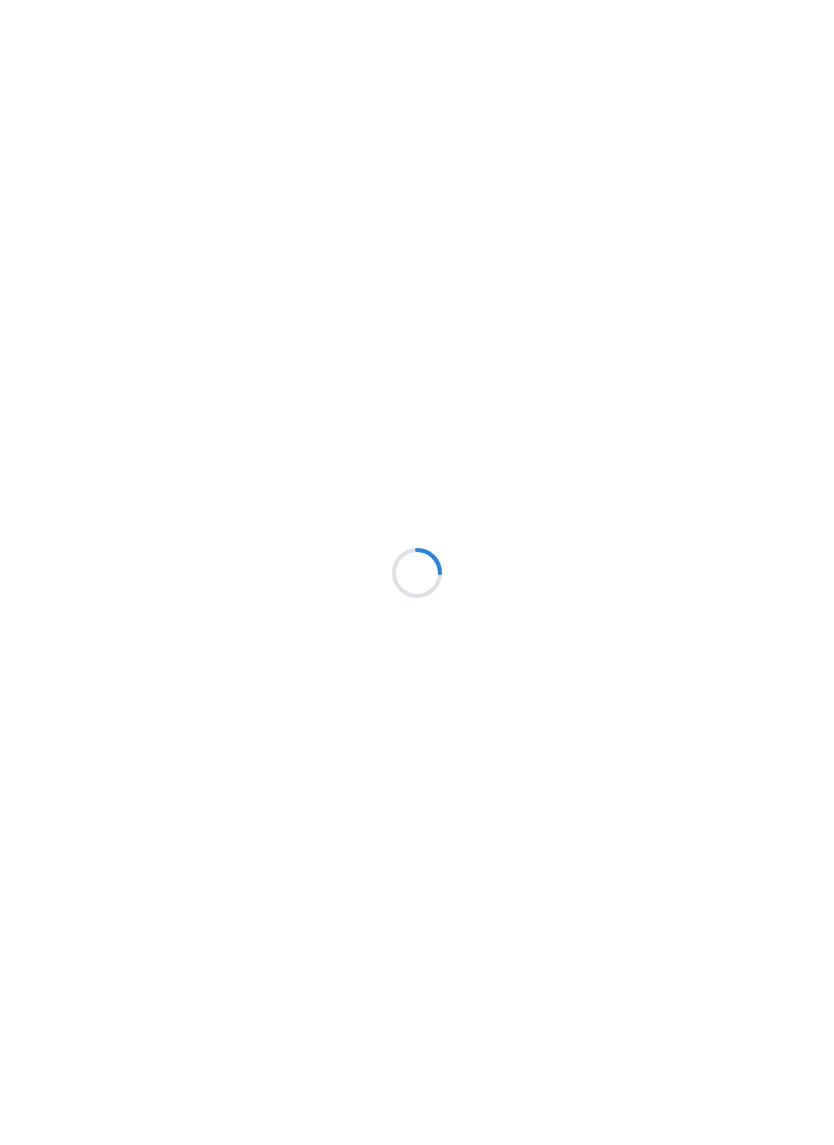 scroll, scrollTop: 0, scrollLeft: 0, axis: both 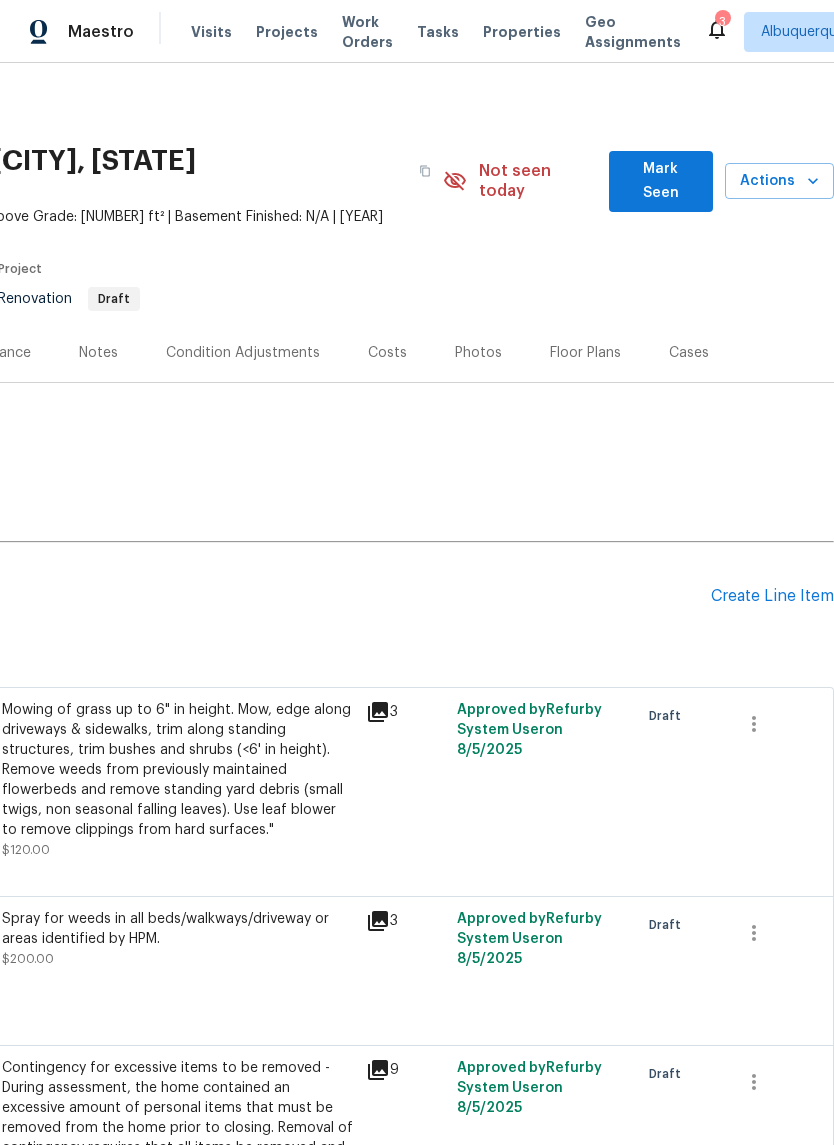 click on "Mark Seen" at bounding box center (661, 181) 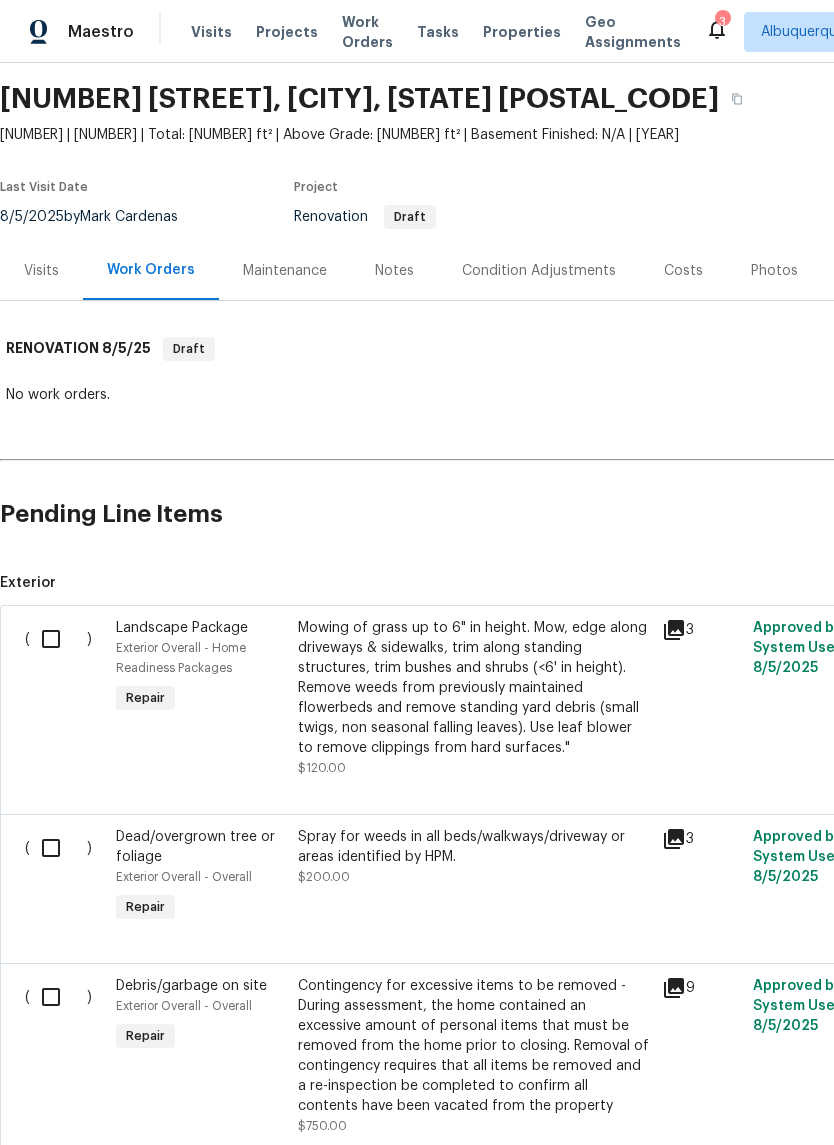 scroll, scrollTop: 64, scrollLeft: 0, axis: vertical 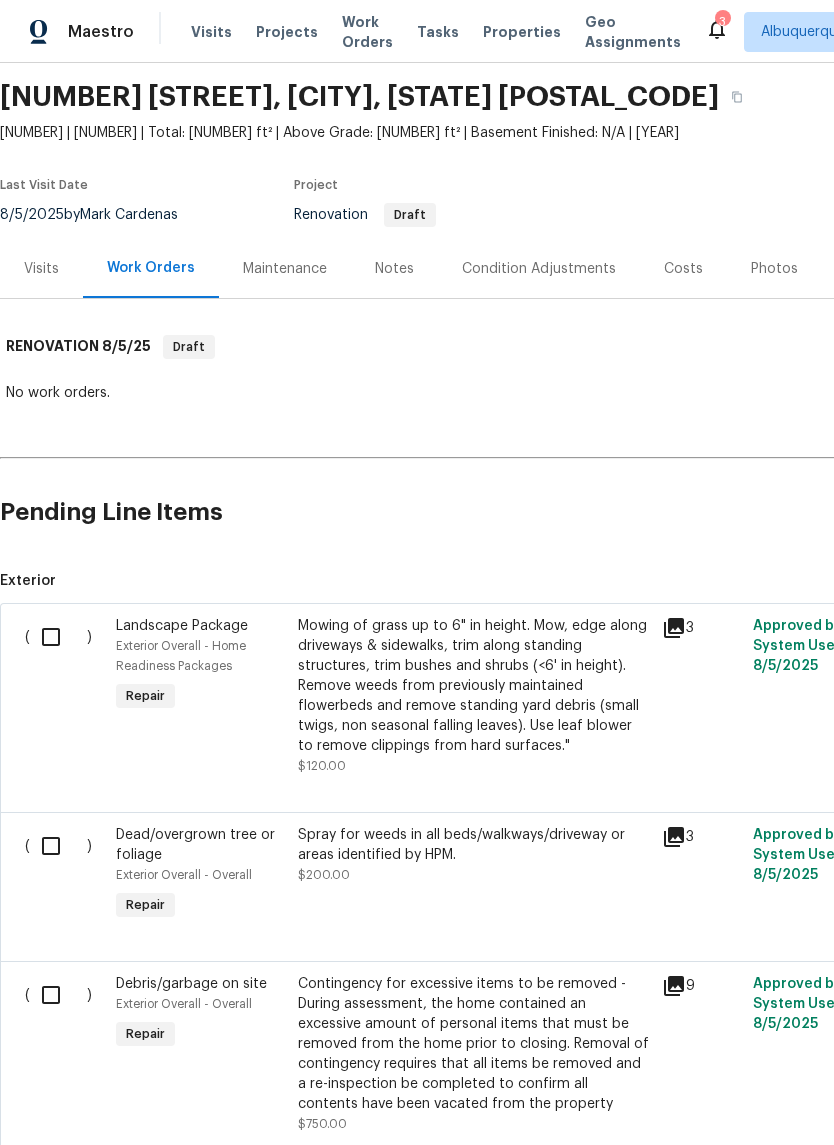click at bounding box center [58, 637] 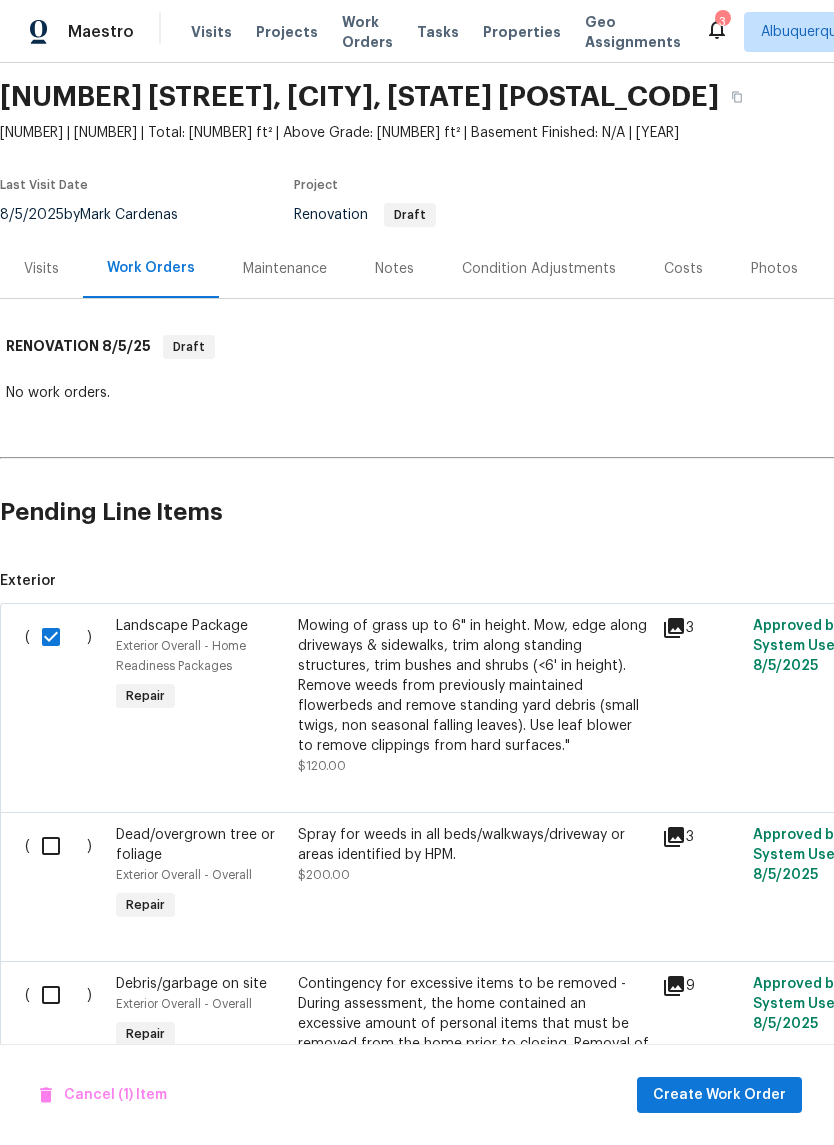 click at bounding box center [58, 846] 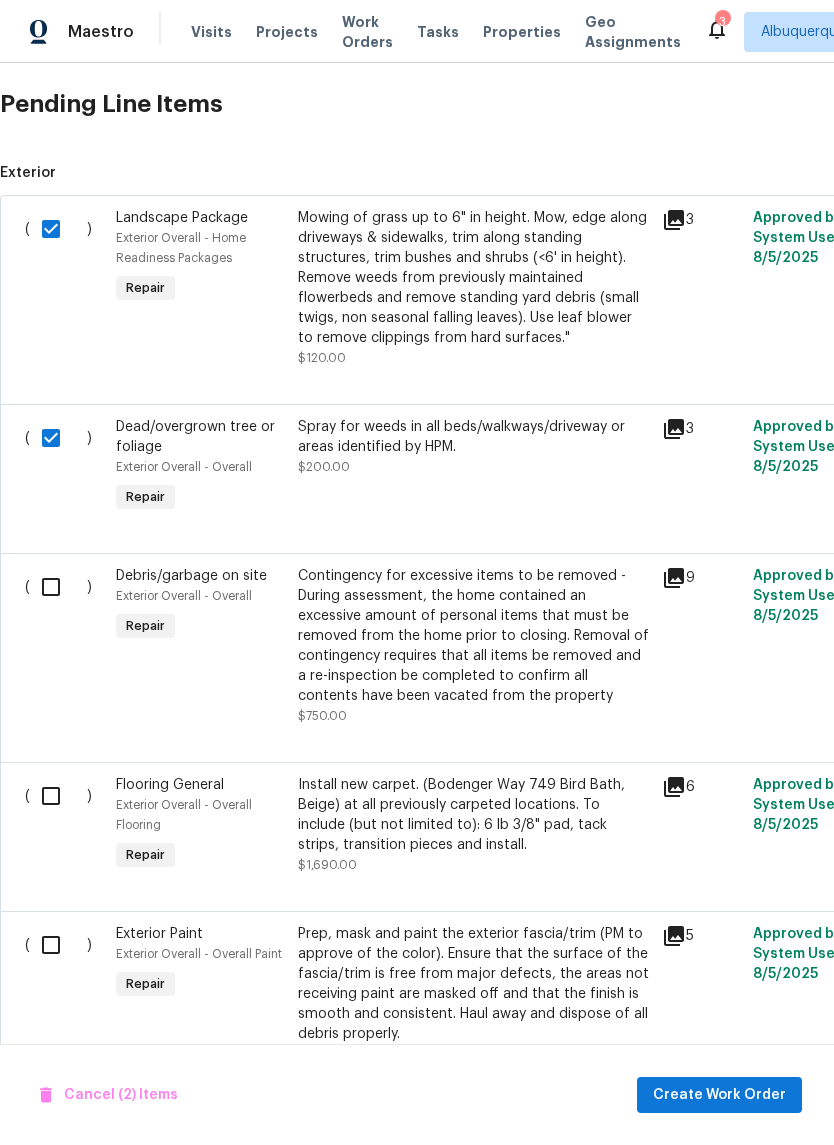 scroll, scrollTop: 473, scrollLeft: 0, axis: vertical 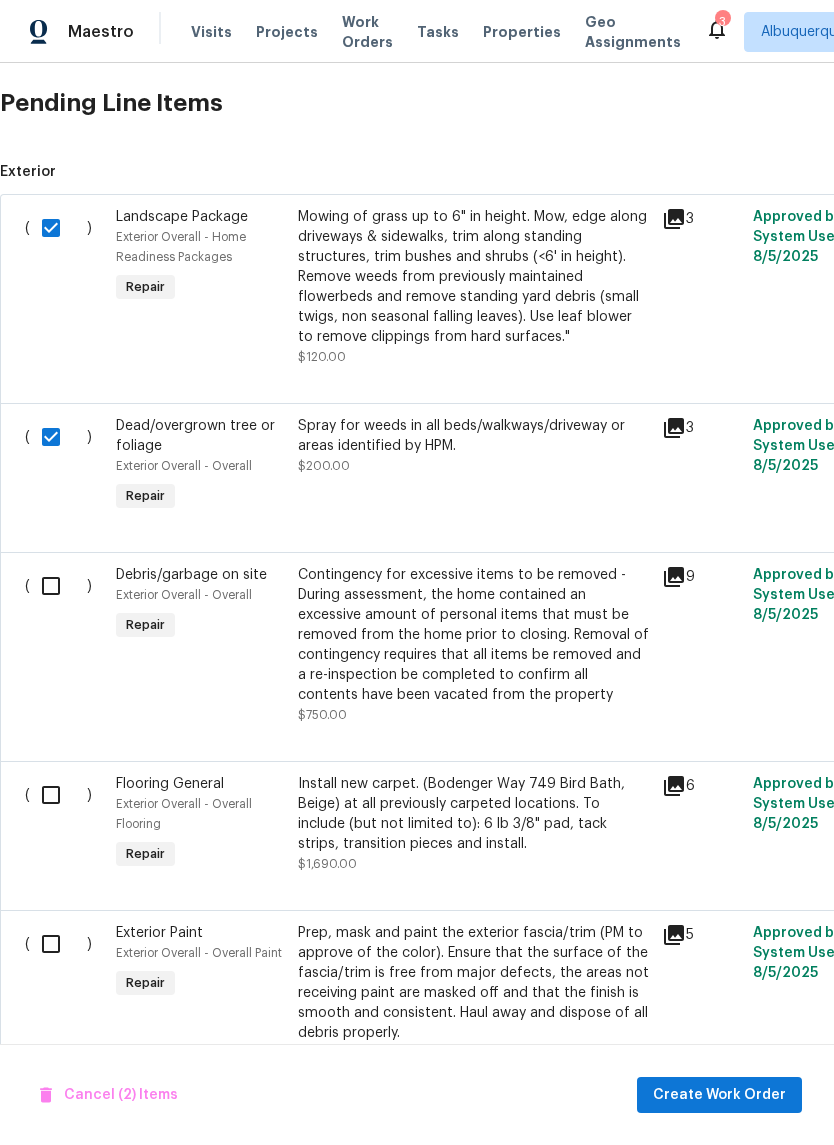 click at bounding box center (58, 586) 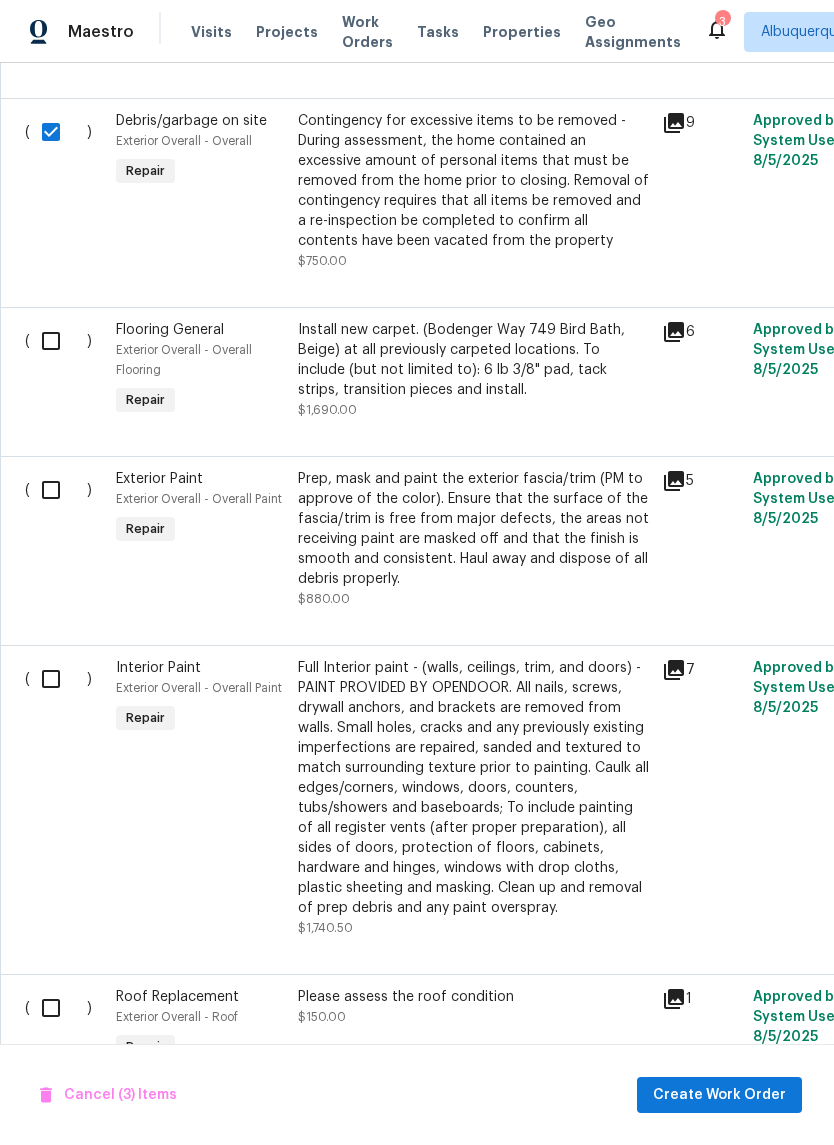 scroll, scrollTop: 1078, scrollLeft: -1, axis: both 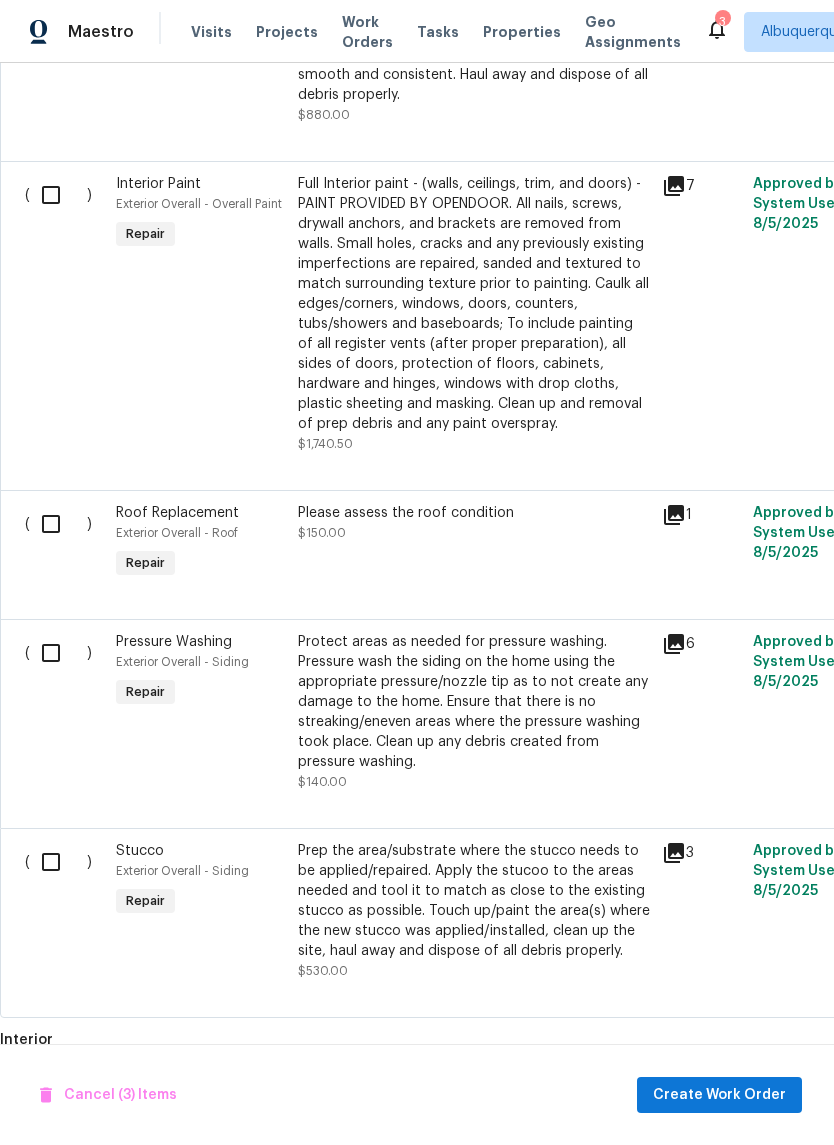click at bounding box center (58, 653) 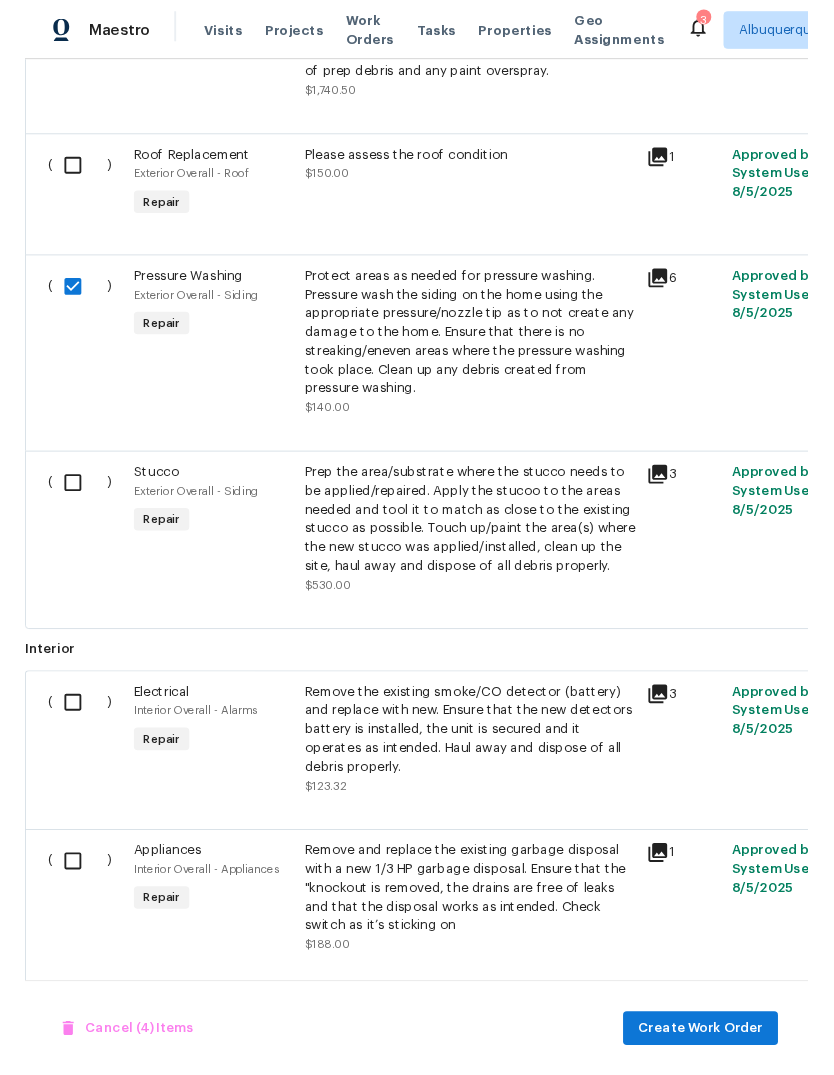 scroll, scrollTop: 1759, scrollLeft: 0, axis: vertical 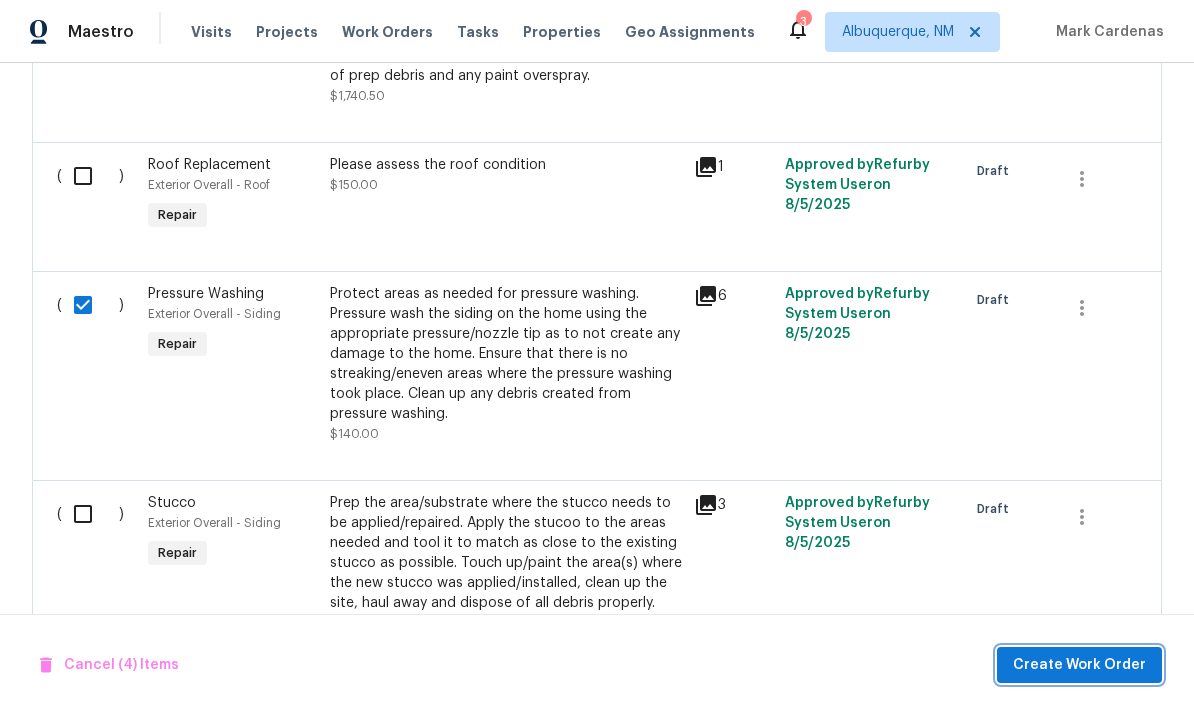 click on "Create Work Order" at bounding box center (1079, 665) 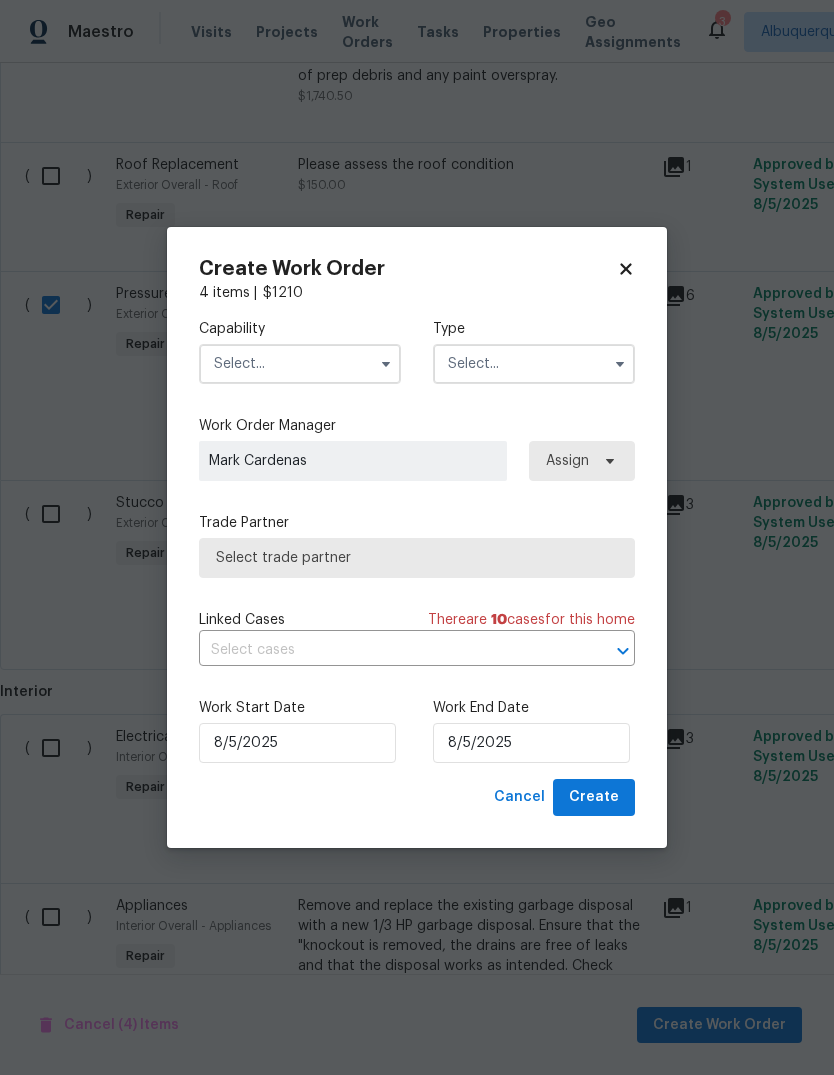 click at bounding box center [300, 364] 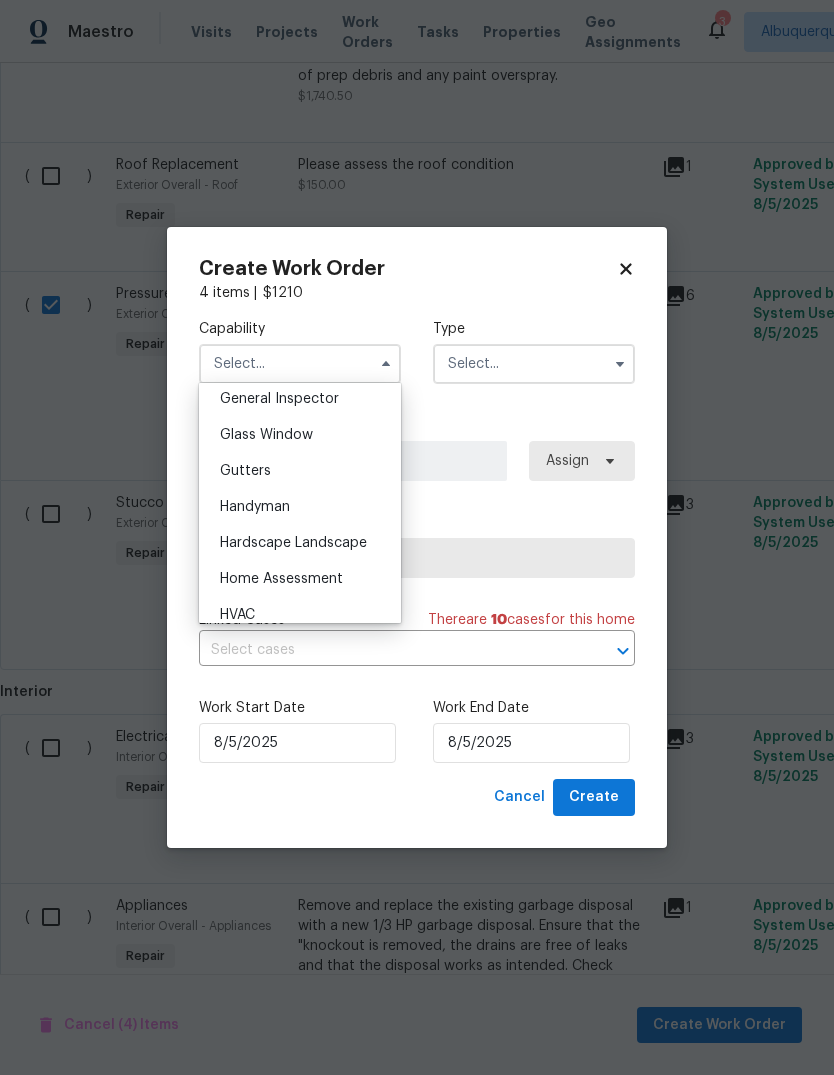 scroll, scrollTop: 1004, scrollLeft: 0, axis: vertical 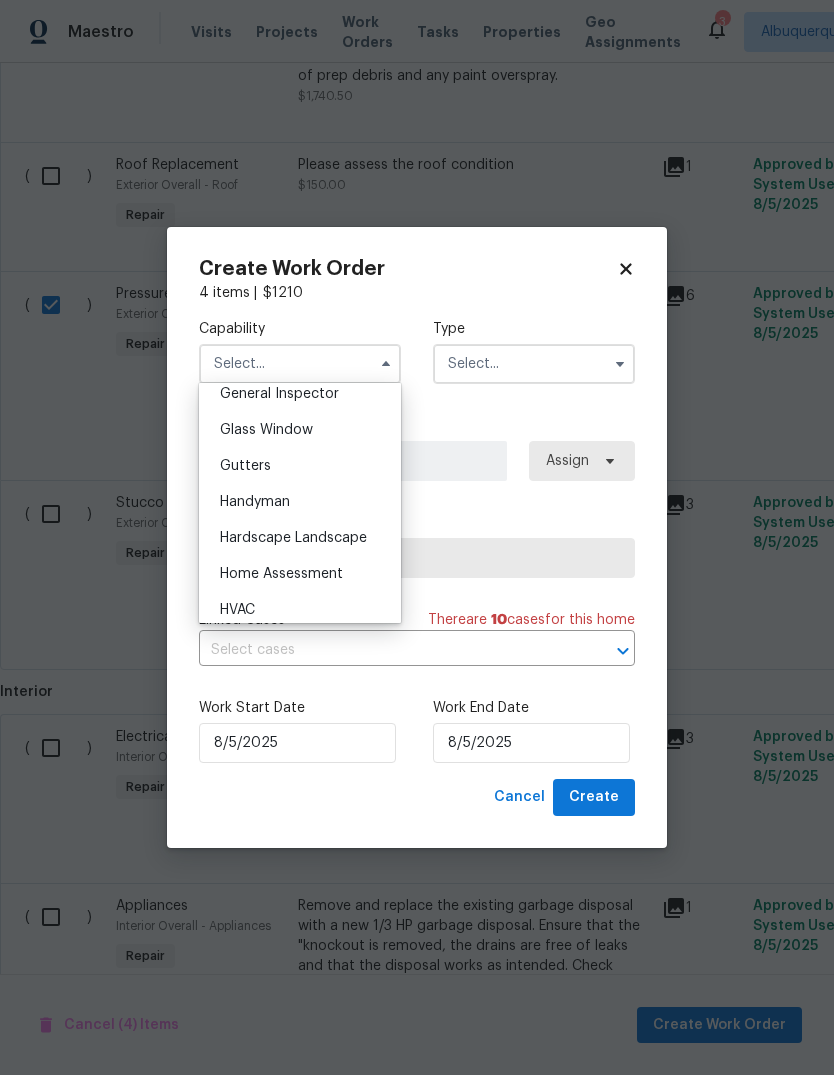 click on "Hardscape Landscape" at bounding box center [293, 538] 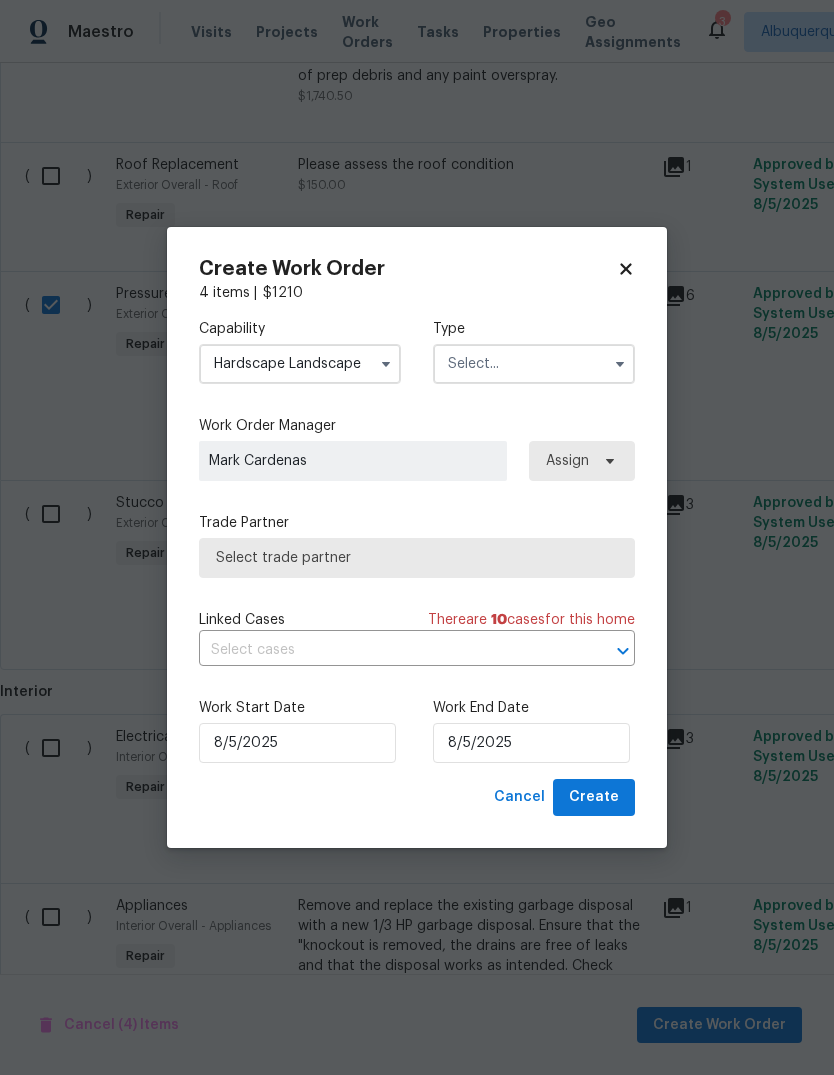 click at bounding box center [534, 364] 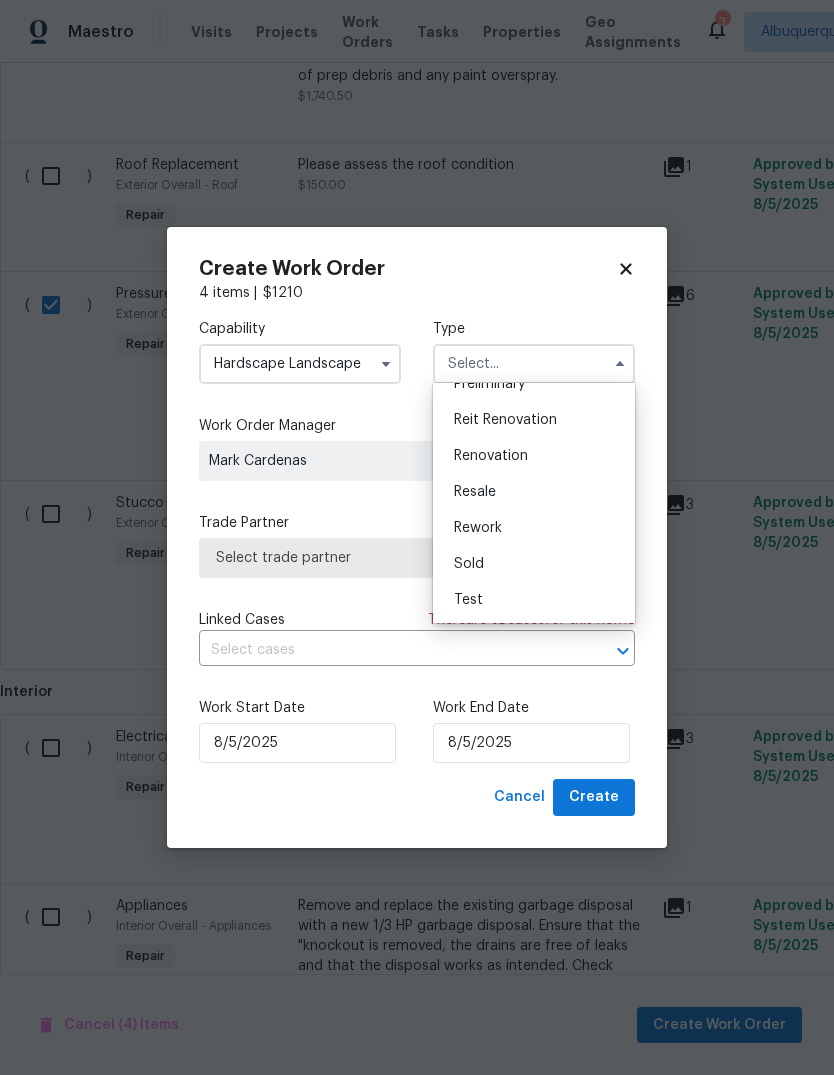 scroll, scrollTop: 454, scrollLeft: 0, axis: vertical 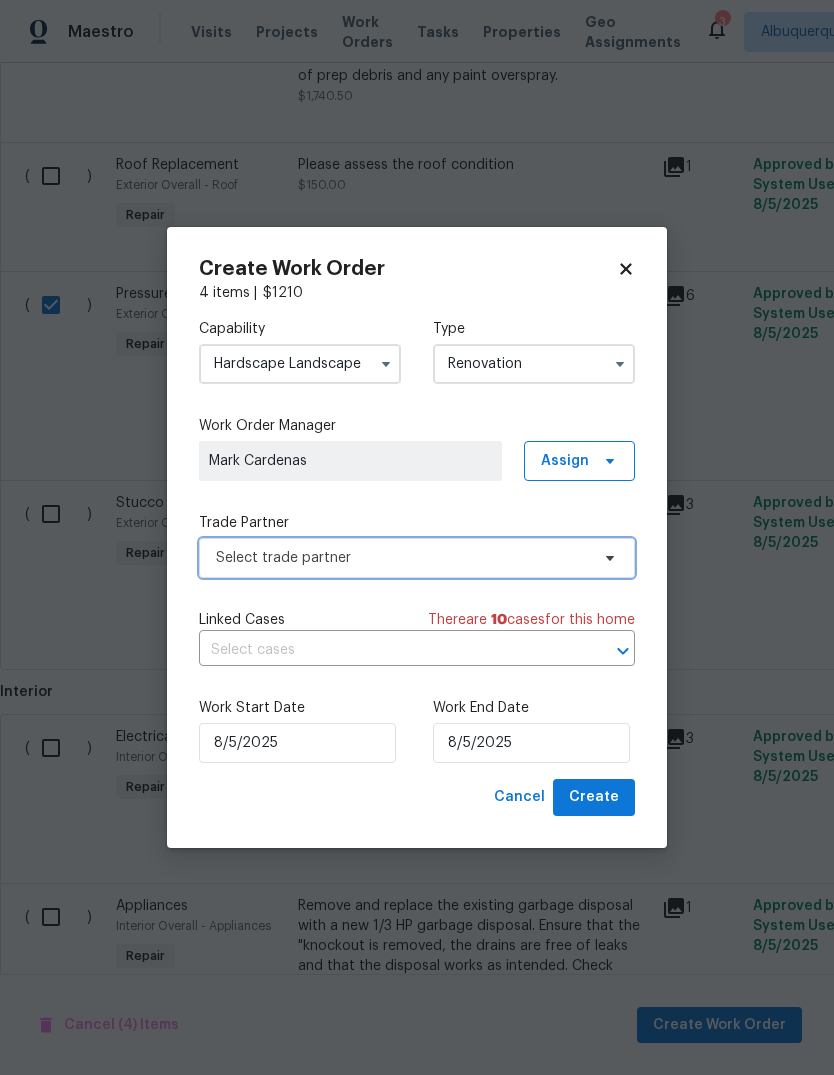 click on "Select trade partner" at bounding box center (402, 558) 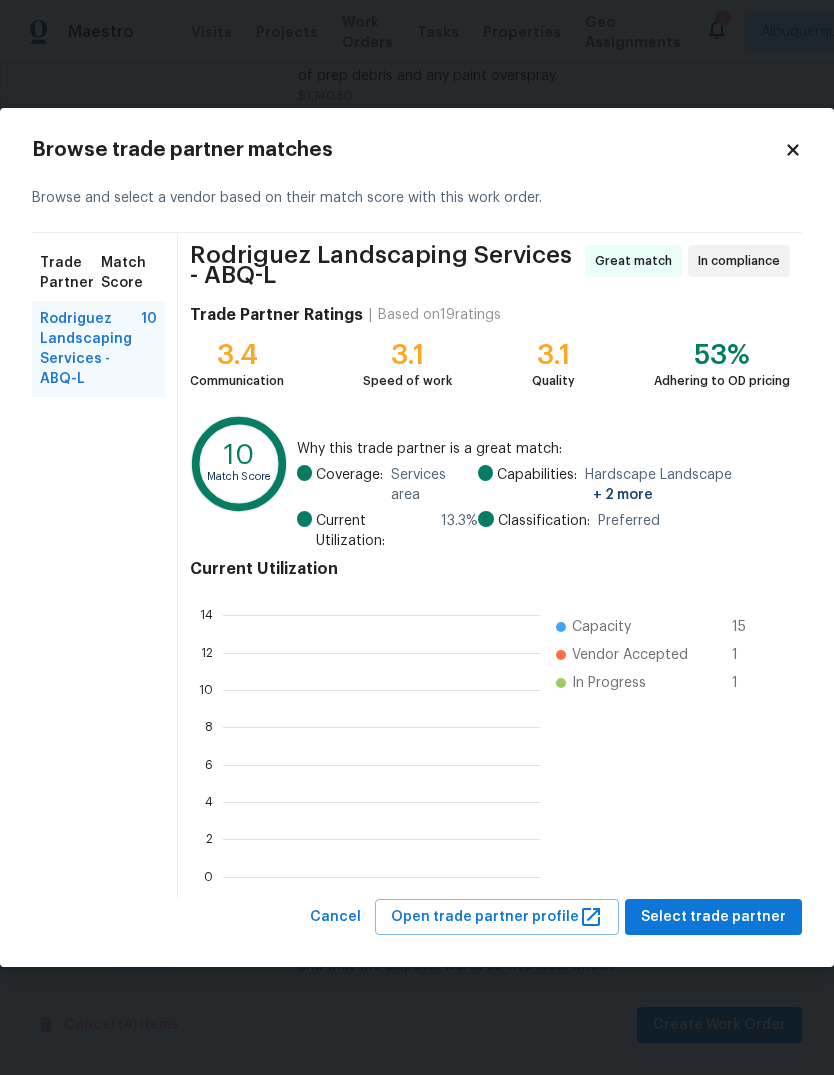 scroll, scrollTop: 2, scrollLeft: 2, axis: both 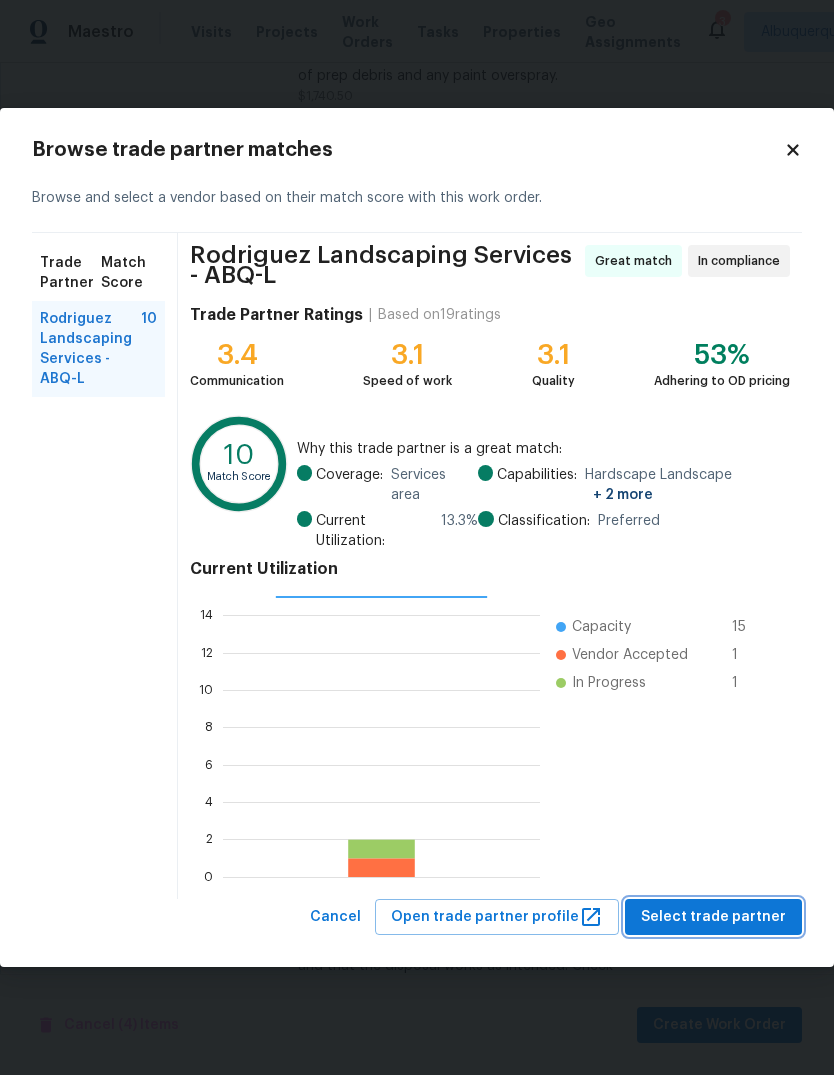 click on "Select trade partner" at bounding box center (713, 917) 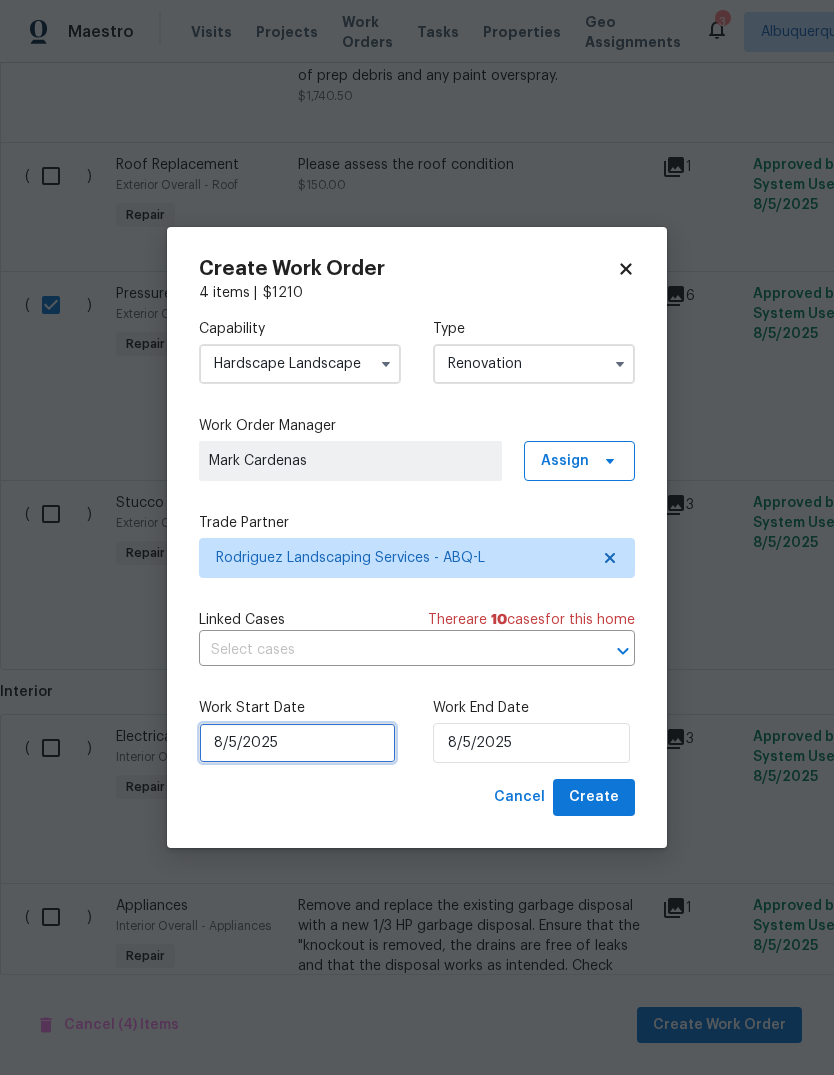 click on "8/5/2025" at bounding box center [297, 743] 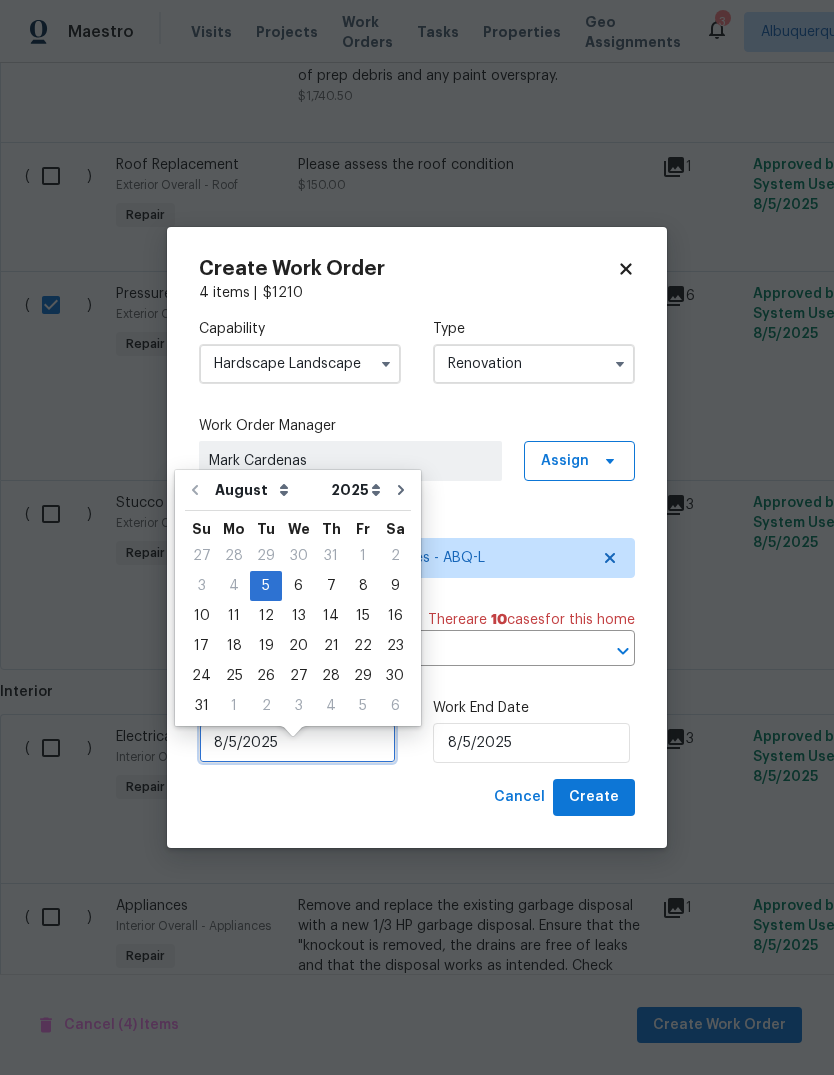 scroll, scrollTop: 15, scrollLeft: 0, axis: vertical 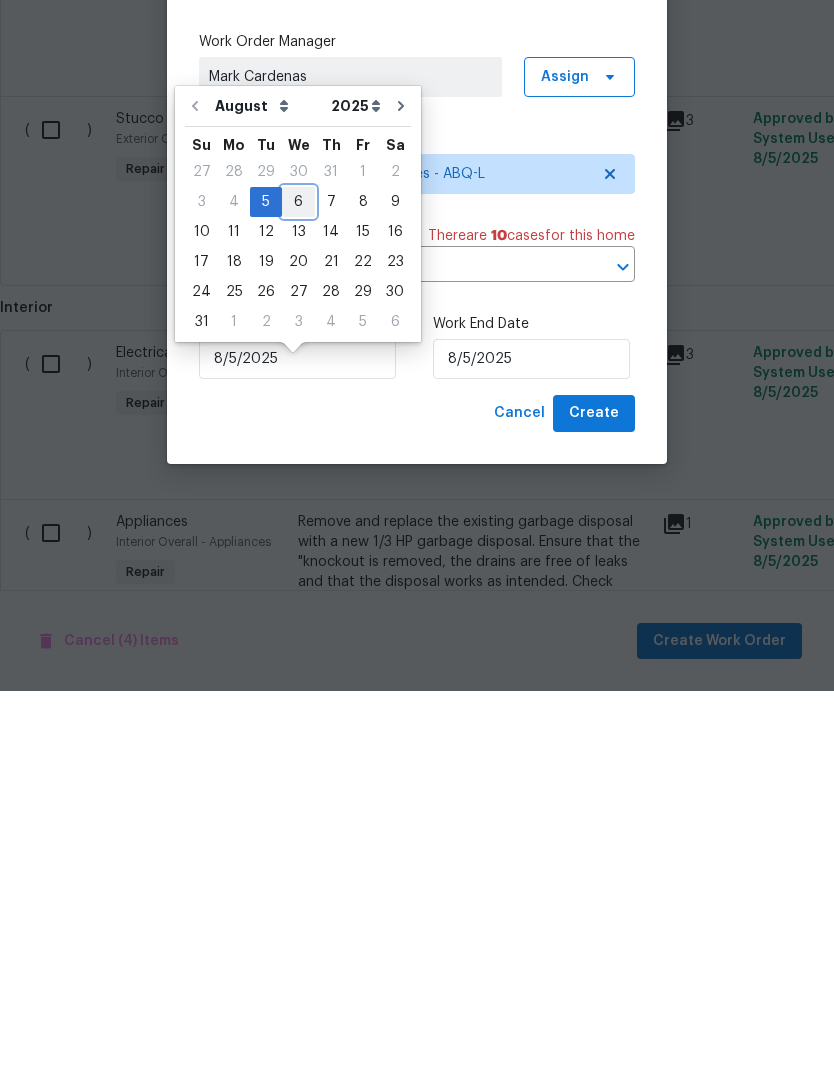 click on "6" at bounding box center (298, 586) 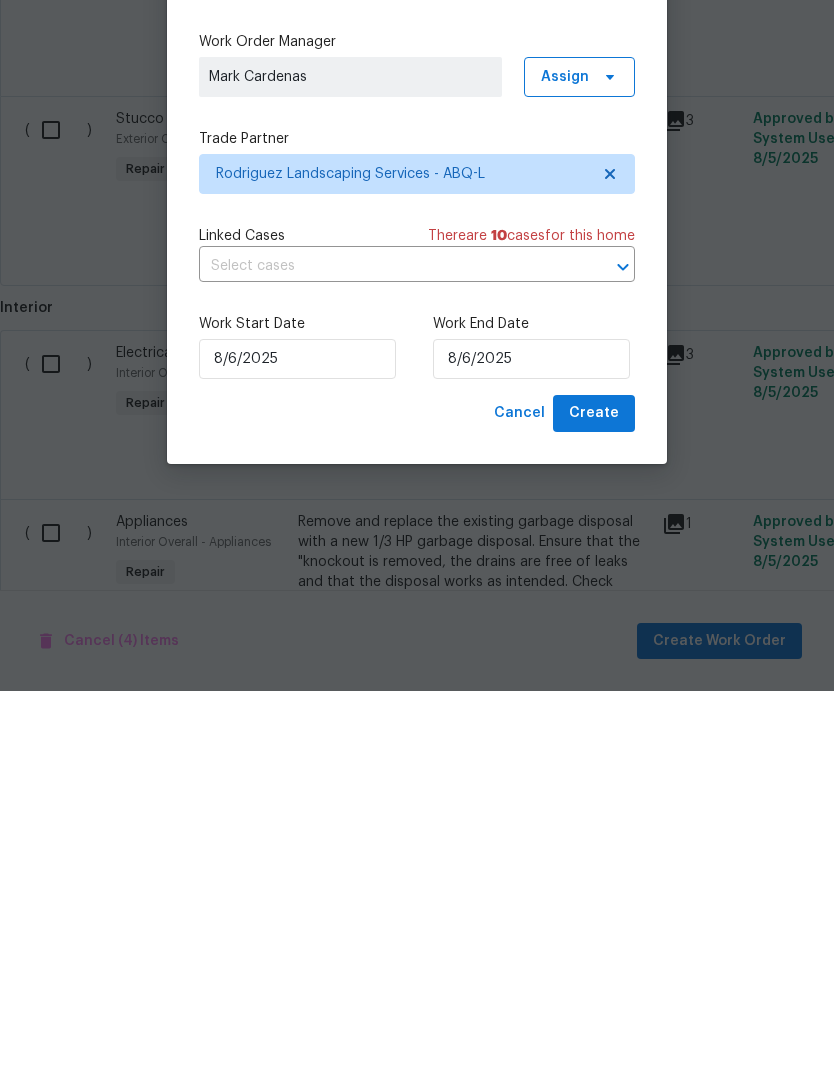 scroll, scrollTop: 75, scrollLeft: 0, axis: vertical 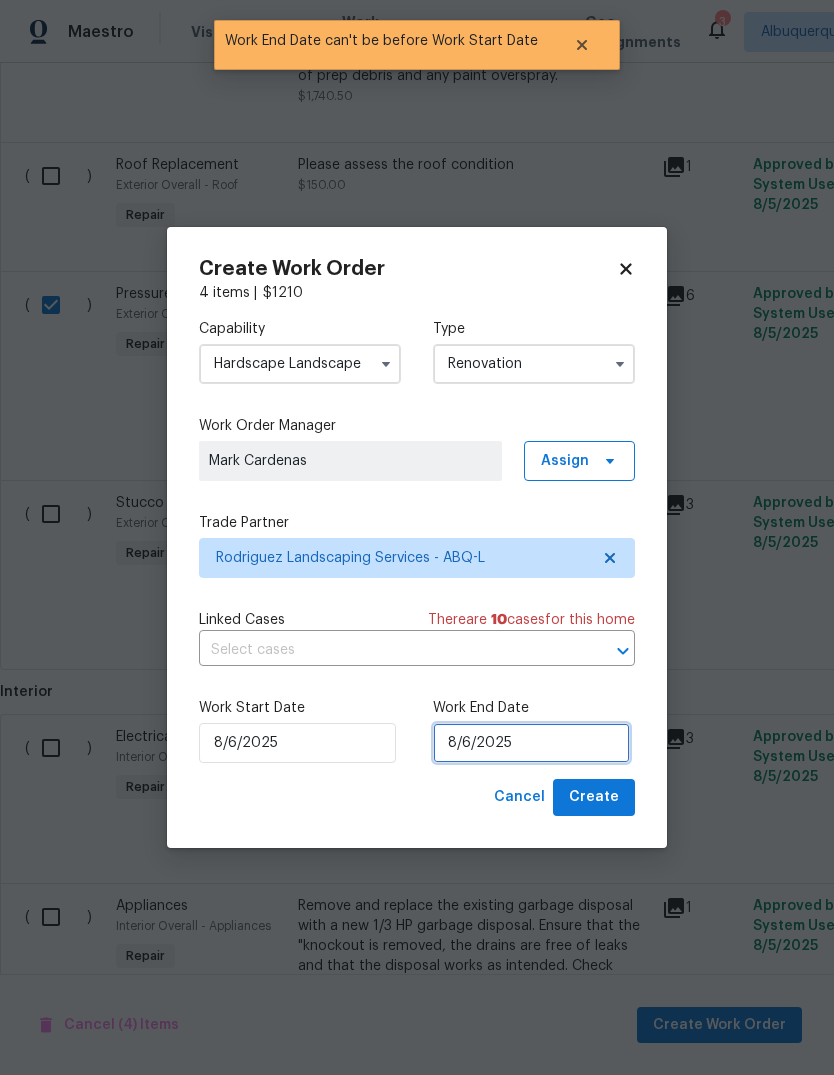 click on "8/6/2025" at bounding box center (531, 743) 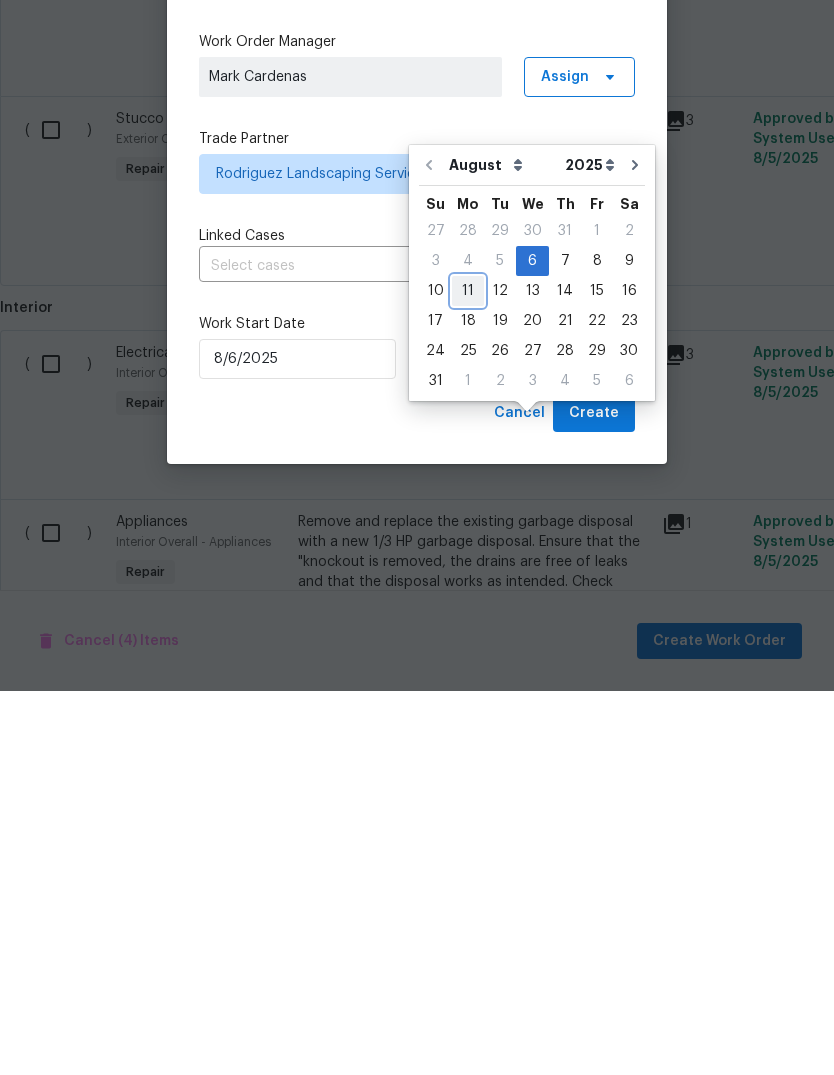 click on "11" at bounding box center (468, 675) 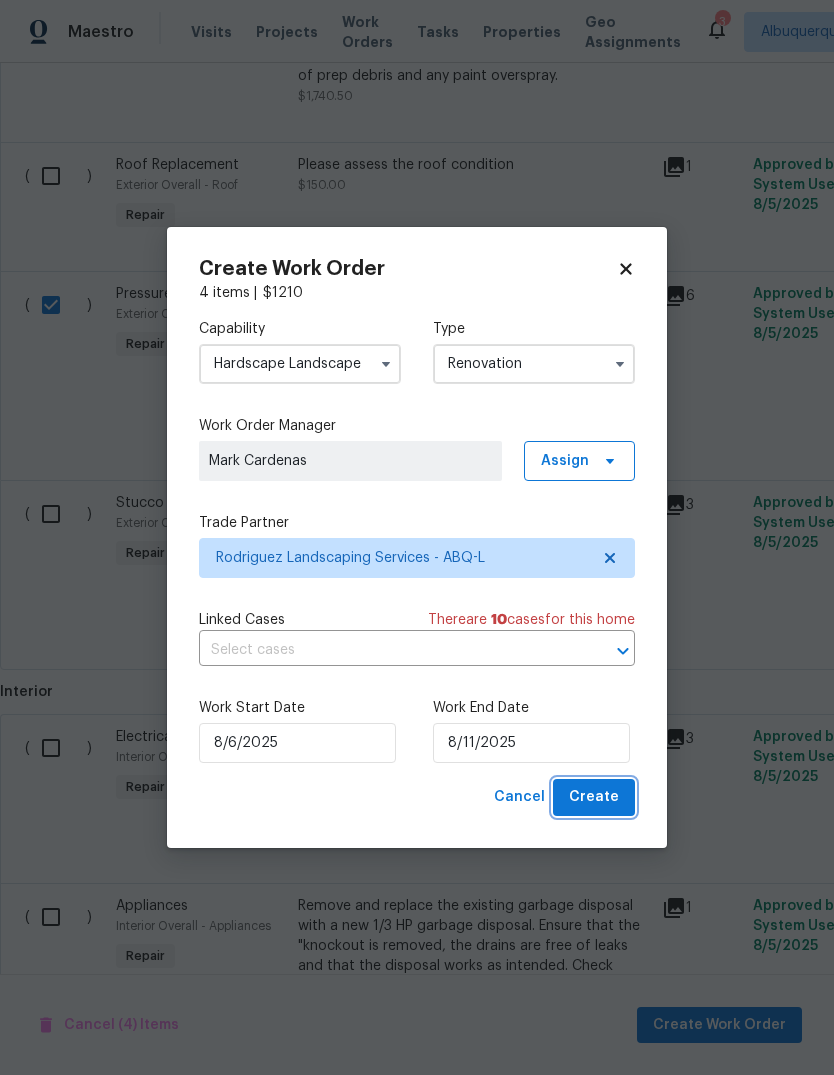 click on "Create" at bounding box center (594, 797) 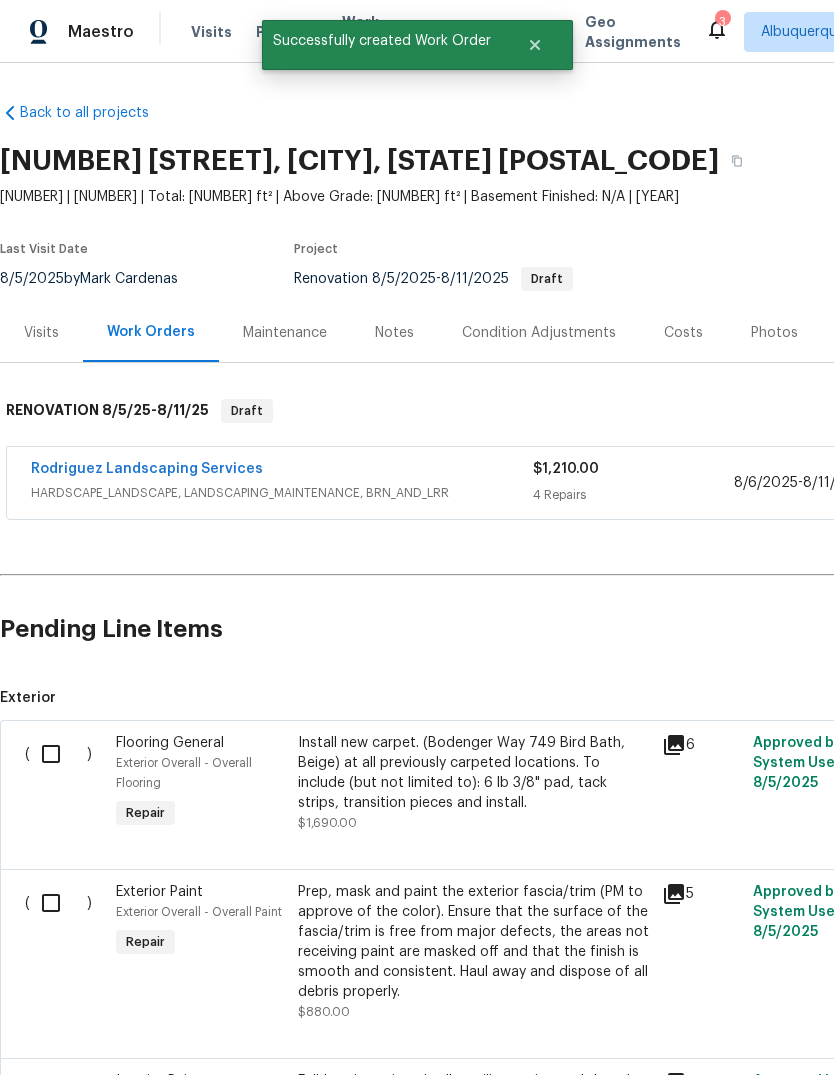 scroll, scrollTop: 0, scrollLeft: 0, axis: both 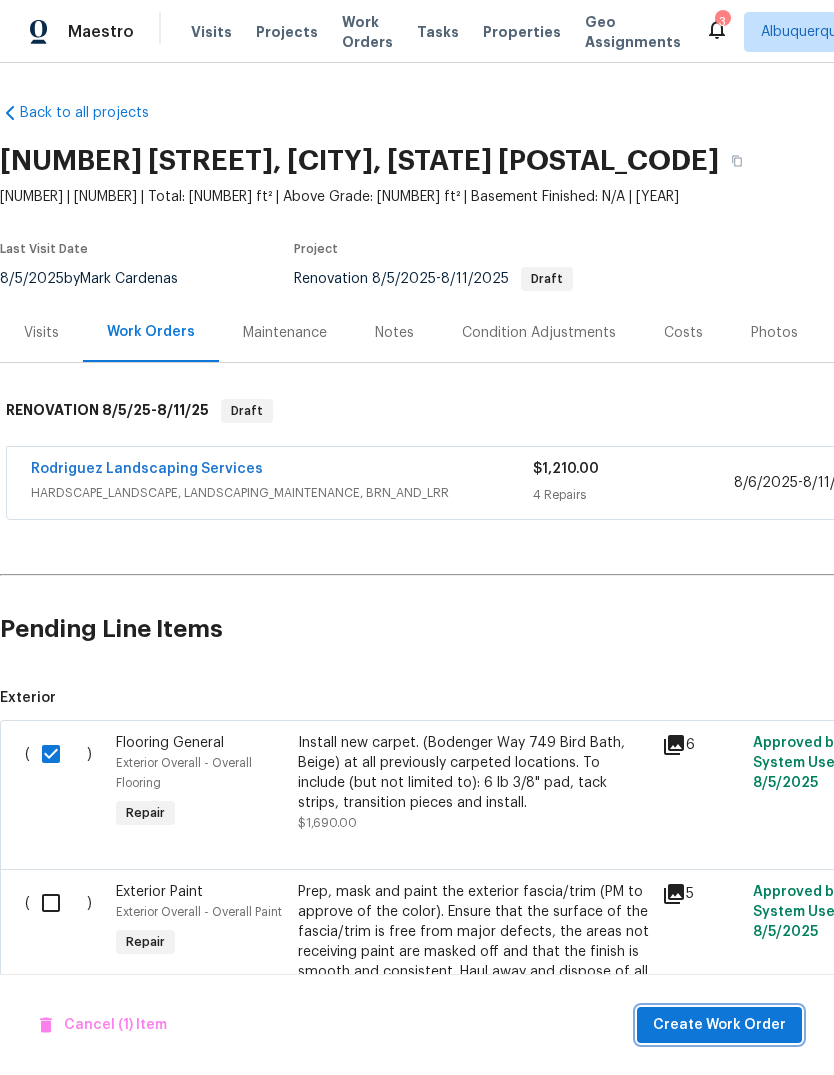 click on "Create Work Order" at bounding box center [719, 1025] 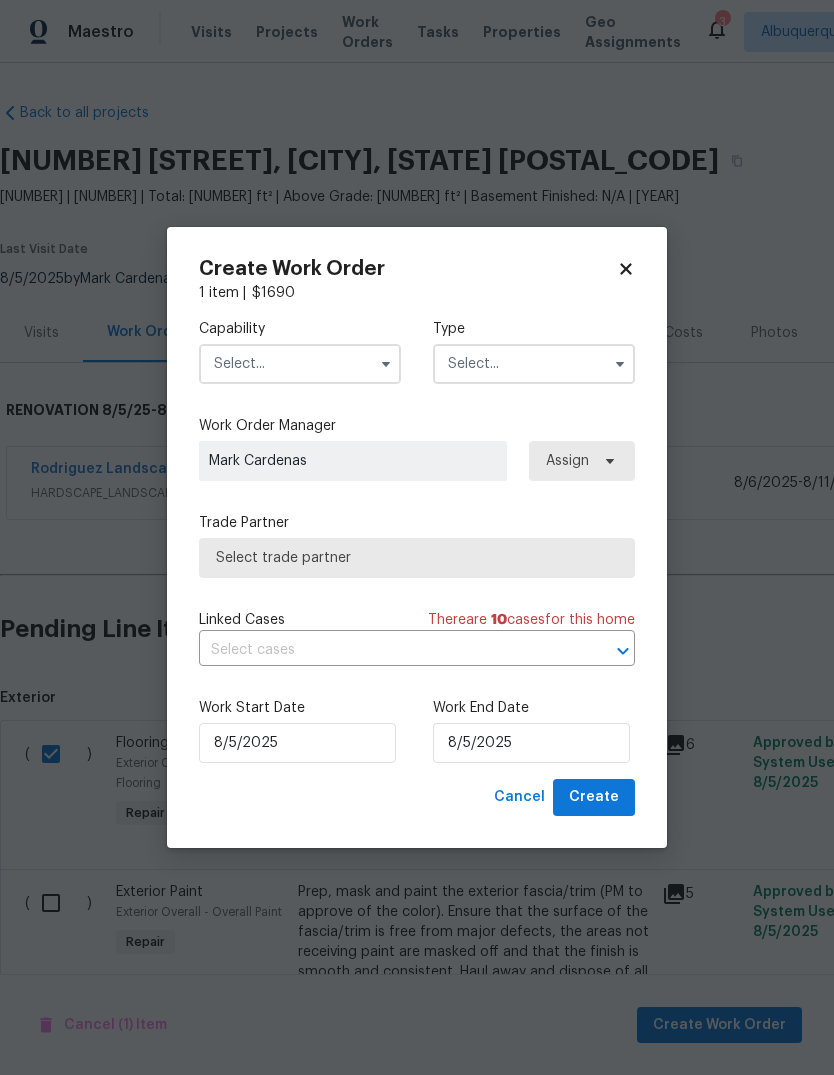click at bounding box center [300, 364] 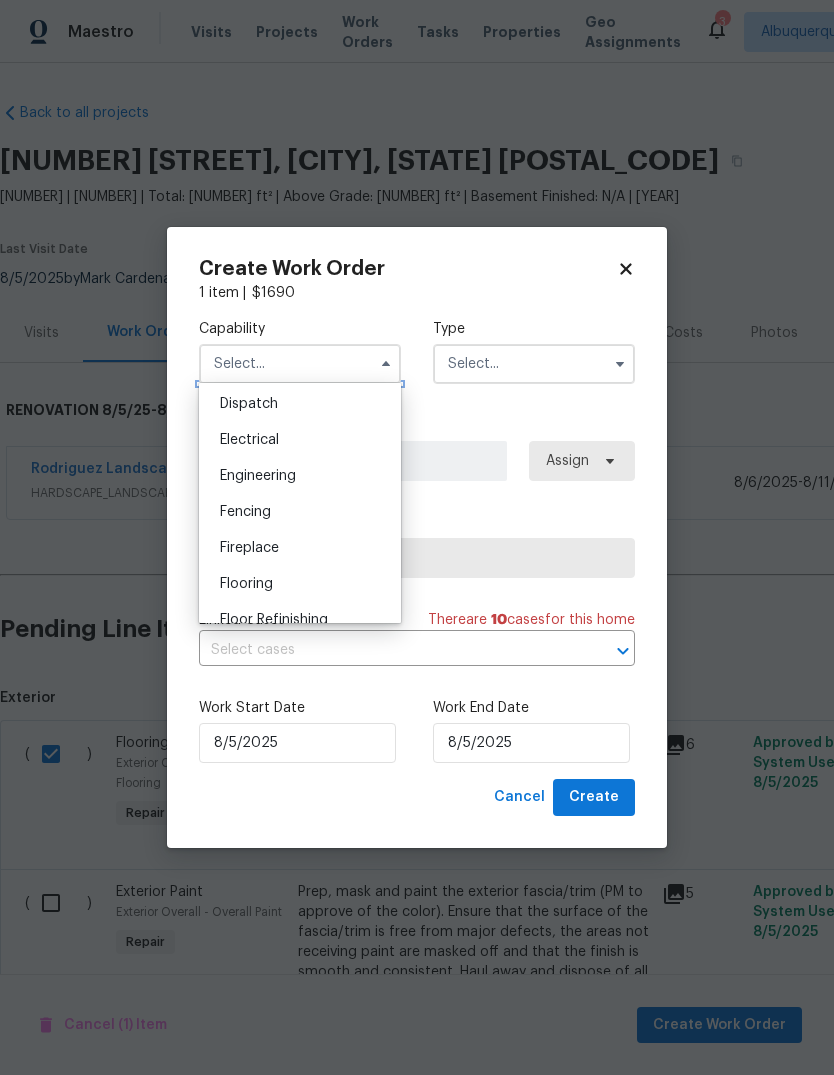 scroll, scrollTop: 601, scrollLeft: 0, axis: vertical 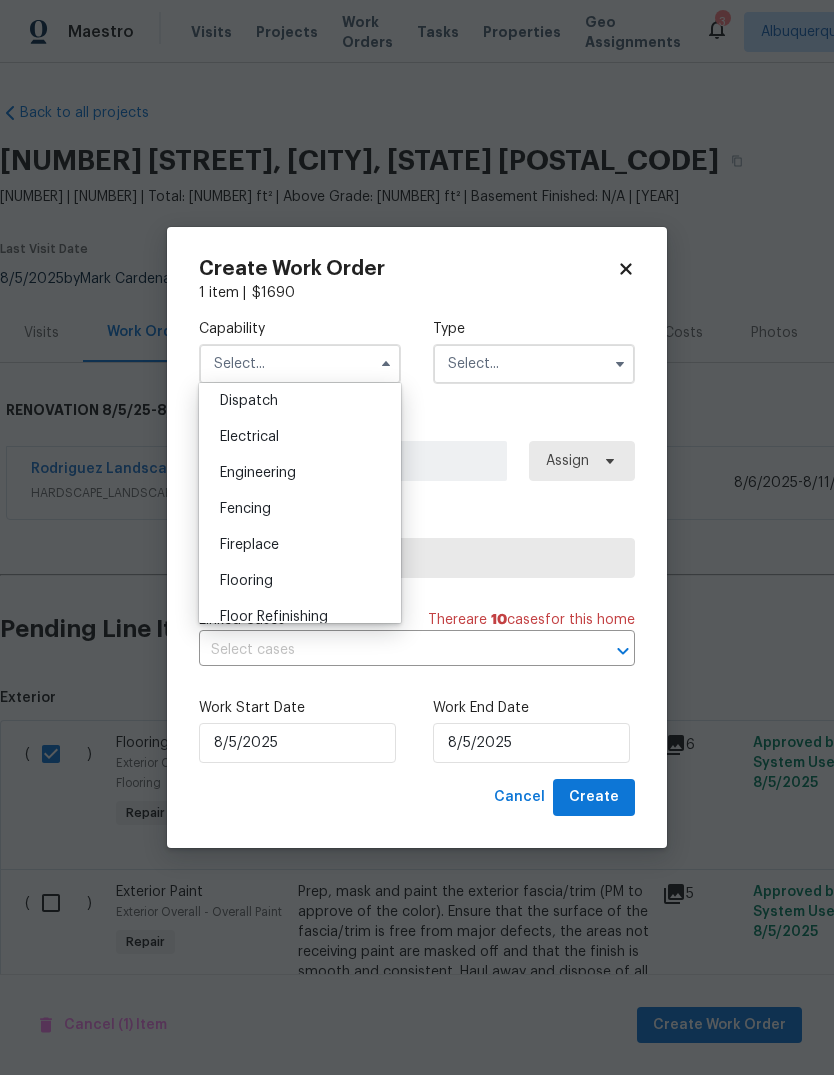 click on "Flooring" at bounding box center (246, 581) 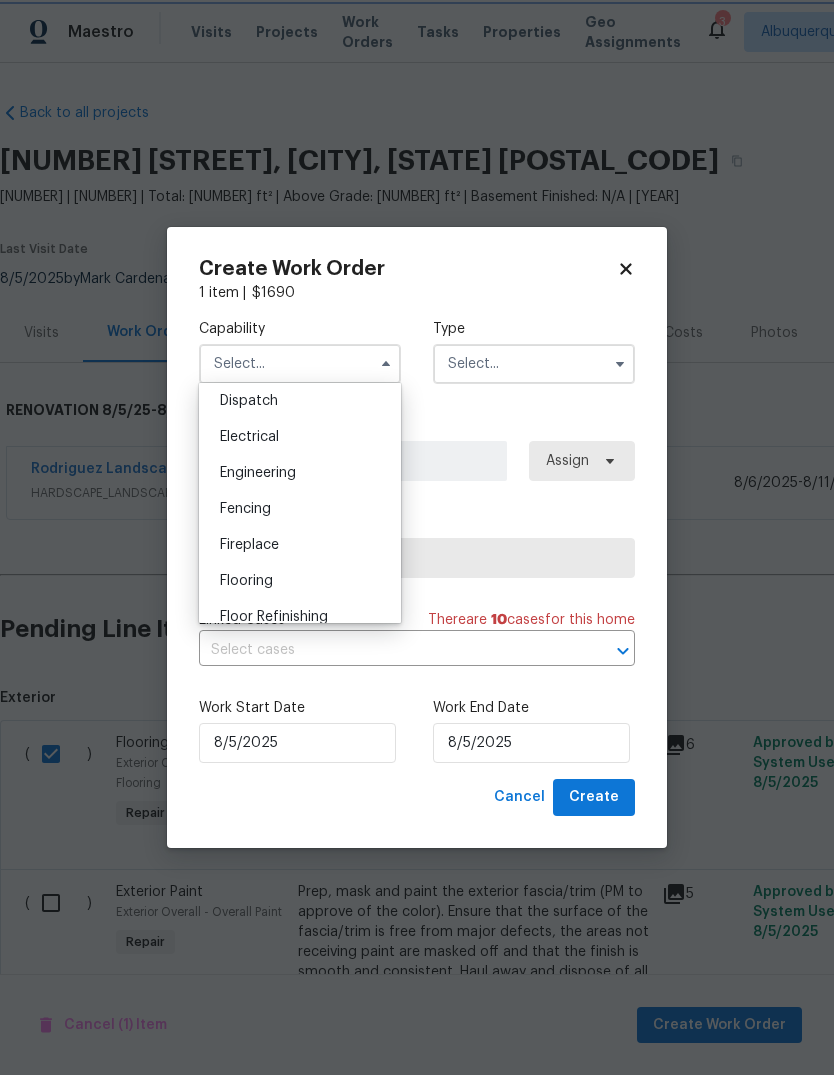 type on "Flooring" 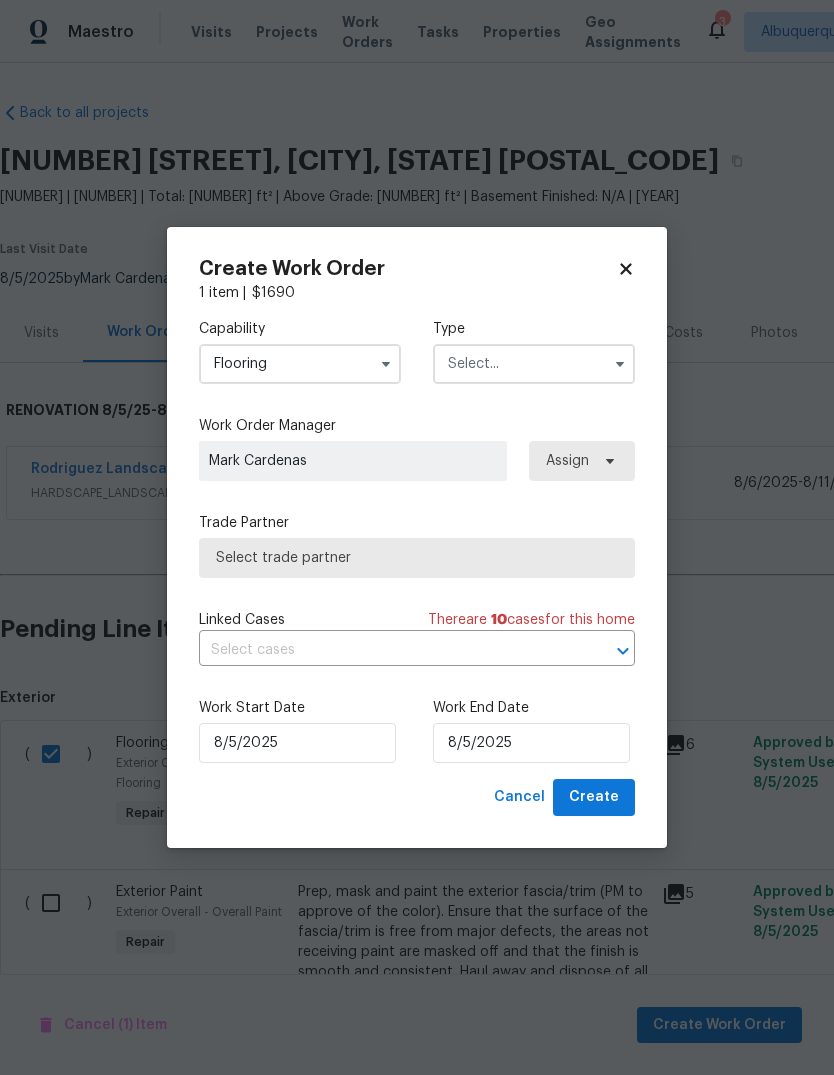 click at bounding box center [534, 364] 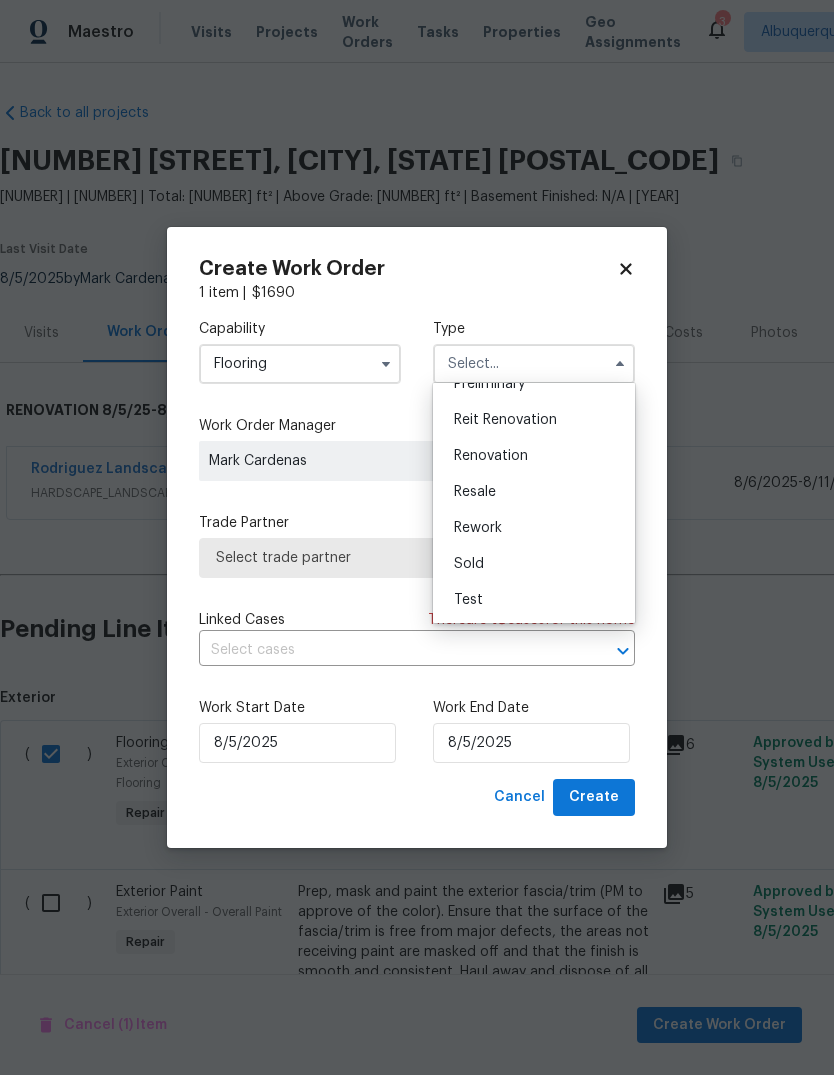 scroll, scrollTop: 454, scrollLeft: 0, axis: vertical 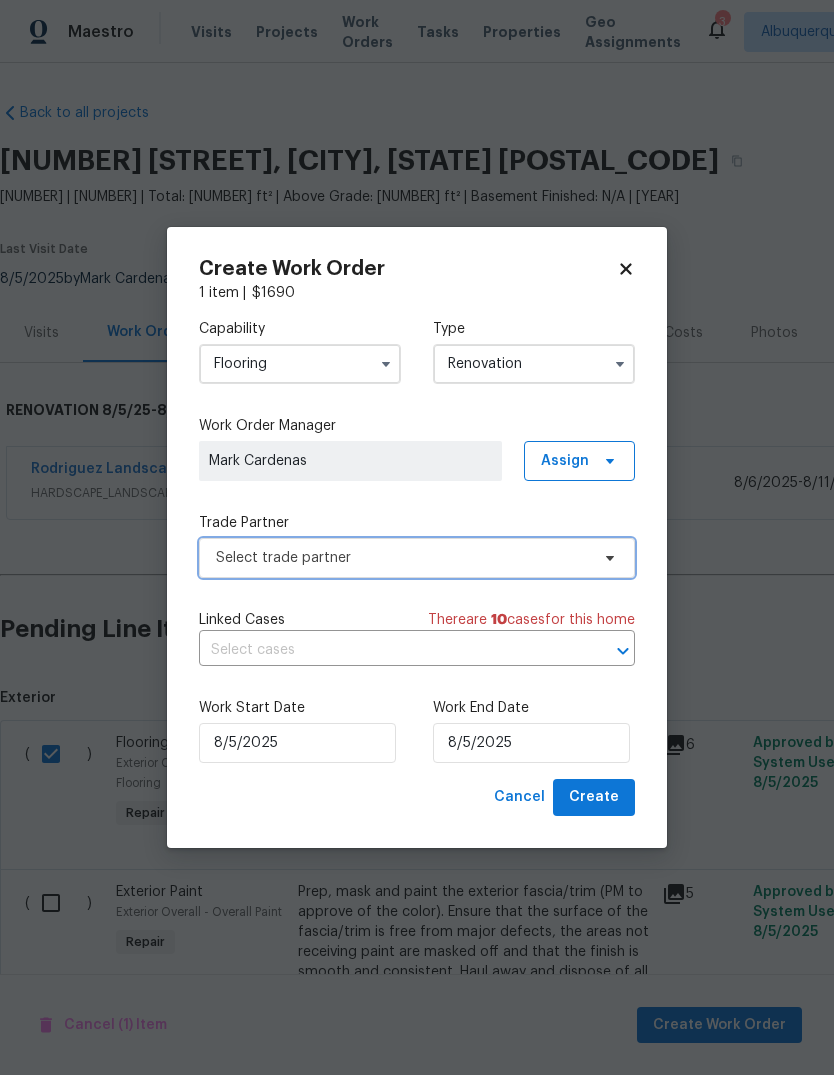 click on "Select trade partner" at bounding box center [402, 558] 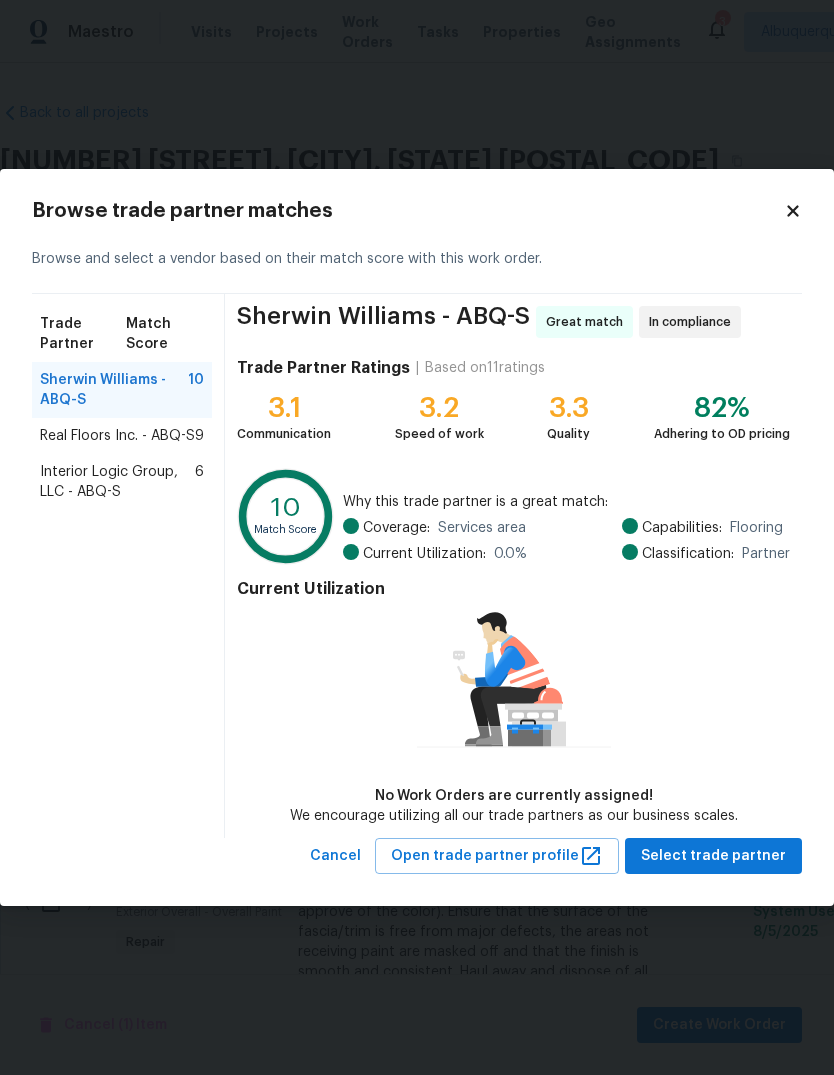 click on "Real Floors Inc. - ABQ-S 9" at bounding box center [122, 436] 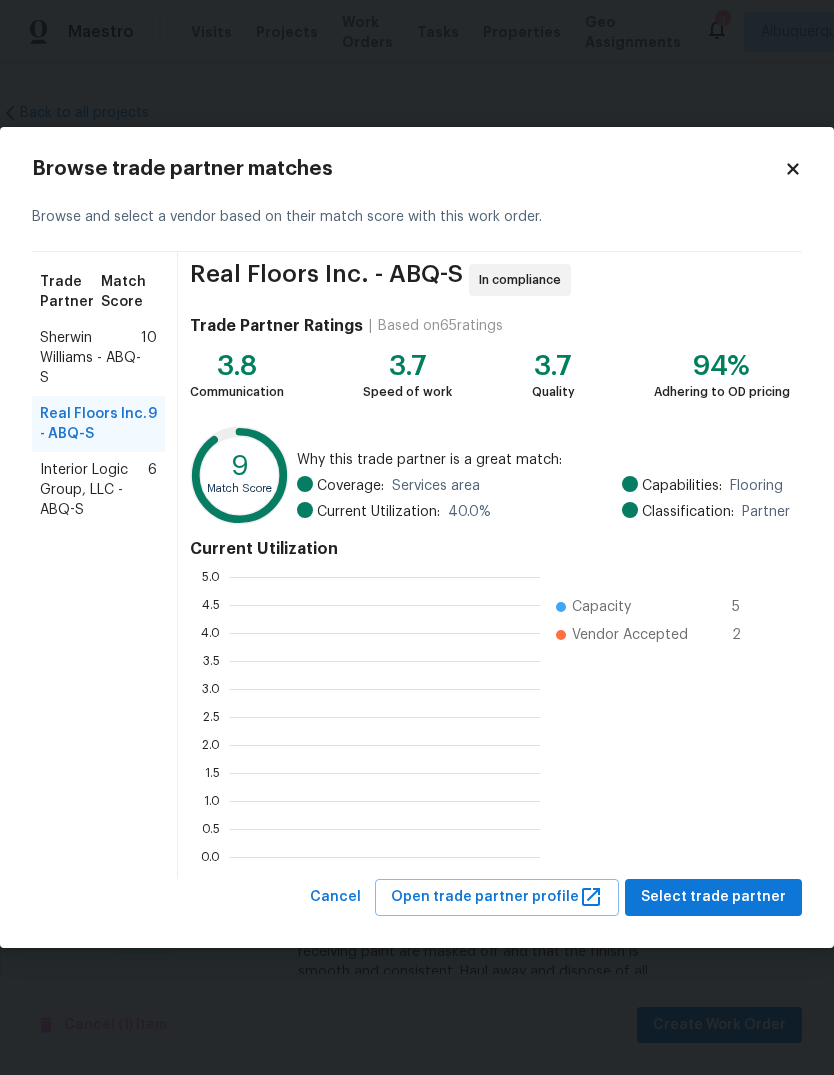 scroll, scrollTop: 2, scrollLeft: 2, axis: both 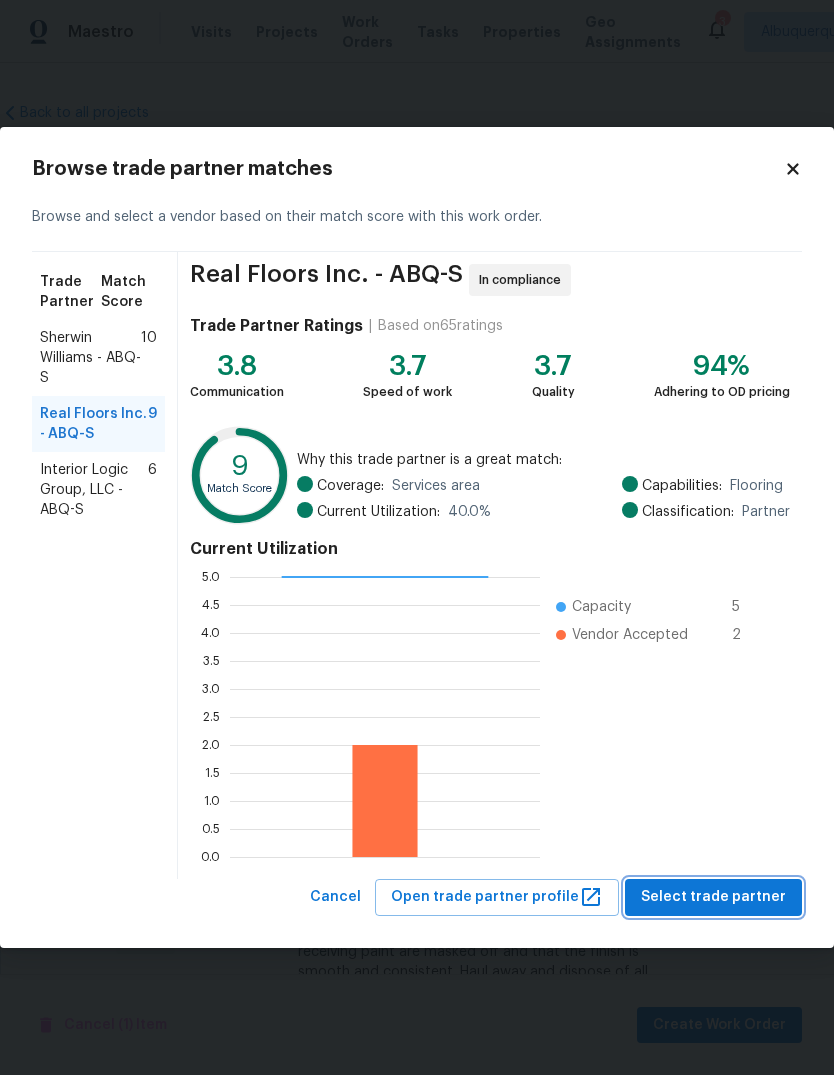 click on "Select trade partner" at bounding box center (713, 897) 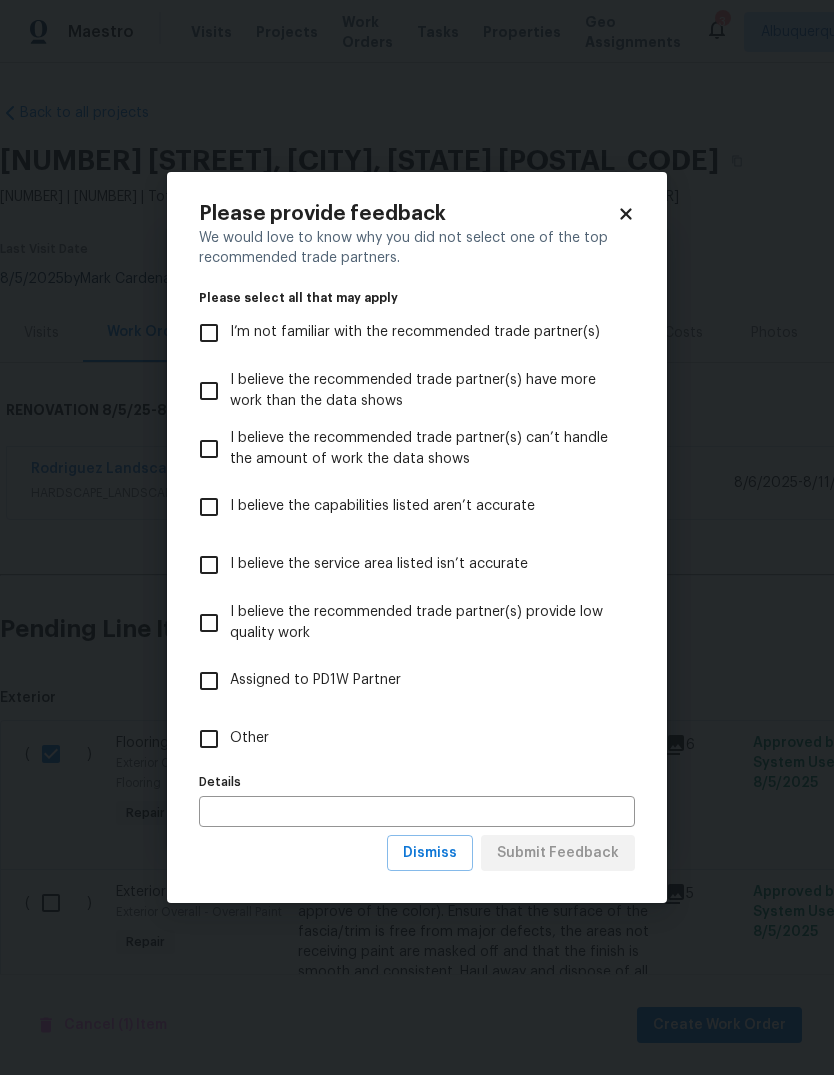 click on "I believe the recommended trade partner(s) provide low quality work" at bounding box center [209, 623] 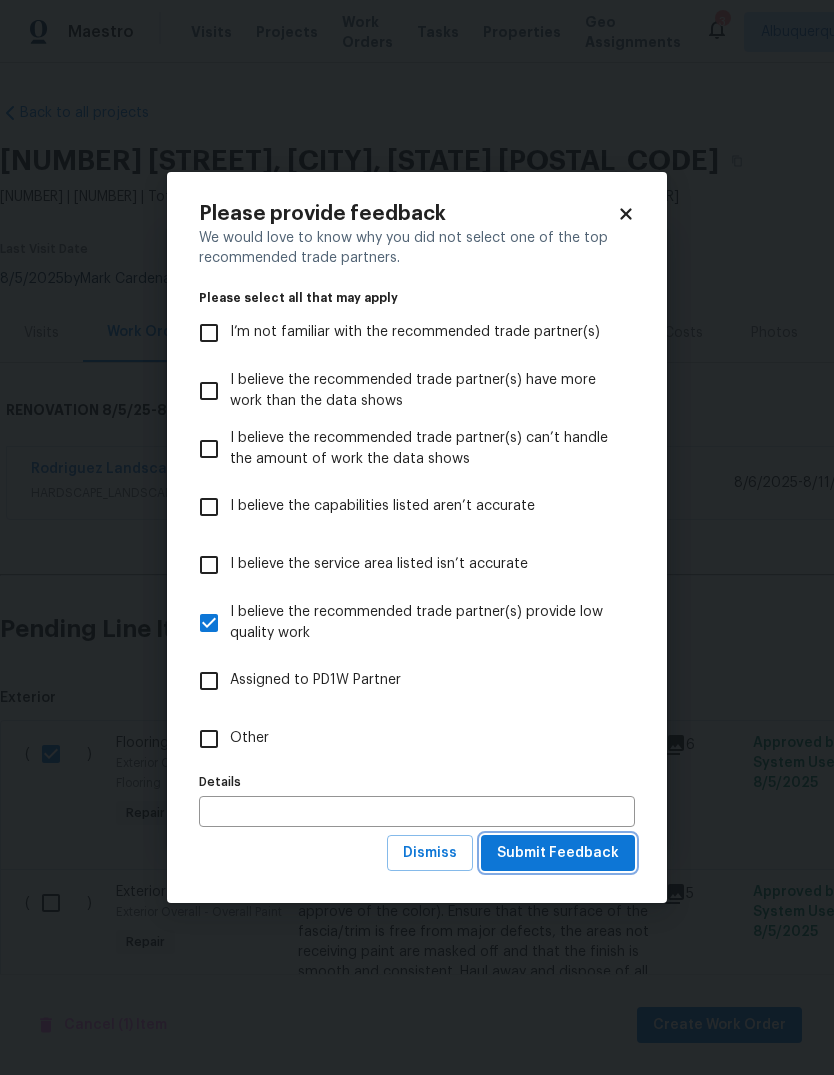 click on "Submit Feedback" at bounding box center [558, 853] 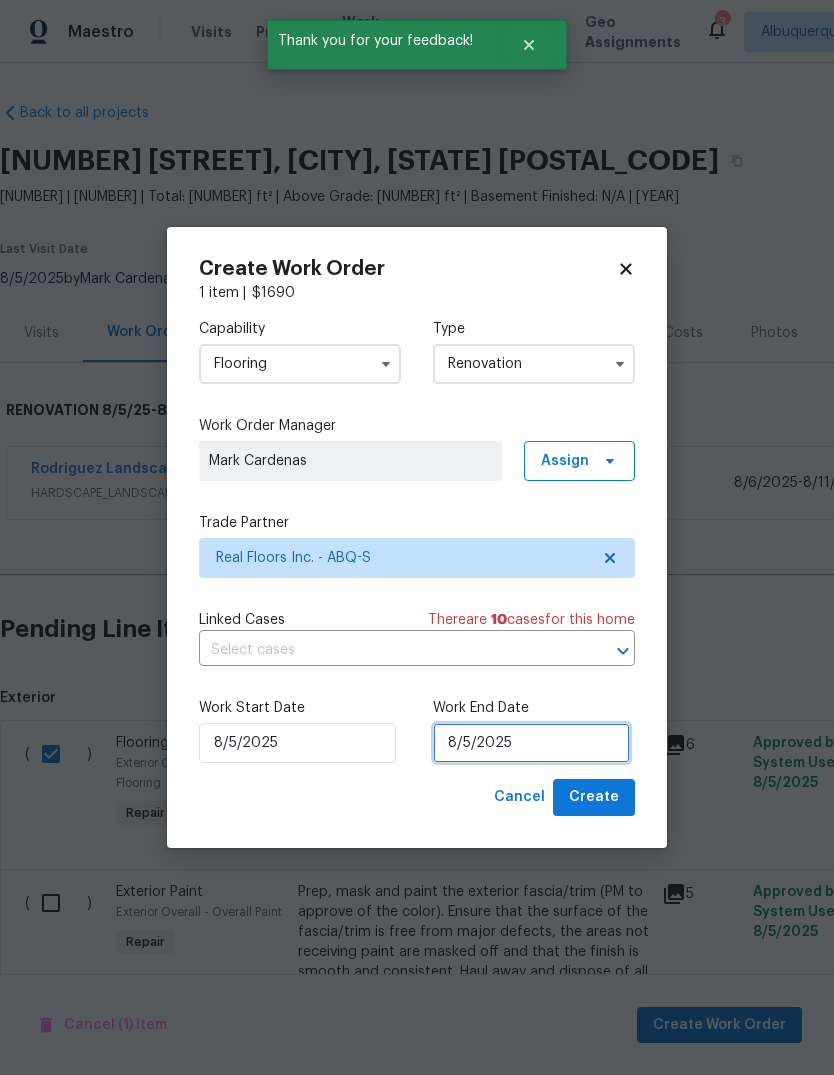 click on "8/5/2025" at bounding box center [531, 743] 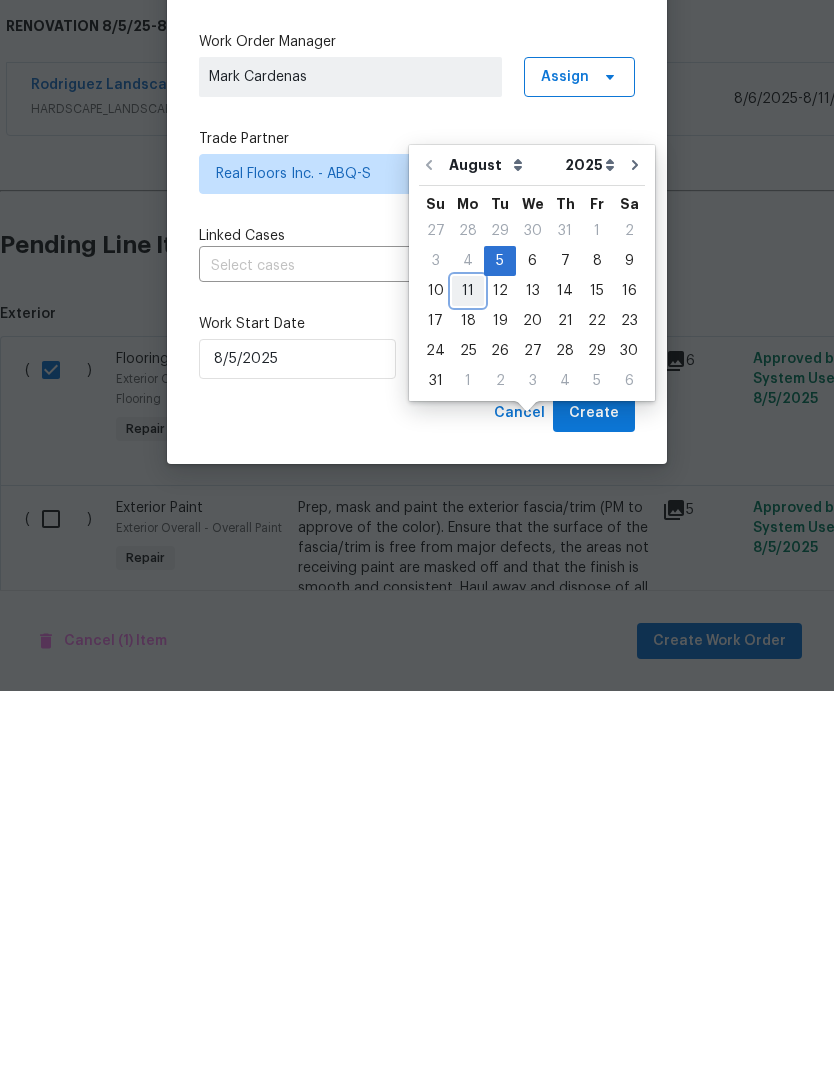 click on "11" at bounding box center (468, 675) 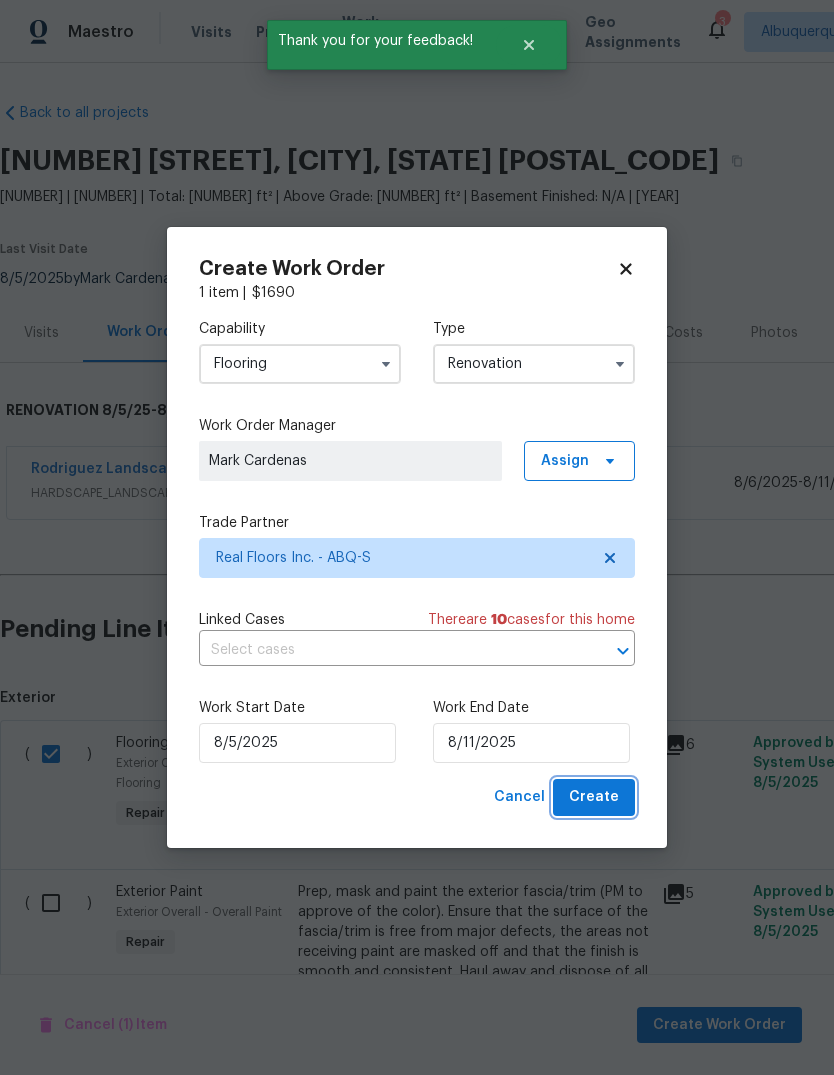 click on "Create" at bounding box center (594, 797) 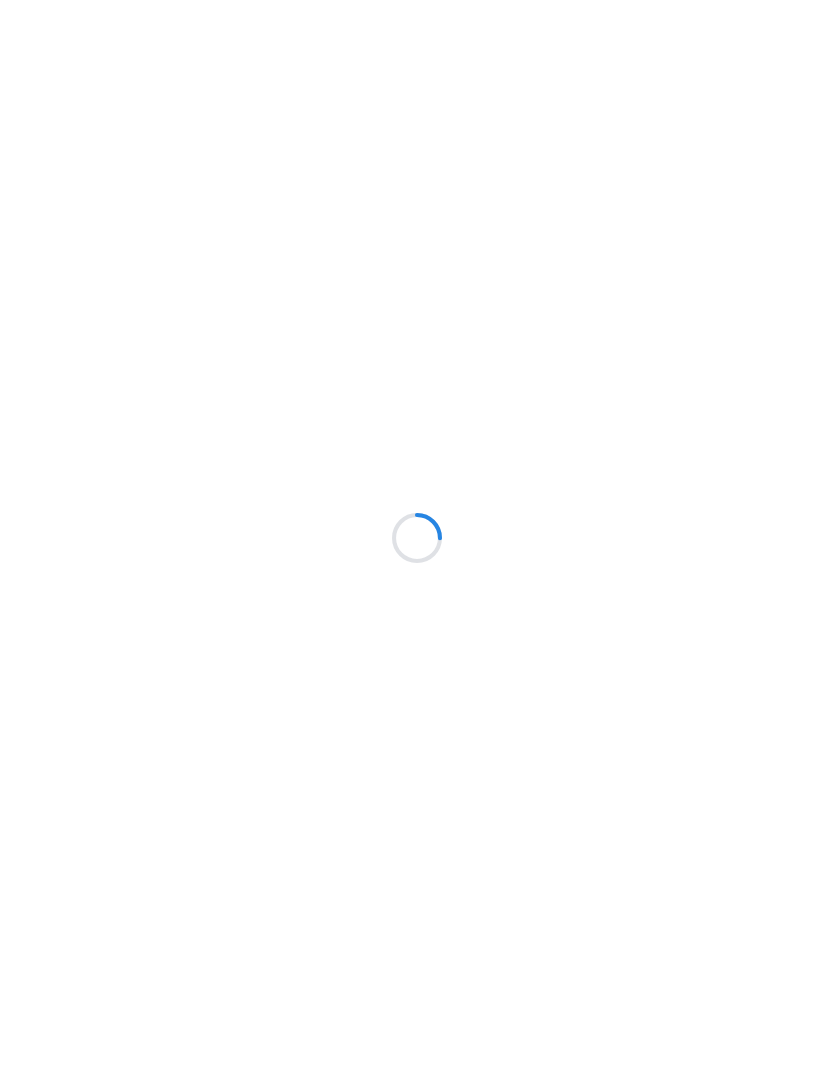 scroll, scrollTop: 0, scrollLeft: 0, axis: both 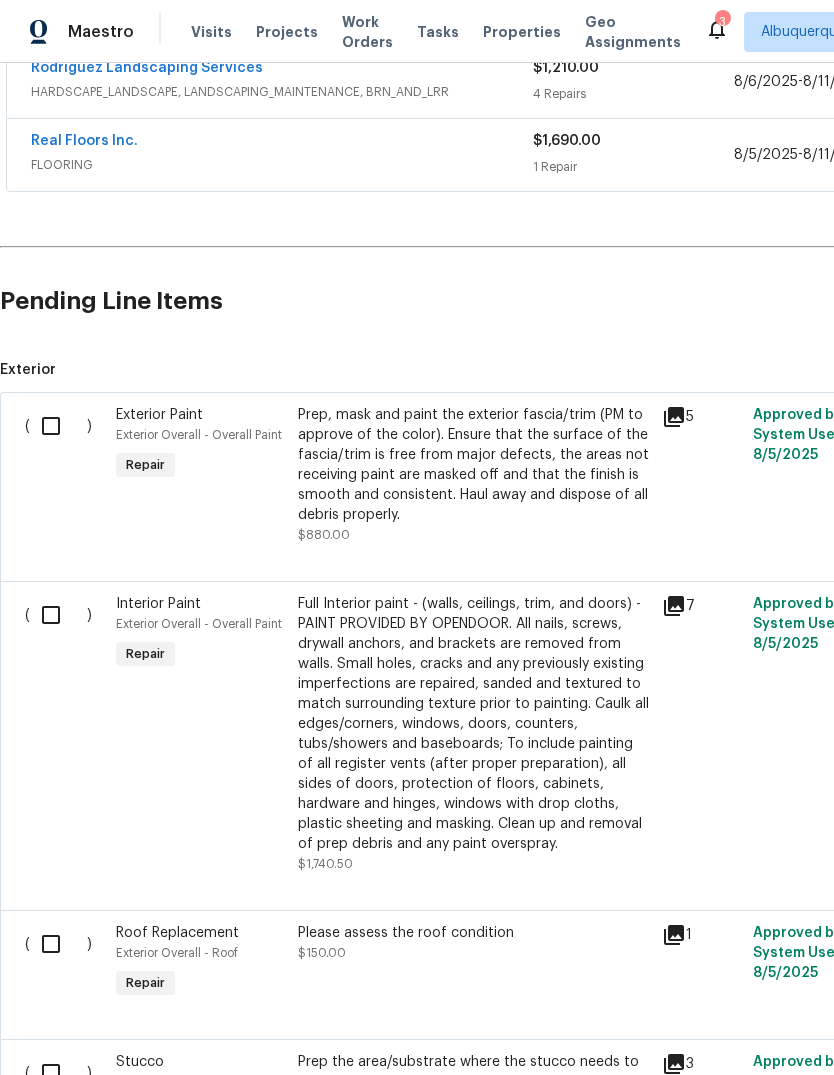 click at bounding box center (58, 426) 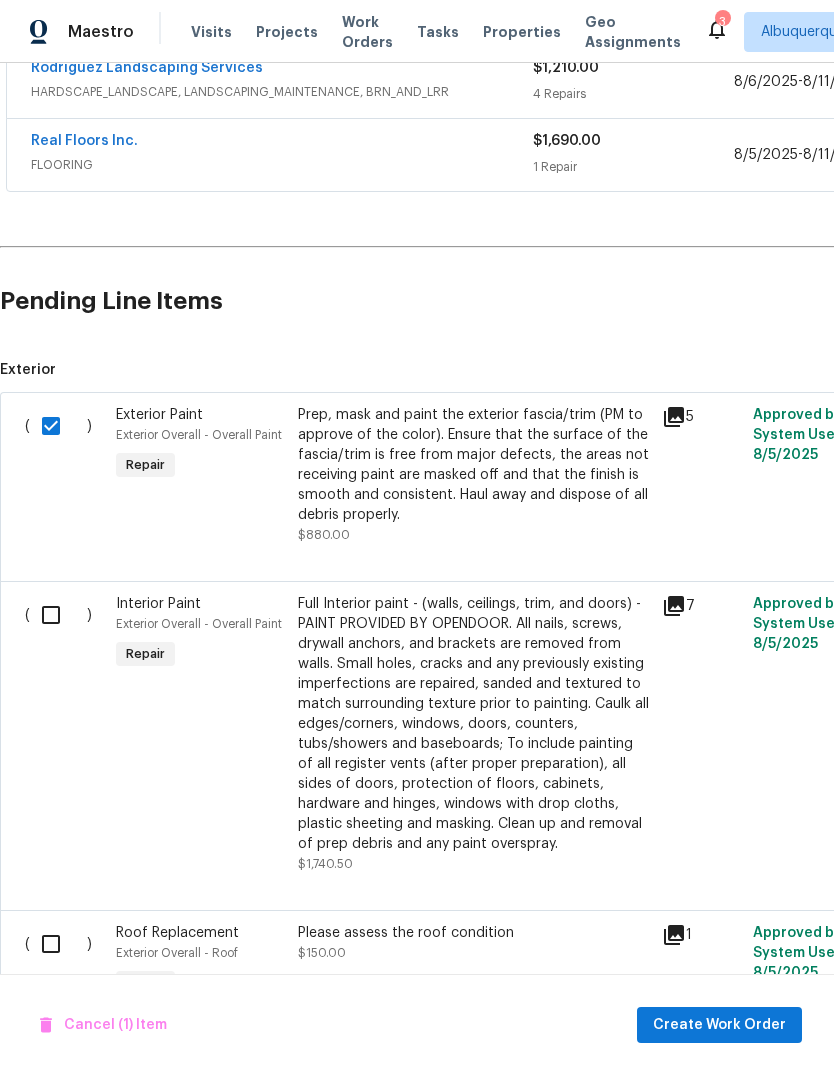 click at bounding box center (58, 615) 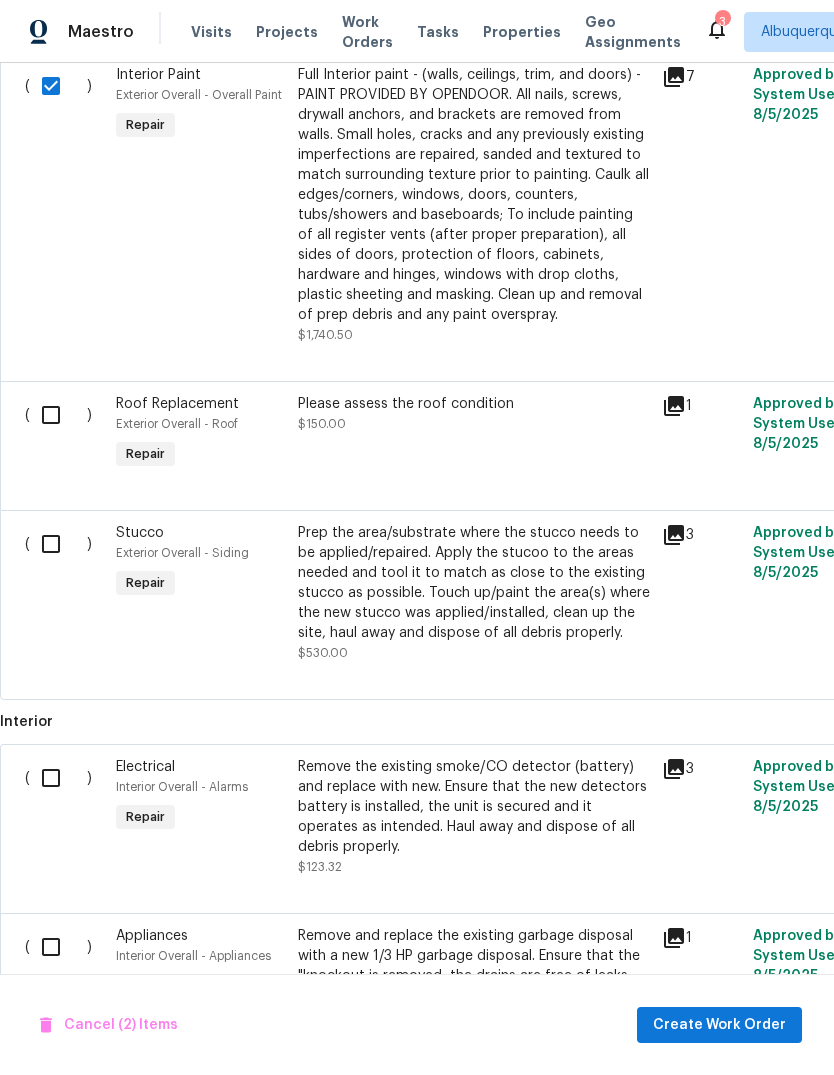 scroll, scrollTop: 931, scrollLeft: 0, axis: vertical 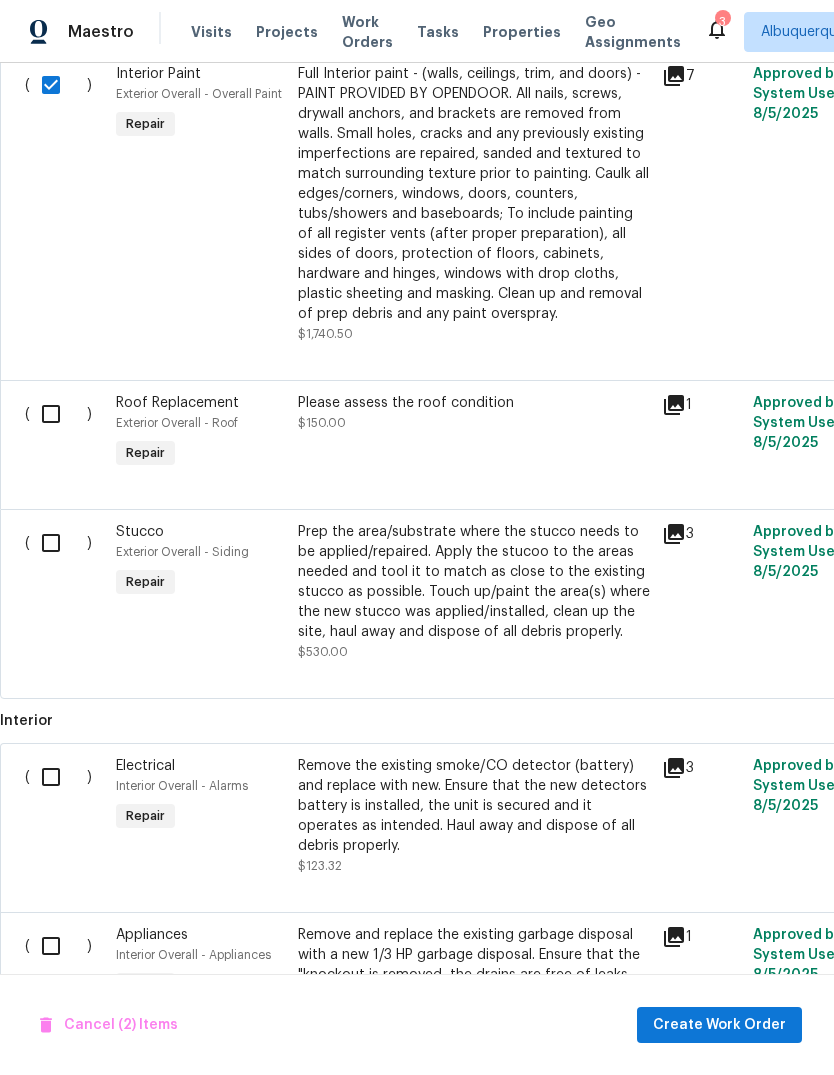 click at bounding box center (58, 543) 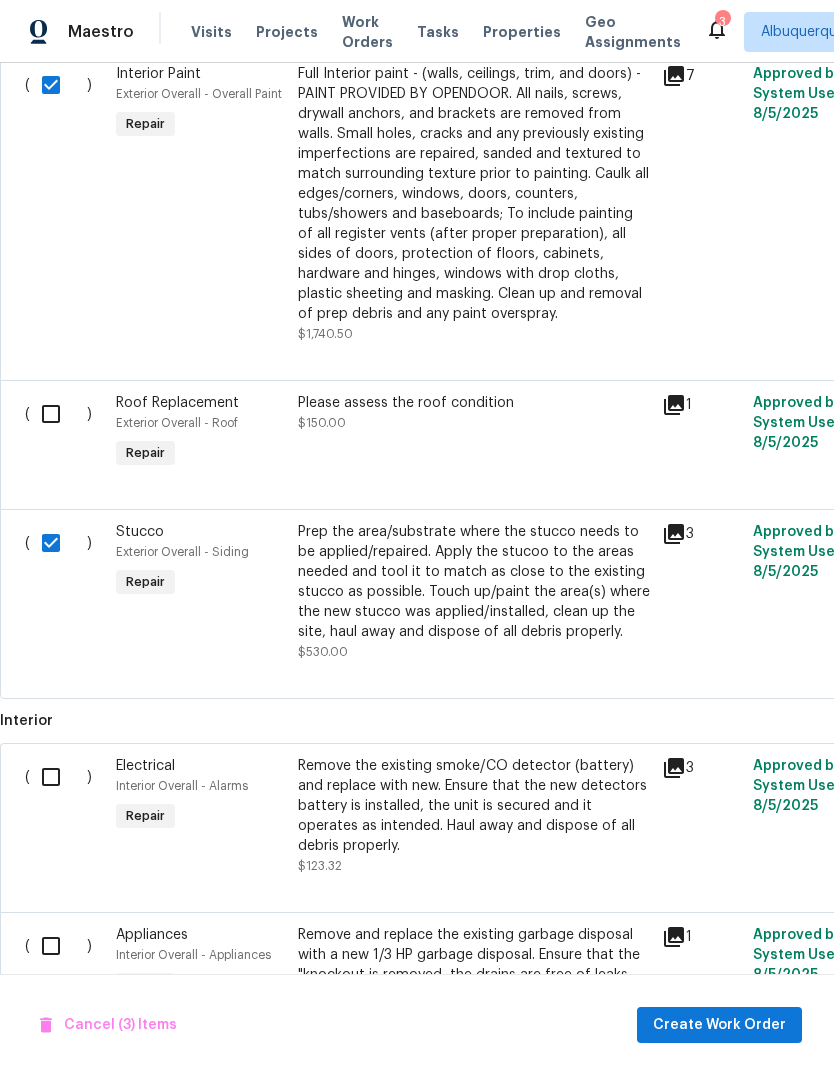 click at bounding box center [58, 777] 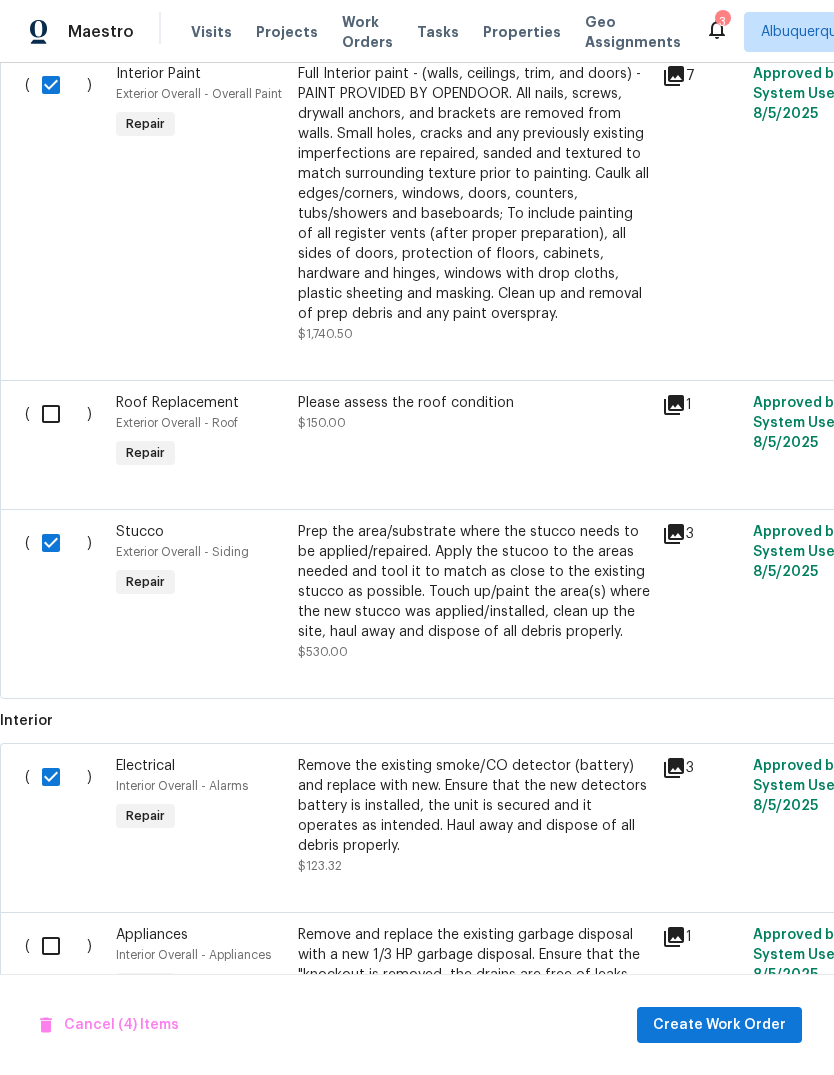 click at bounding box center (58, 946) 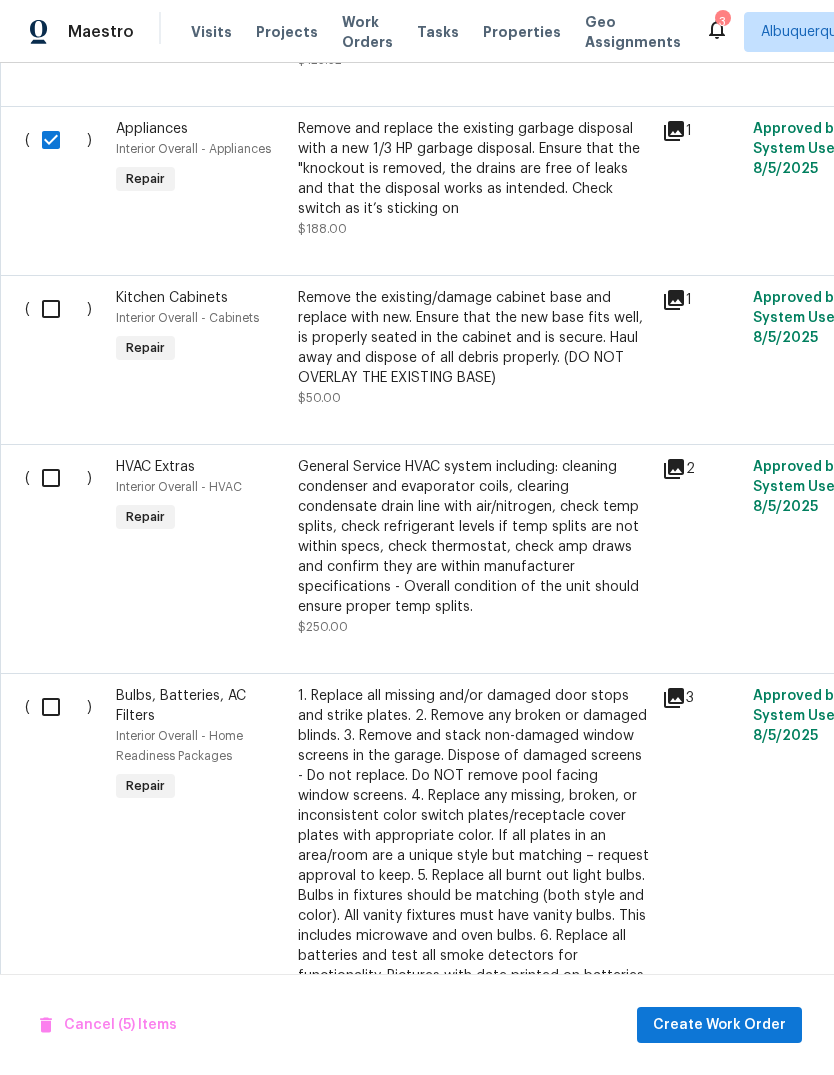 scroll, scrollTop: 1739, scrollLeft: 0, axis: vertical 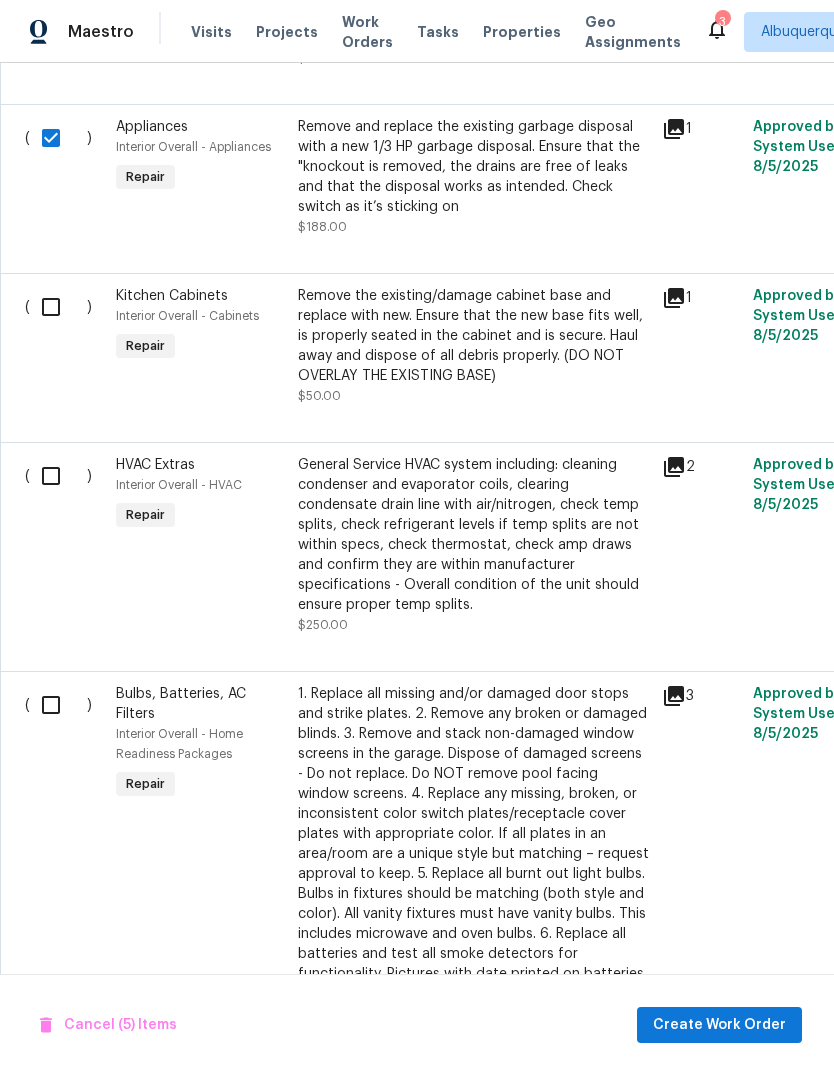 click at bounding box center (58, 307) 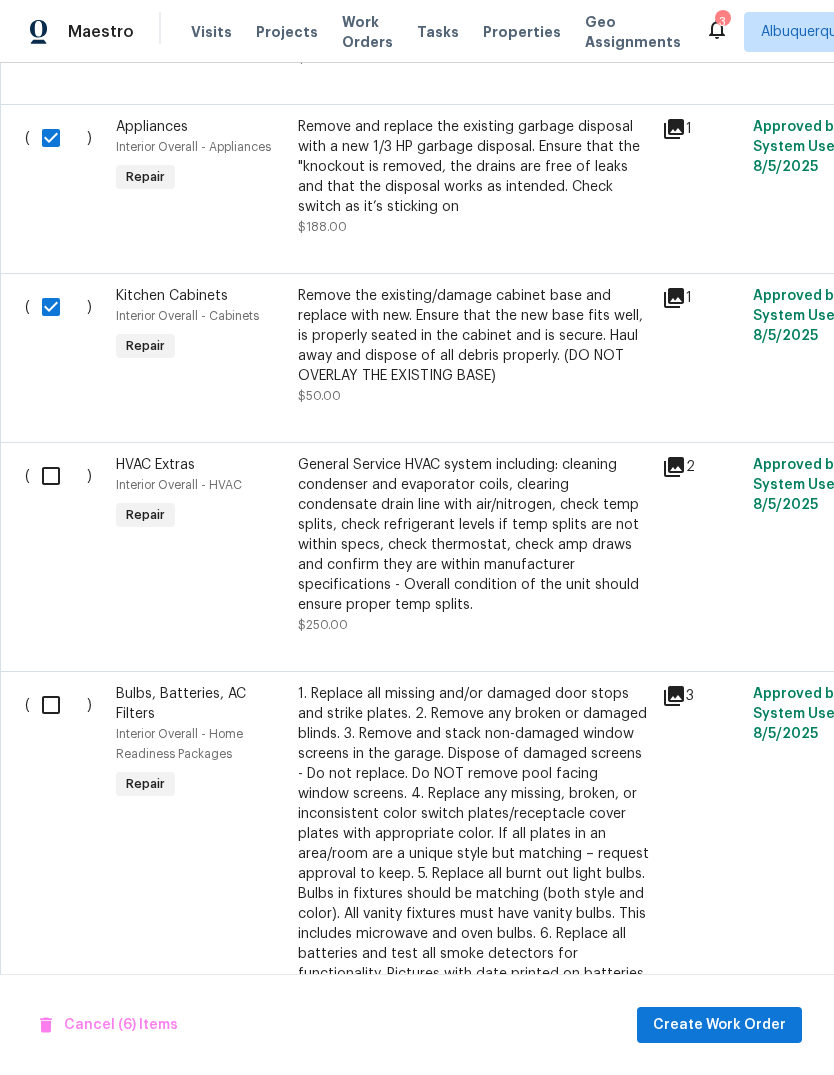 click at bounding box center (58, 476) 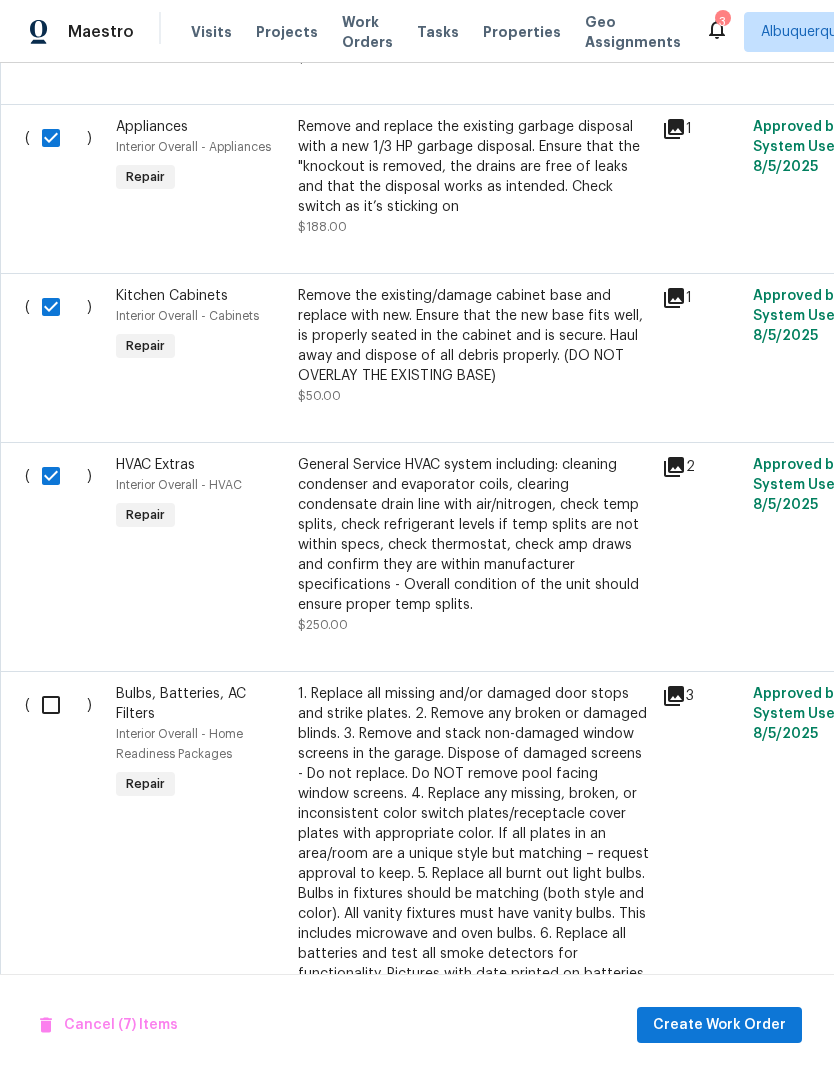 click at bounding box center [58, 705] 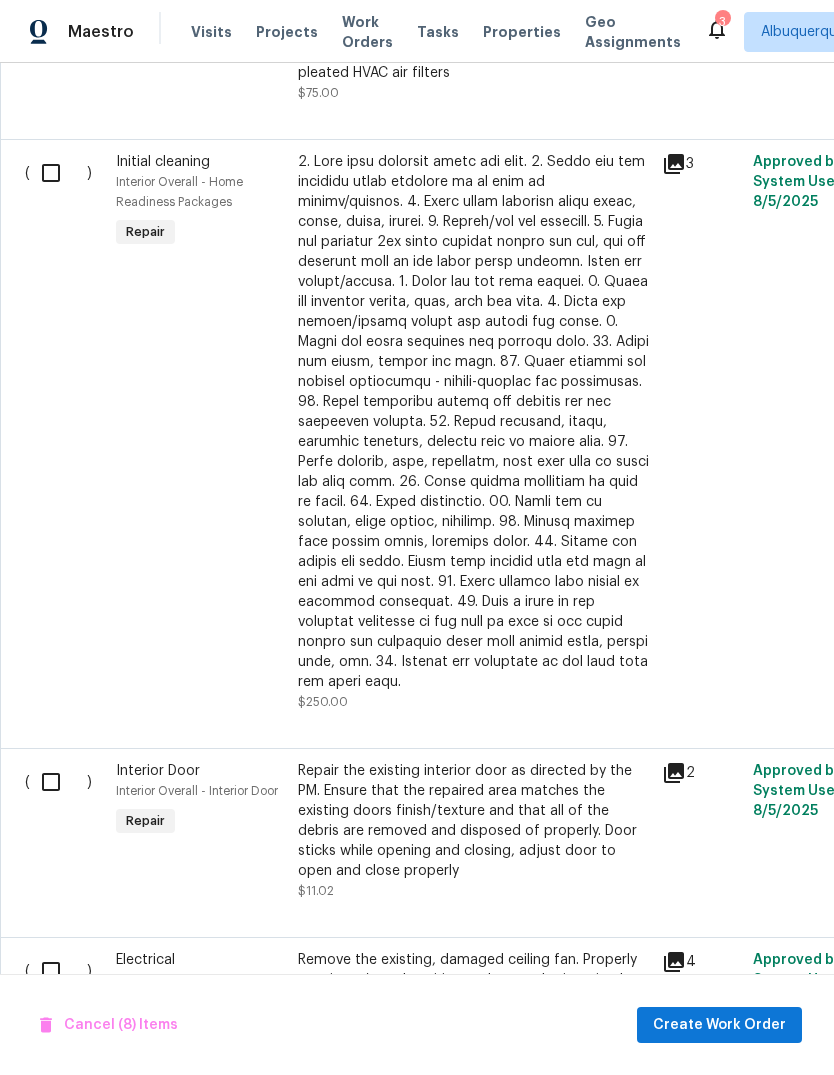 scroll, scrollTop: 2717, scrollLeft: 0, axis: vertical 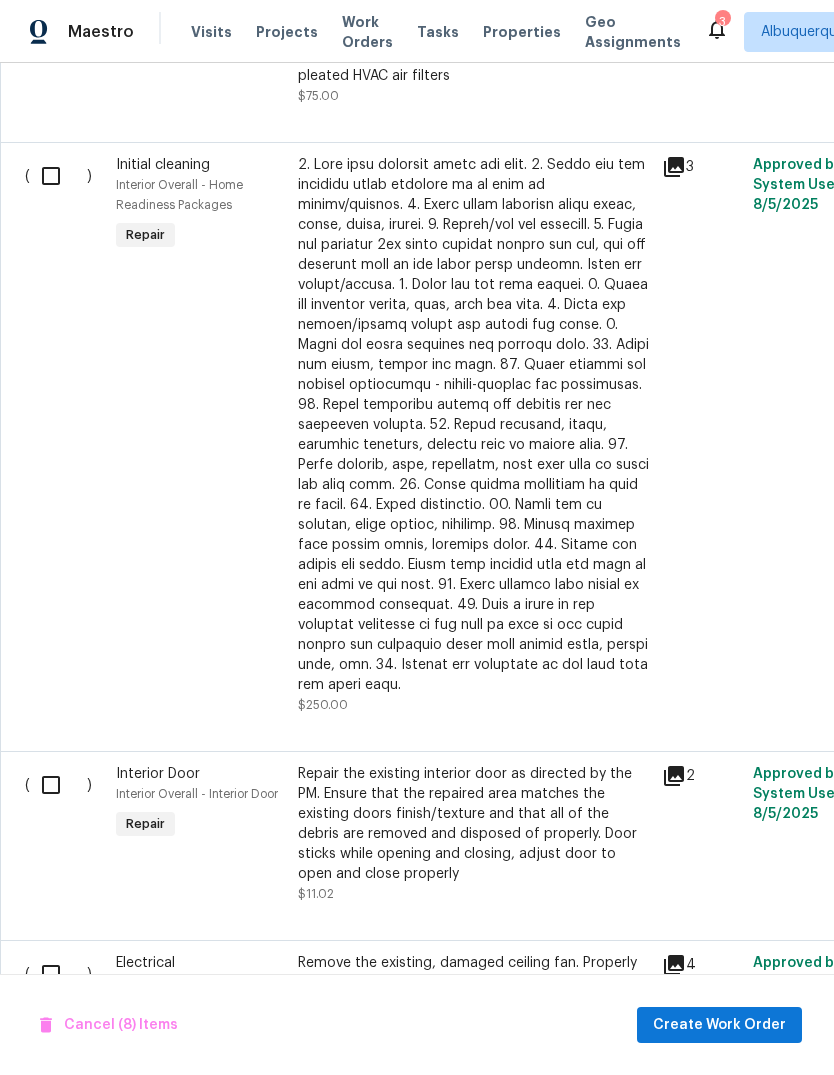 click at bounding box center [58, 785] 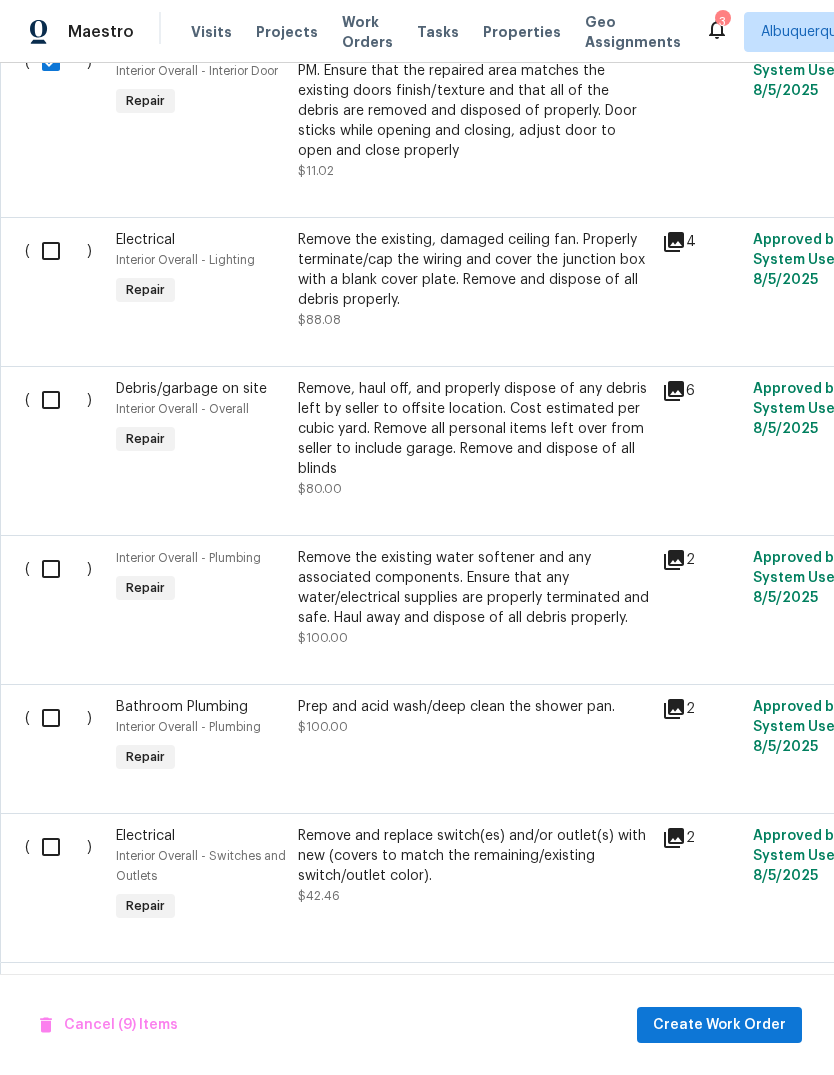 scroll, scrollTop: 3441, scrollLeft: 0, axis: vertical 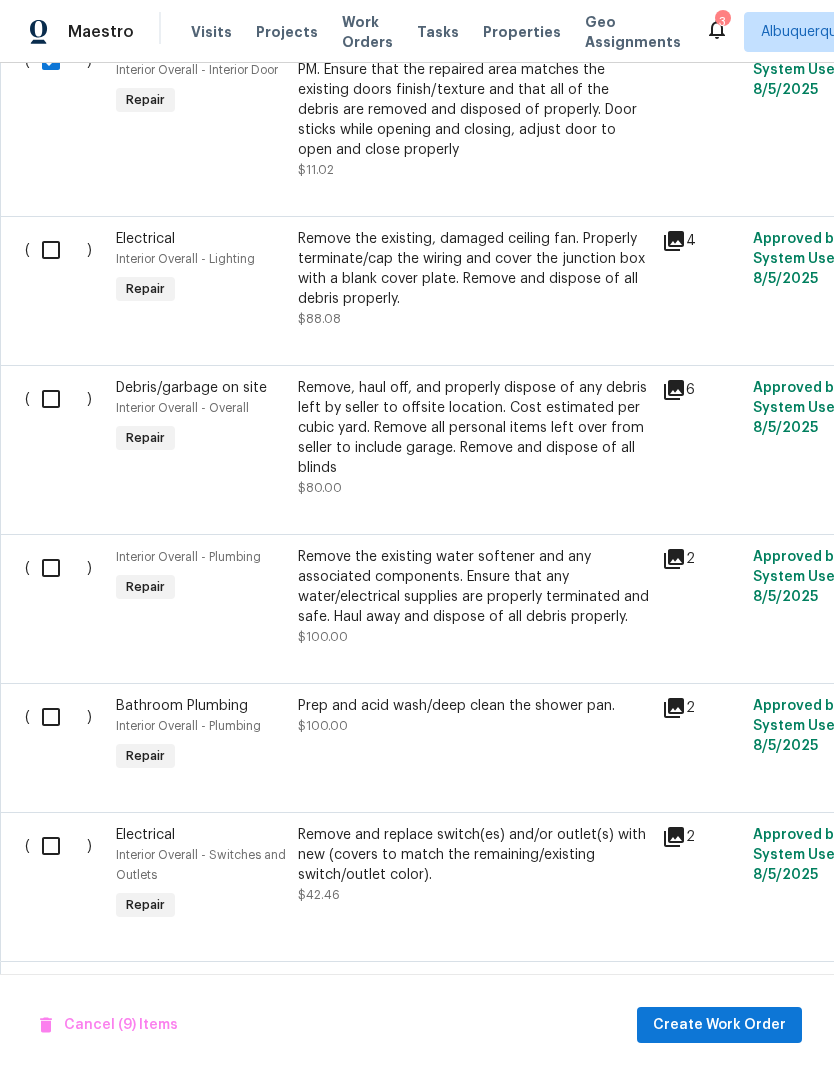click at bounding box center (58, 250) 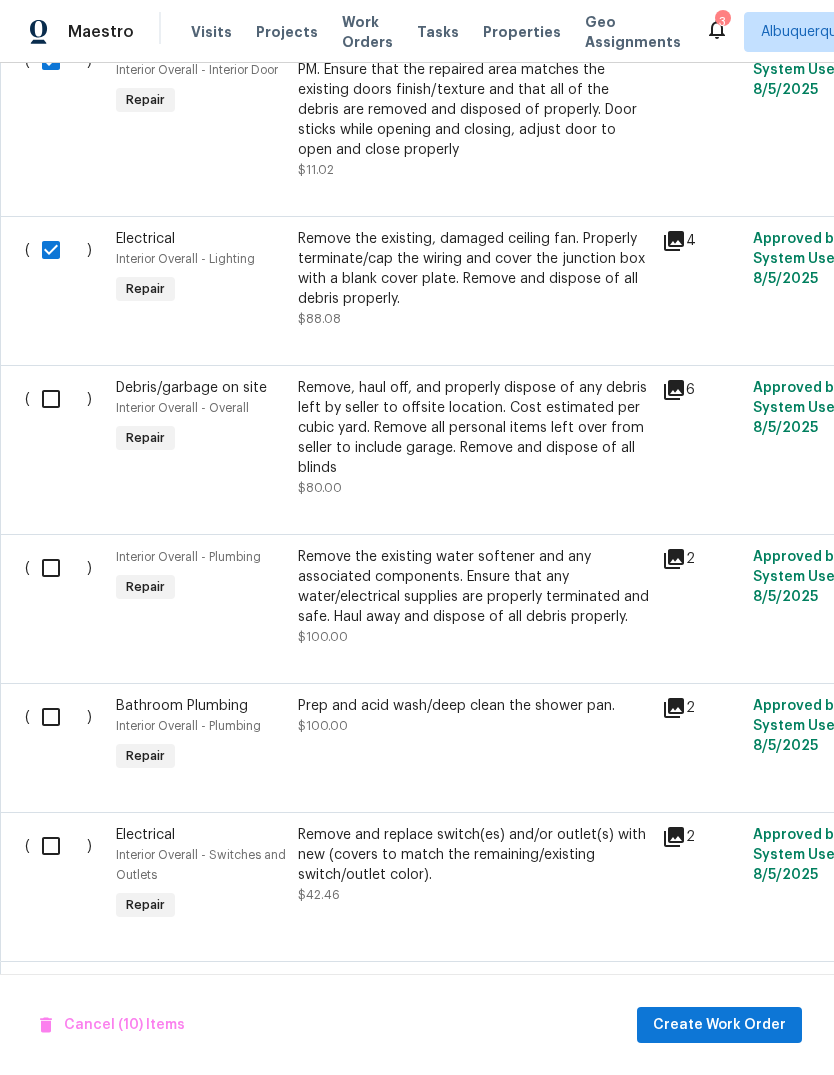 click at bounding box center (58, 399) 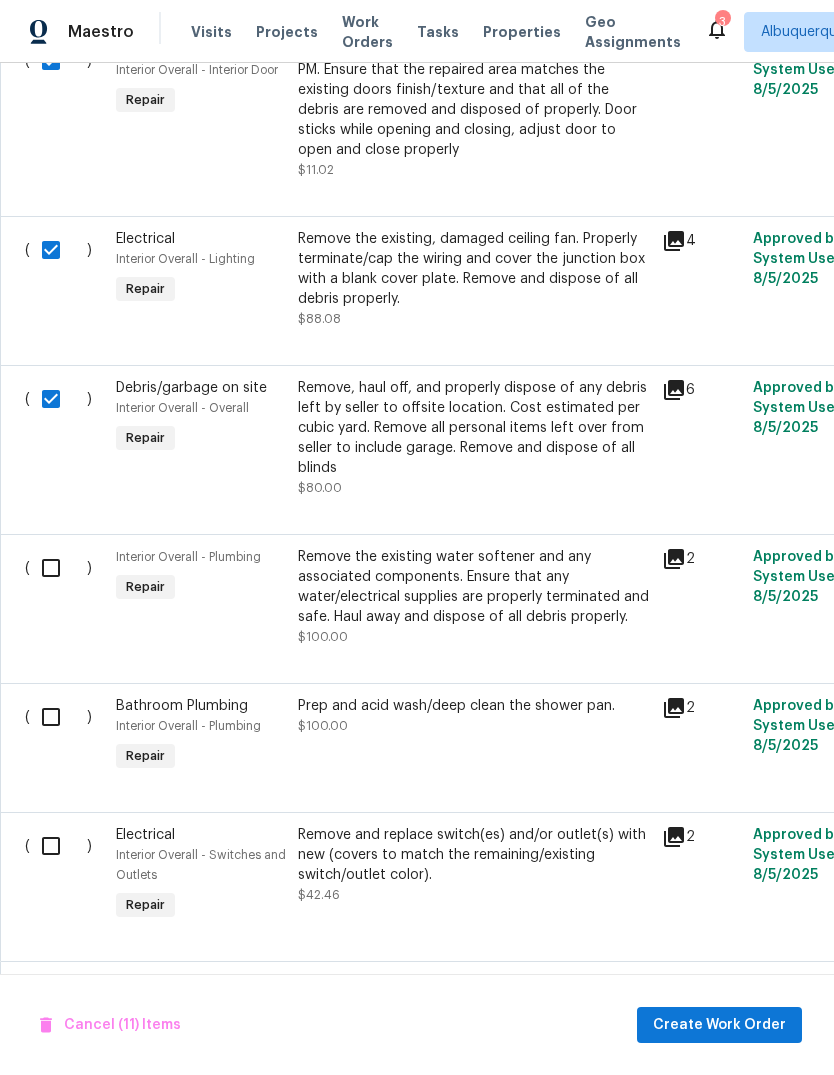 click at bounding box center [58, 568] 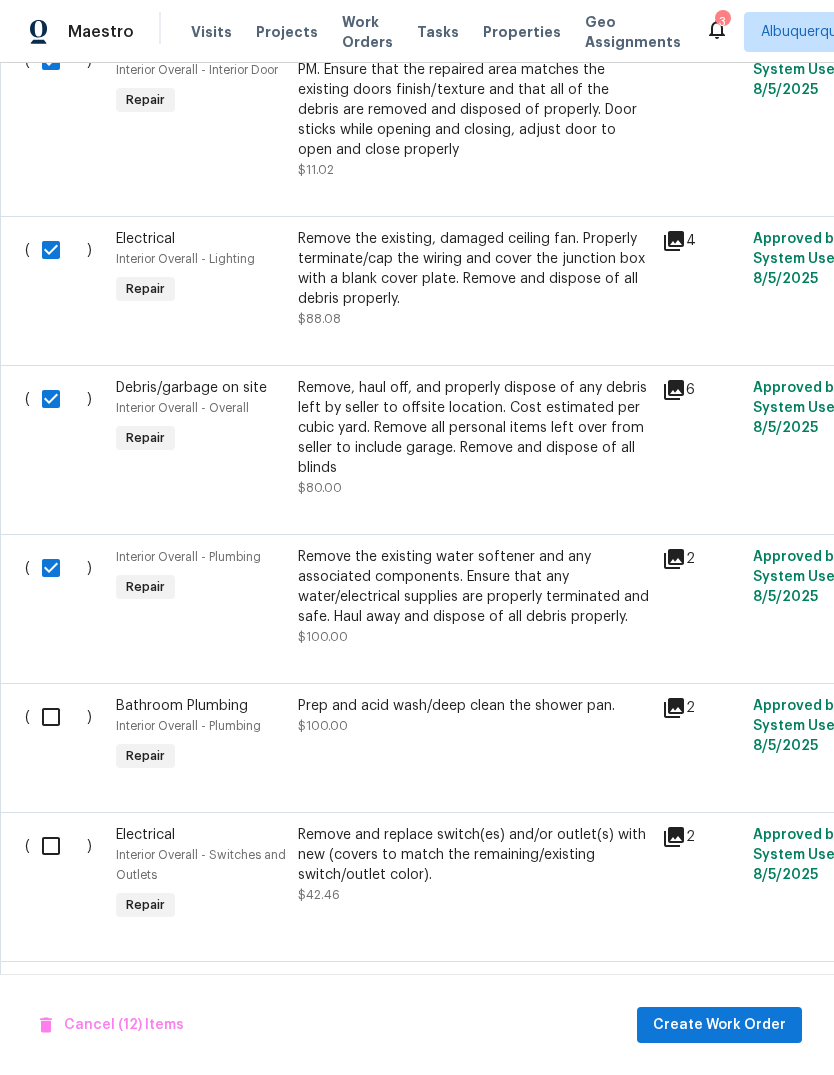 click at bounding box center [58, 717] 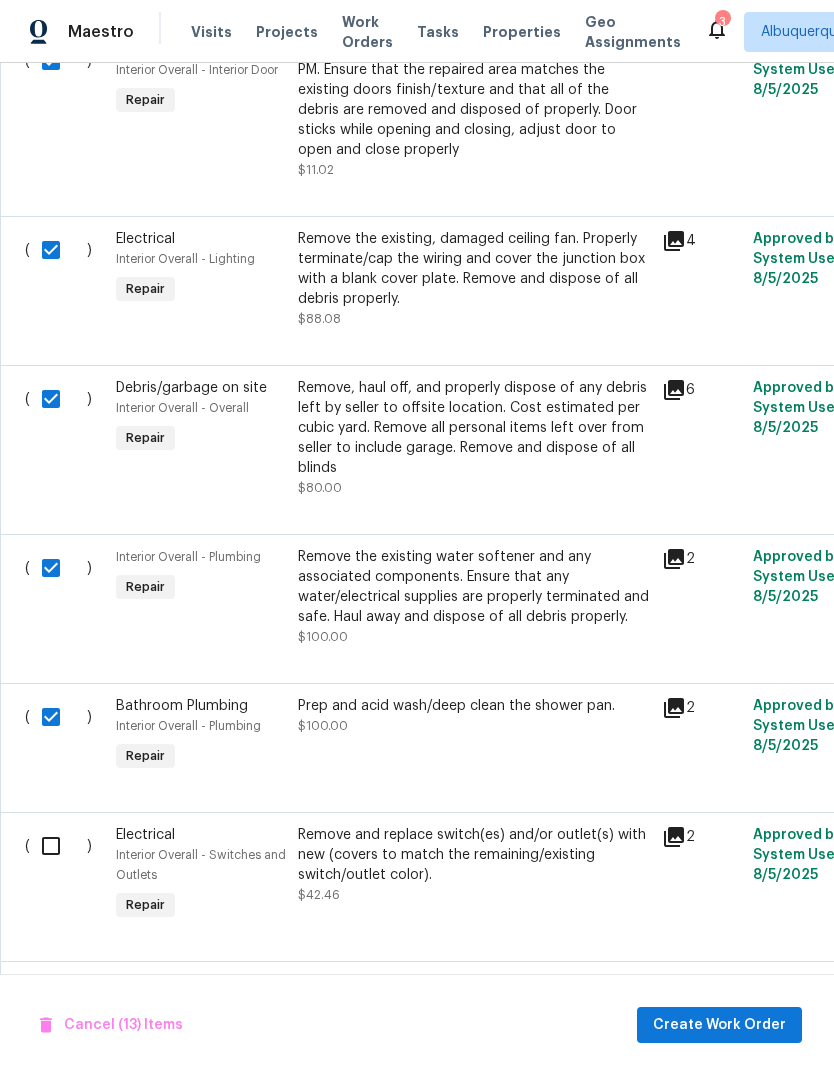 click at bounding box center (58, 846) 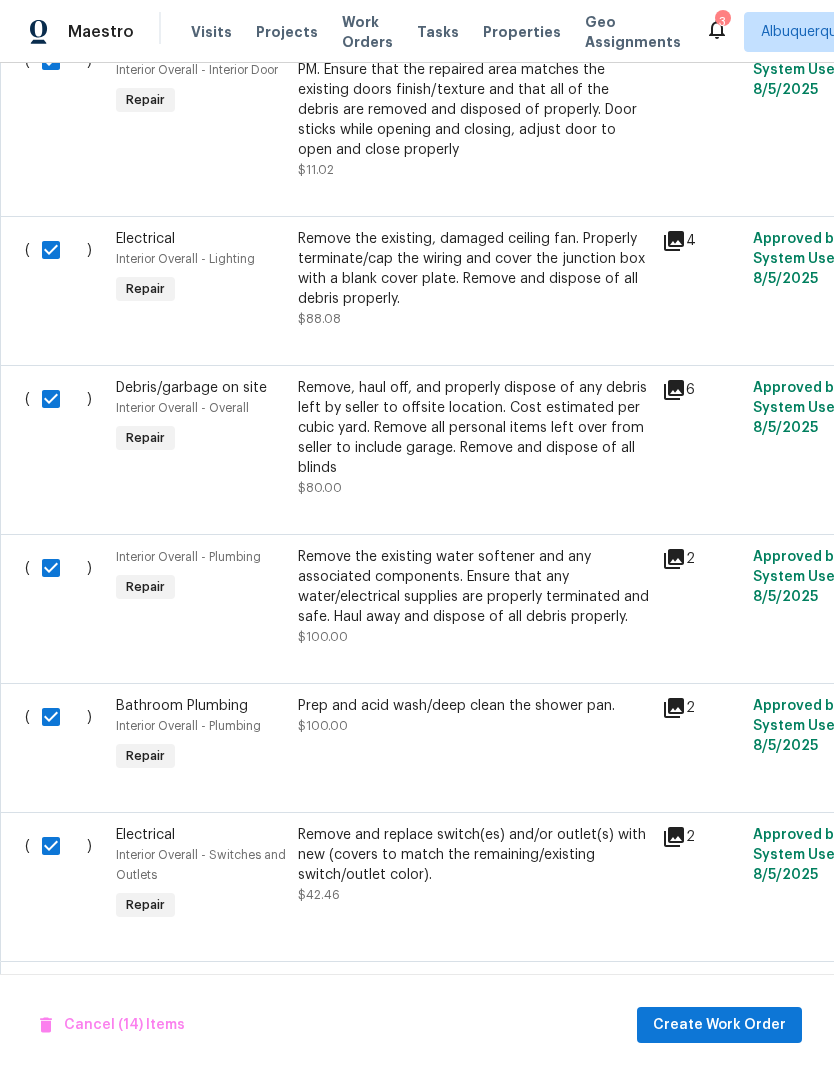 click at bounding box center [58, 995] 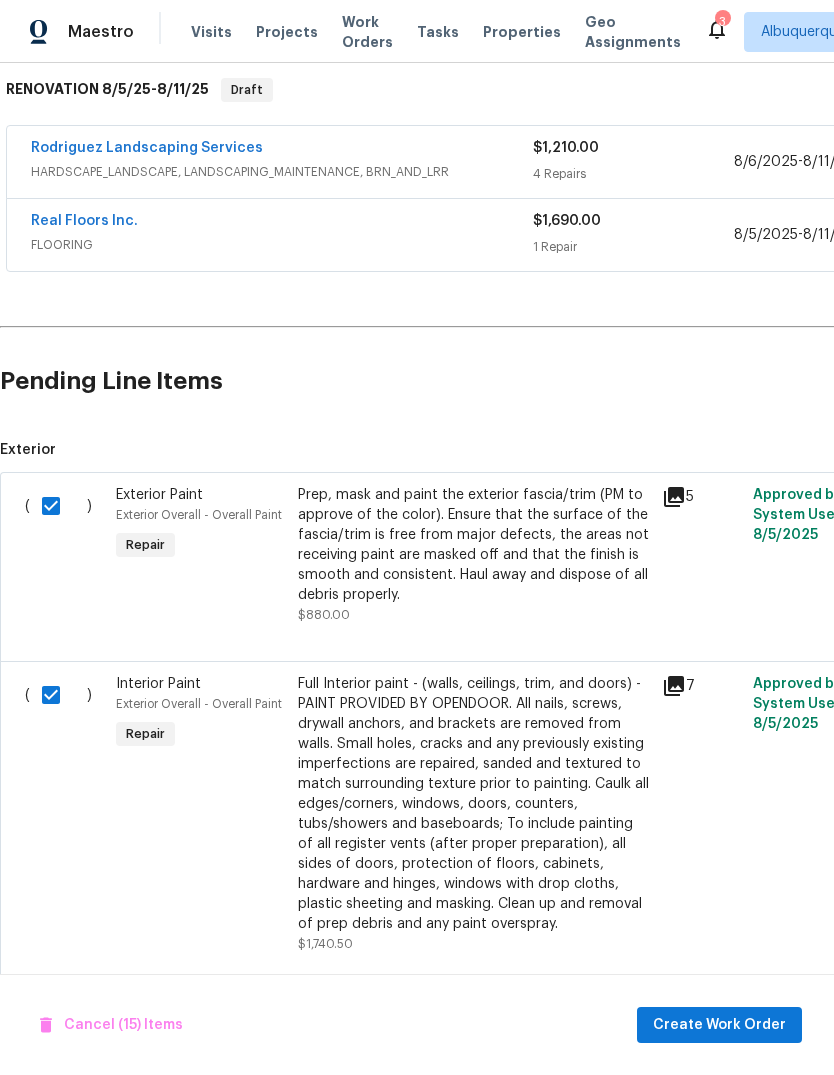 scroll, scrollTop: 317, scrollLeft: 0, axis: vertical 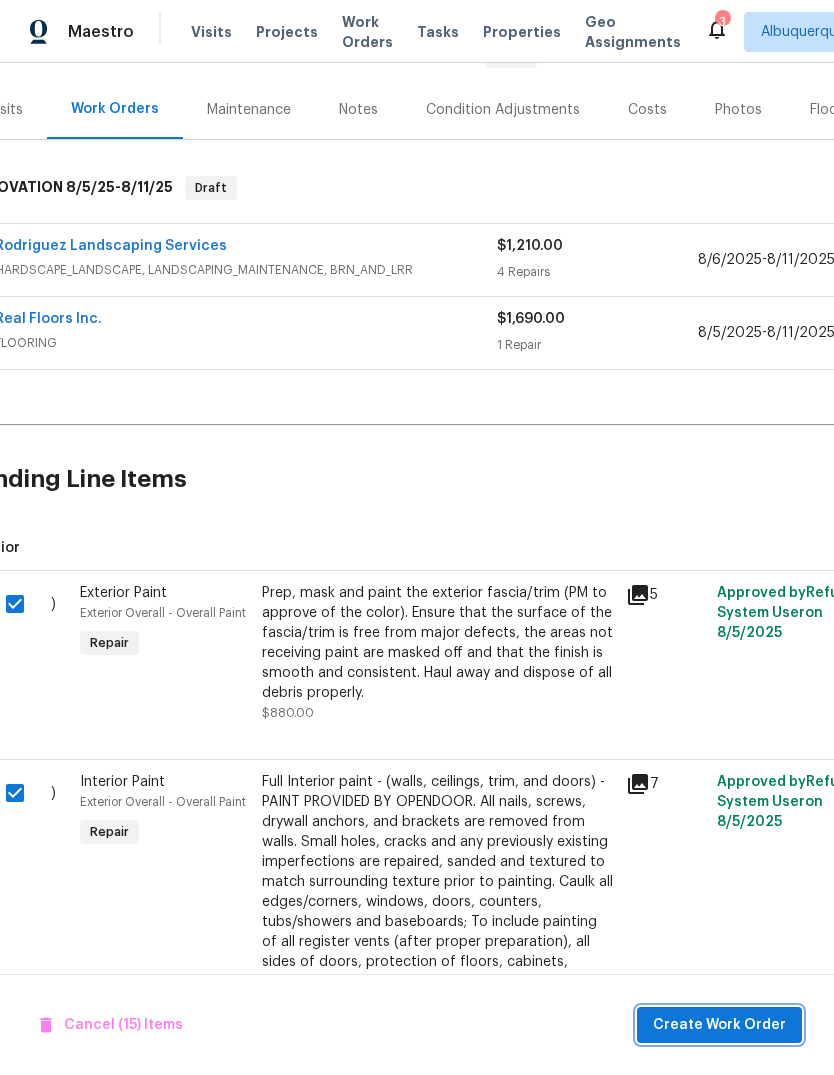 click on "Create Work Order" at bounding box center [719, 1025] 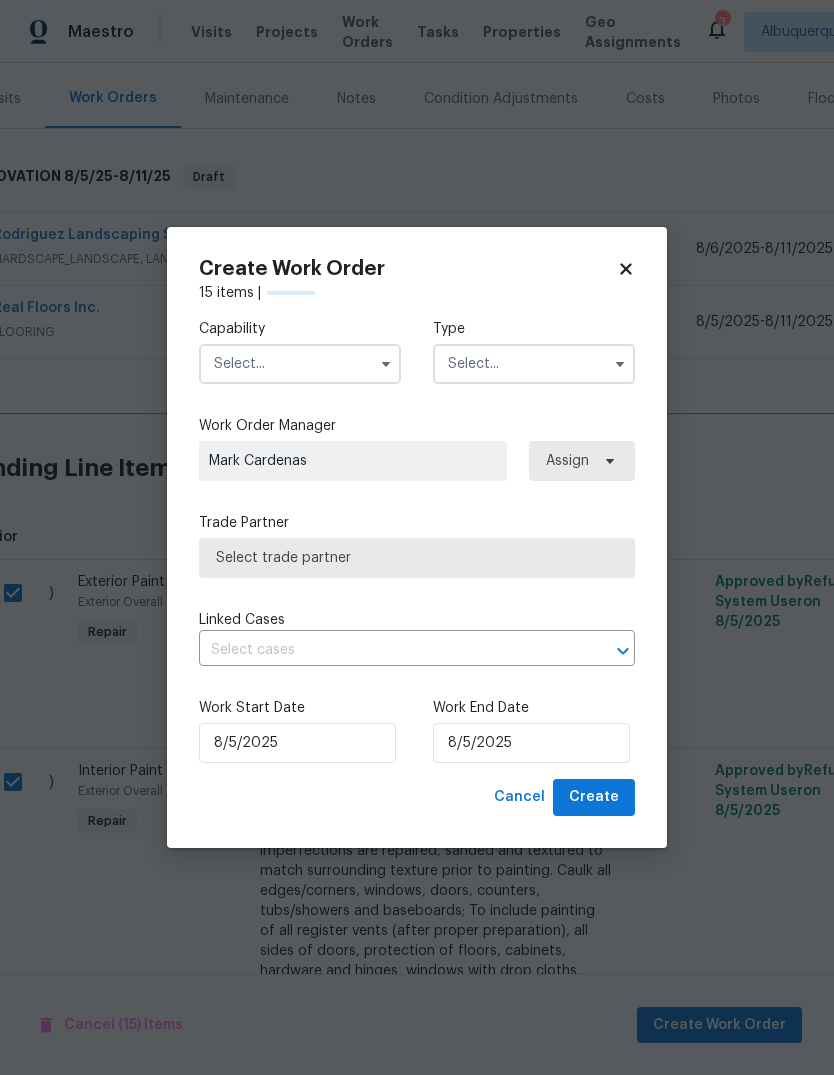 scroll, scrollTop: 236, scrollLeft: 38, axis: both 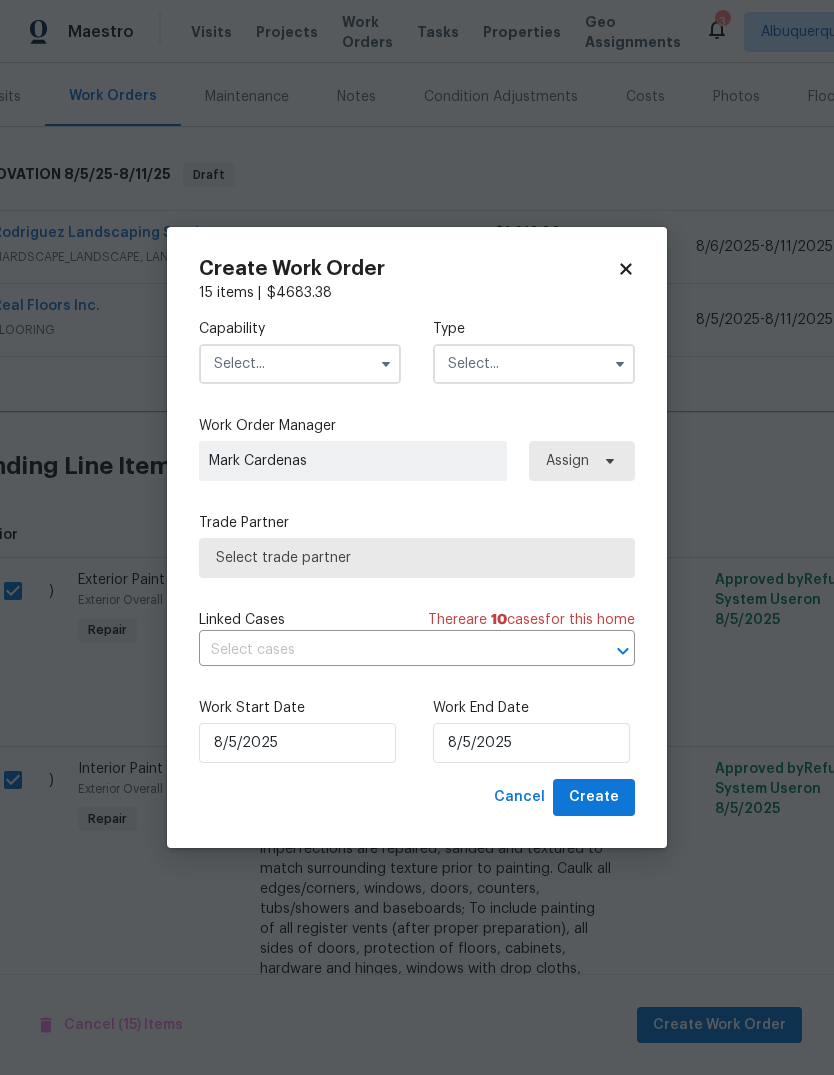 click at bounding box center [386, 364] 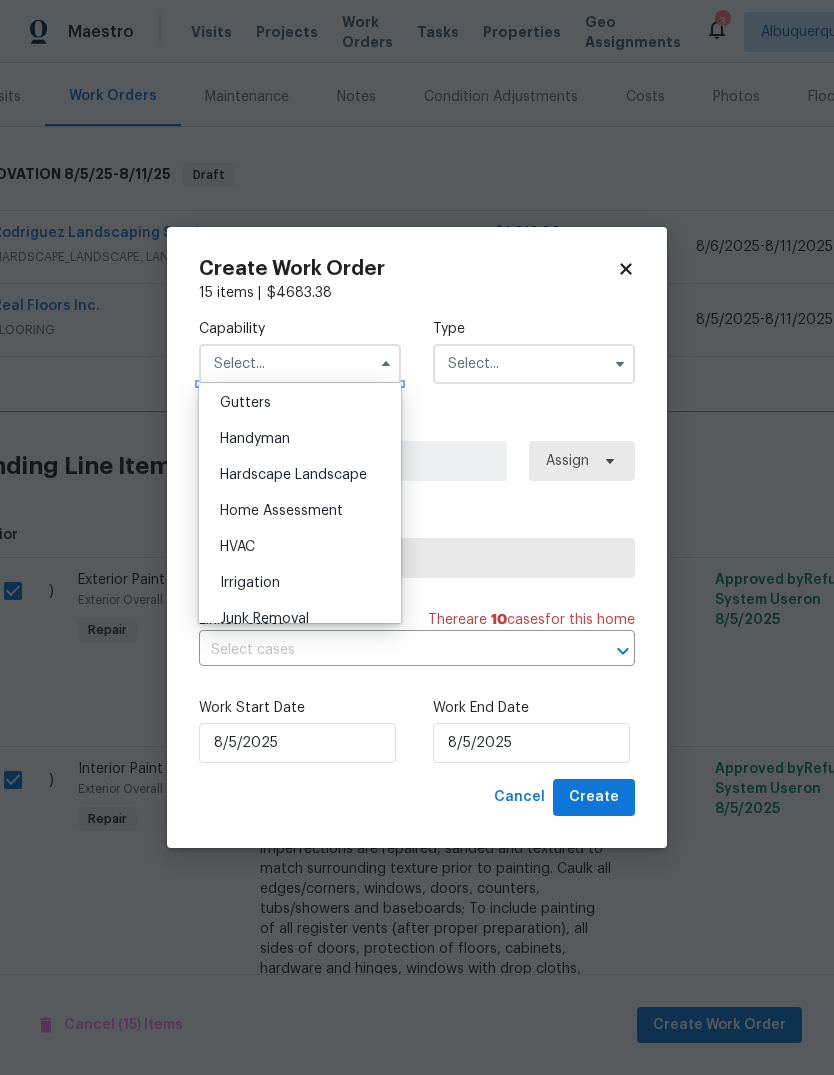scroll, scrollTop: 1052, scrollLeft: 0, axis: vertical 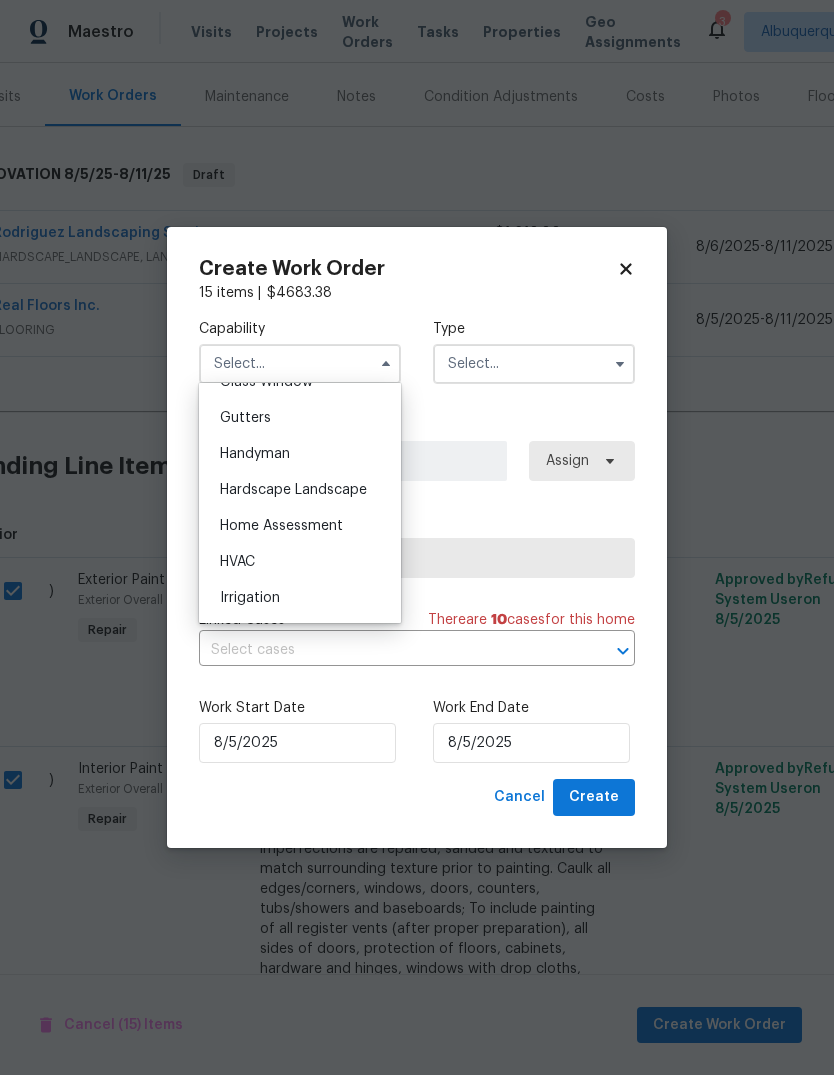 click on "Handyman" at bounding box center [255, 454] 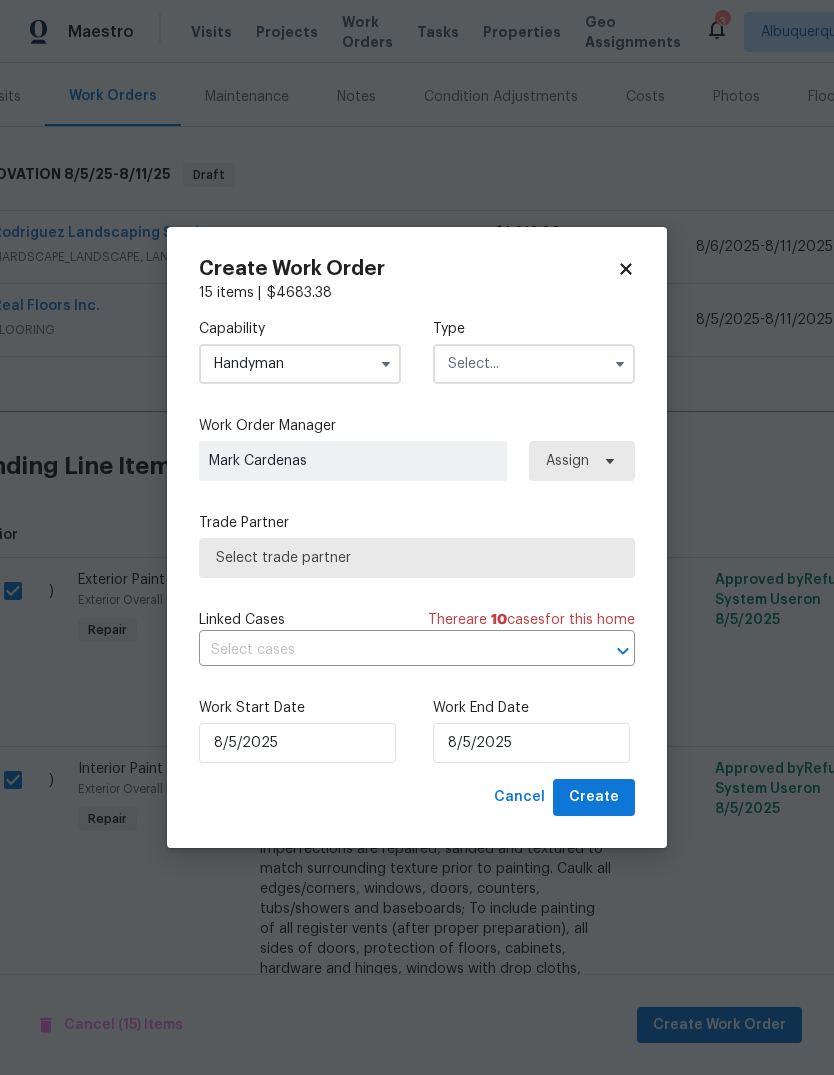 click at bounding box center [534, 364] 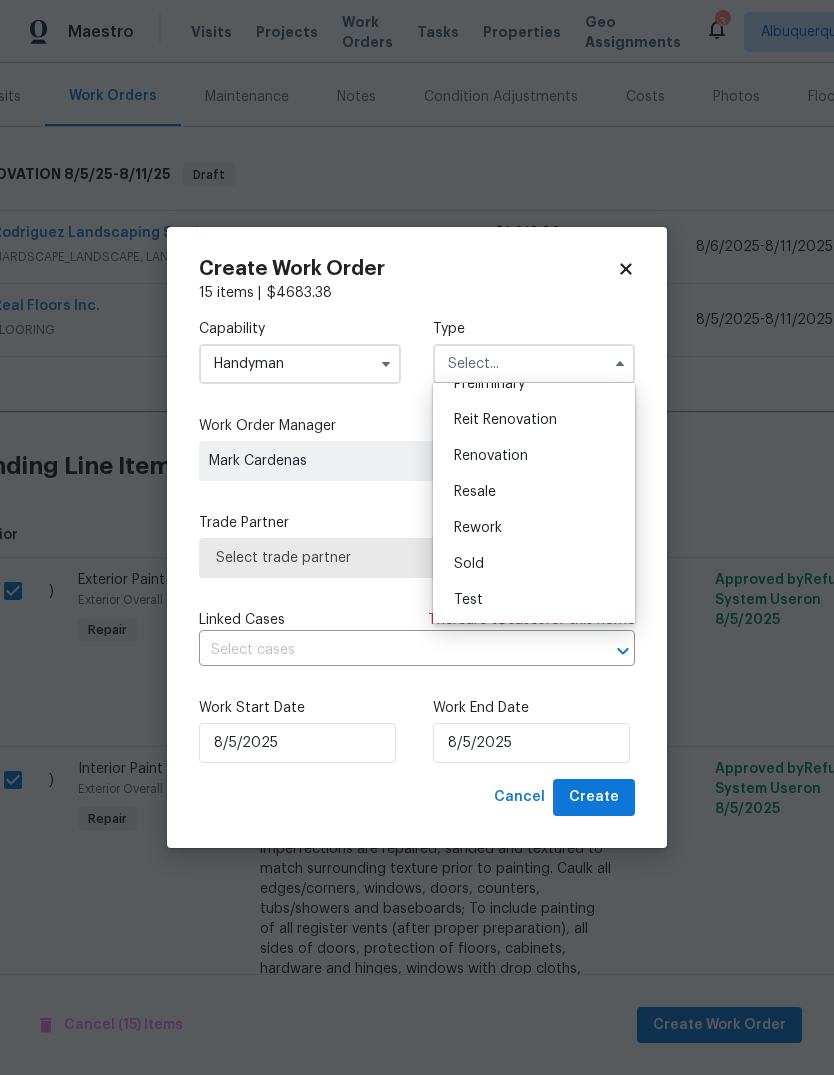 scroll, scrollTop: 454, scrollLeft: 0, axis: vertical 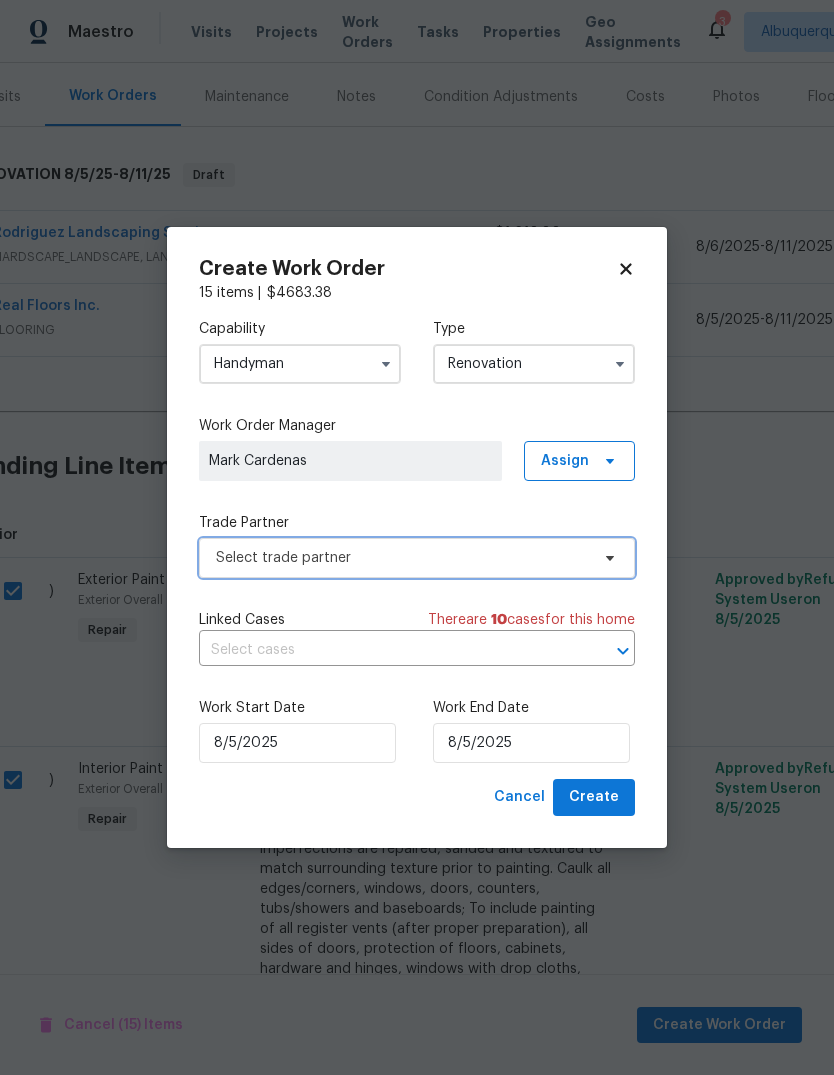 click on "Select trade partner" at bounding box center (402, 558) 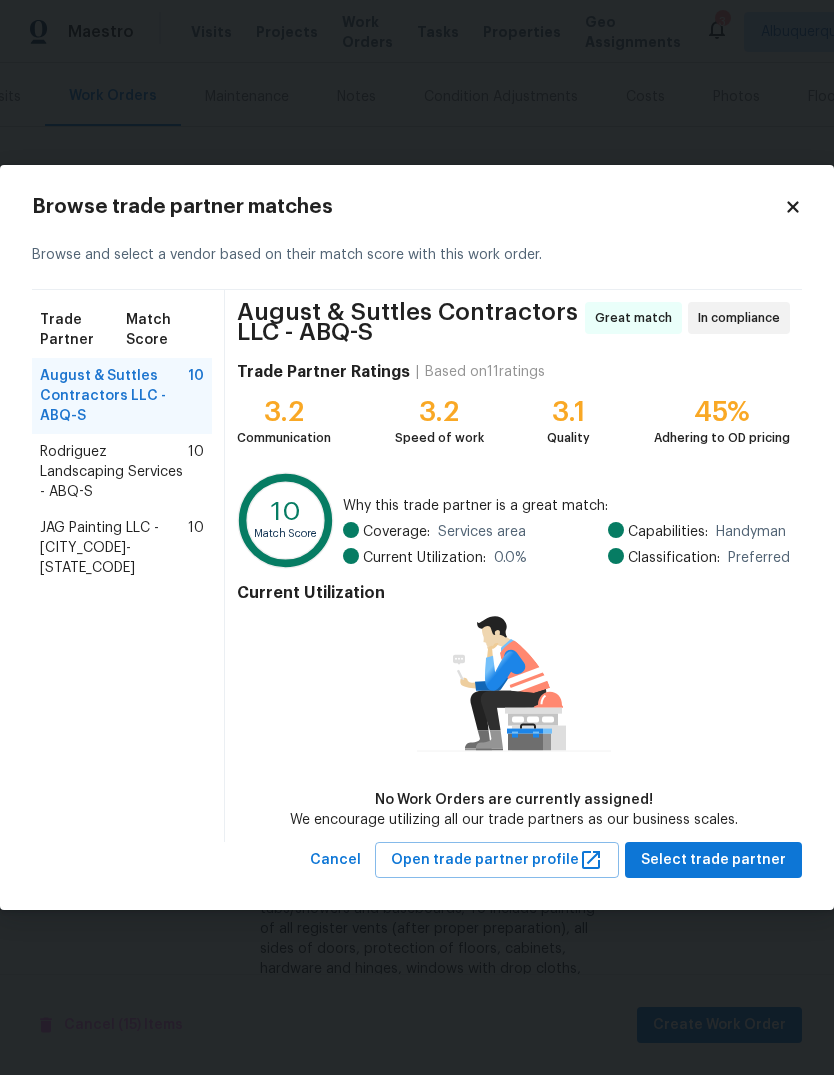 click on "Rodriguez Landscaping Services - ABQ-S" at bounding box center [114, 472] 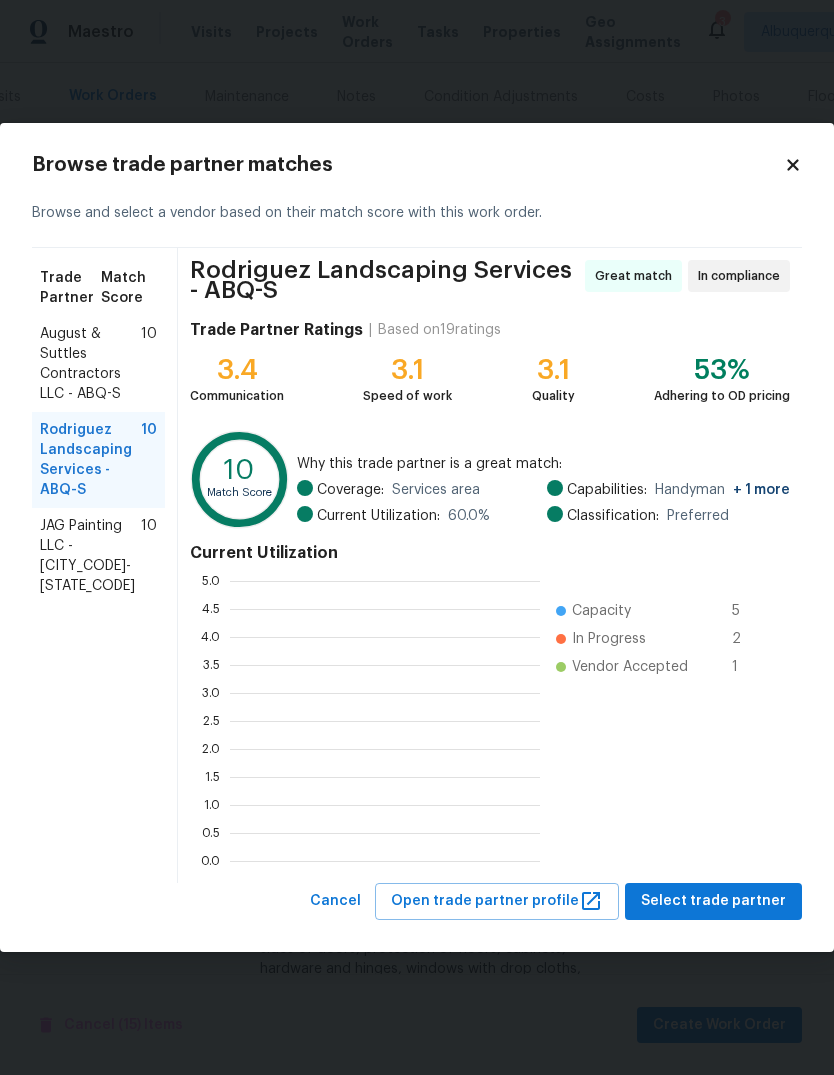 scroll, scrollTop: 2, scrollLeft: 2, axis: both 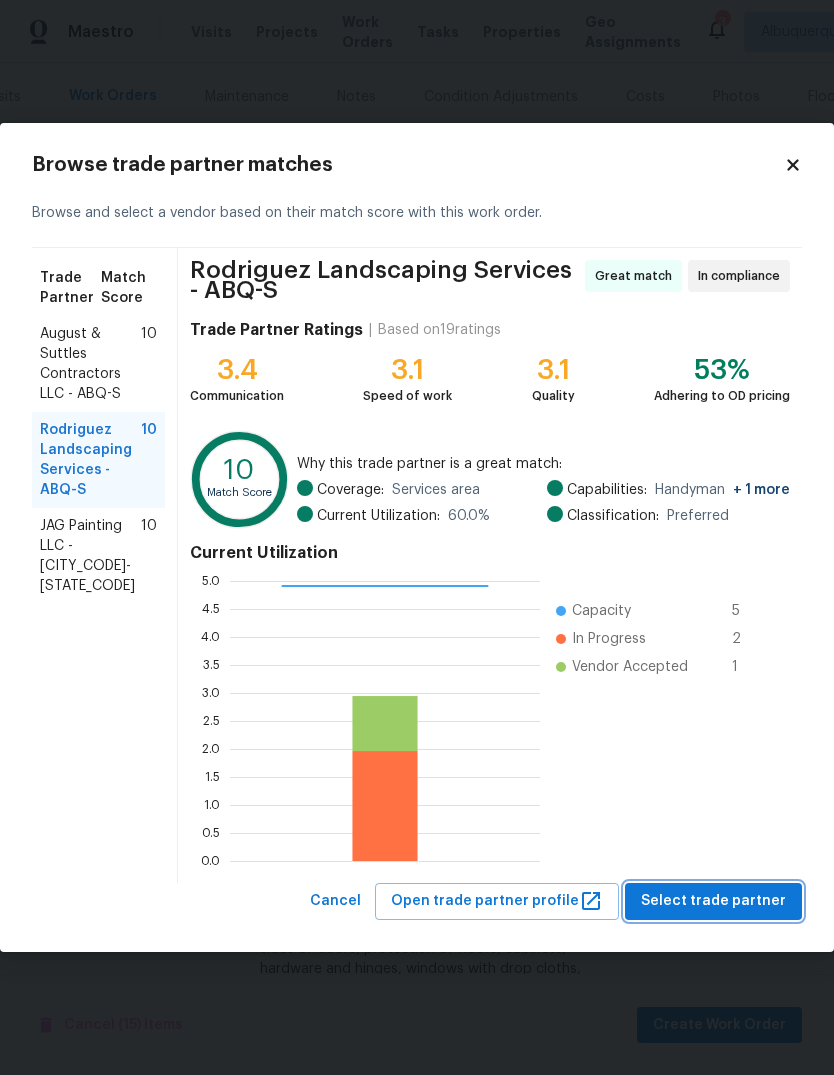 click on "Select trade partner" at bounding box center (713, 901) 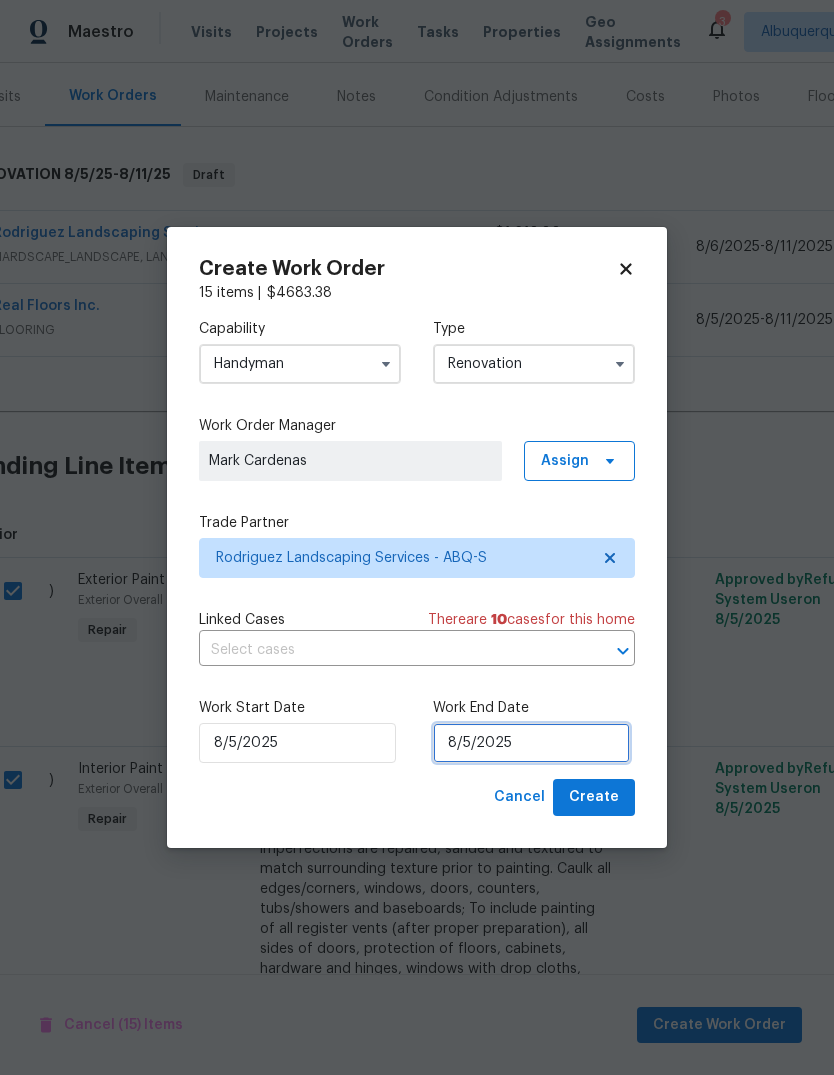 click on "8/5/2025" at bounding box center (531, 743) 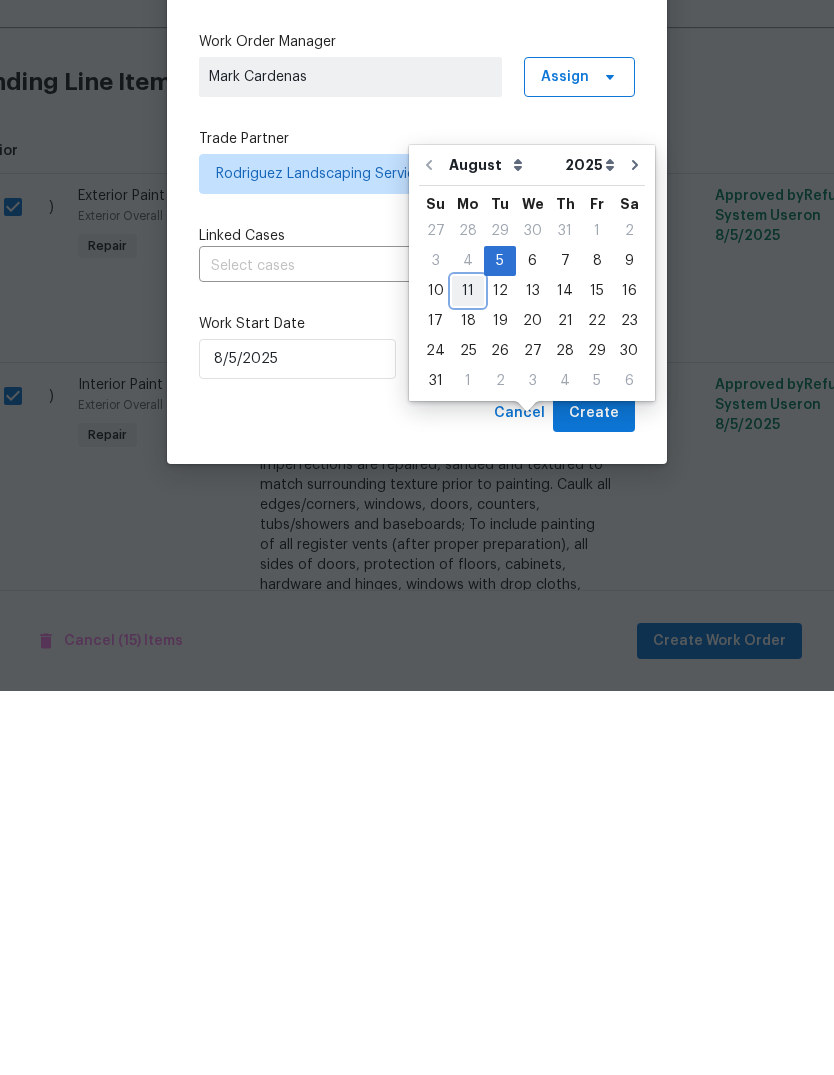 click on "11" at bounding box center (468, 675) 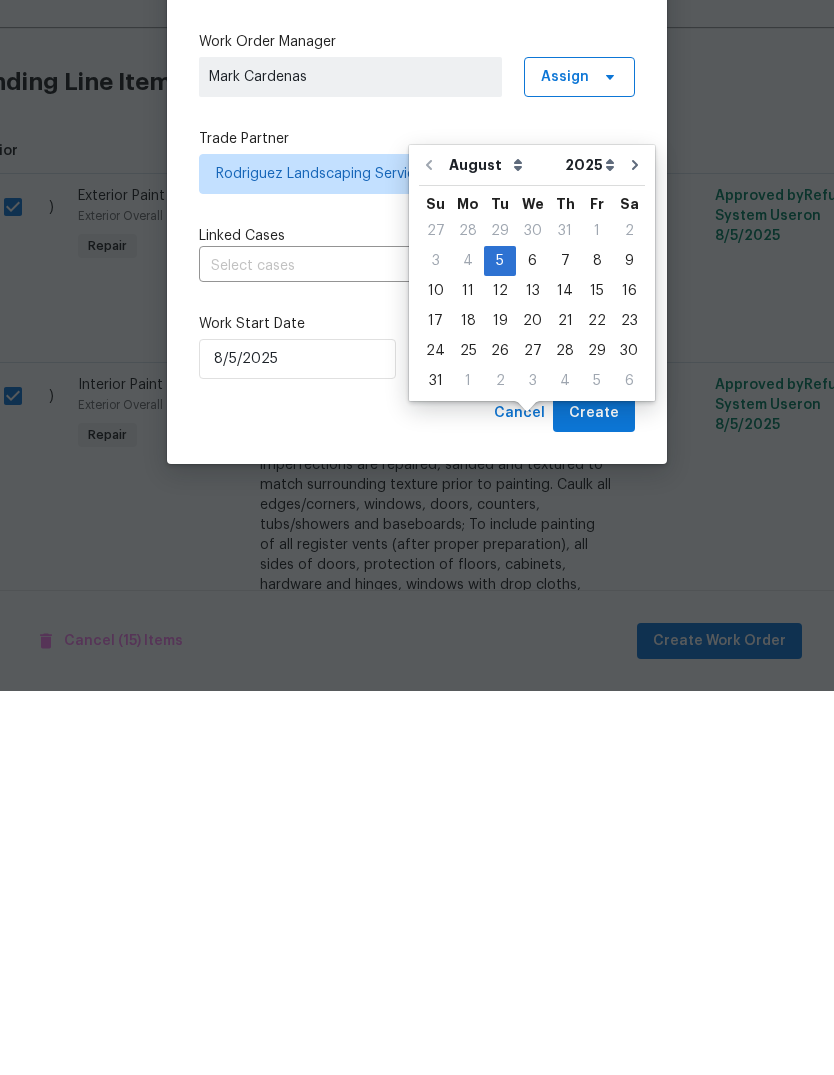 type on "8/11/2025" 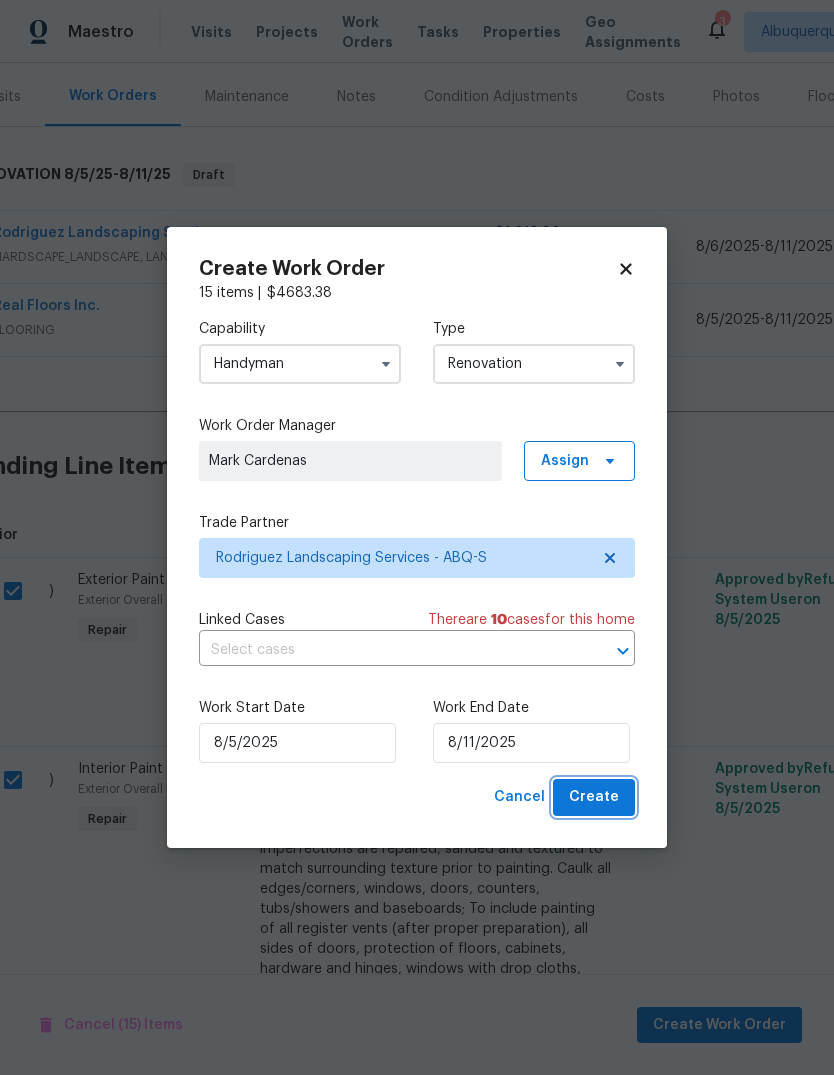 click on "Create" at bounding box center [594, 797] 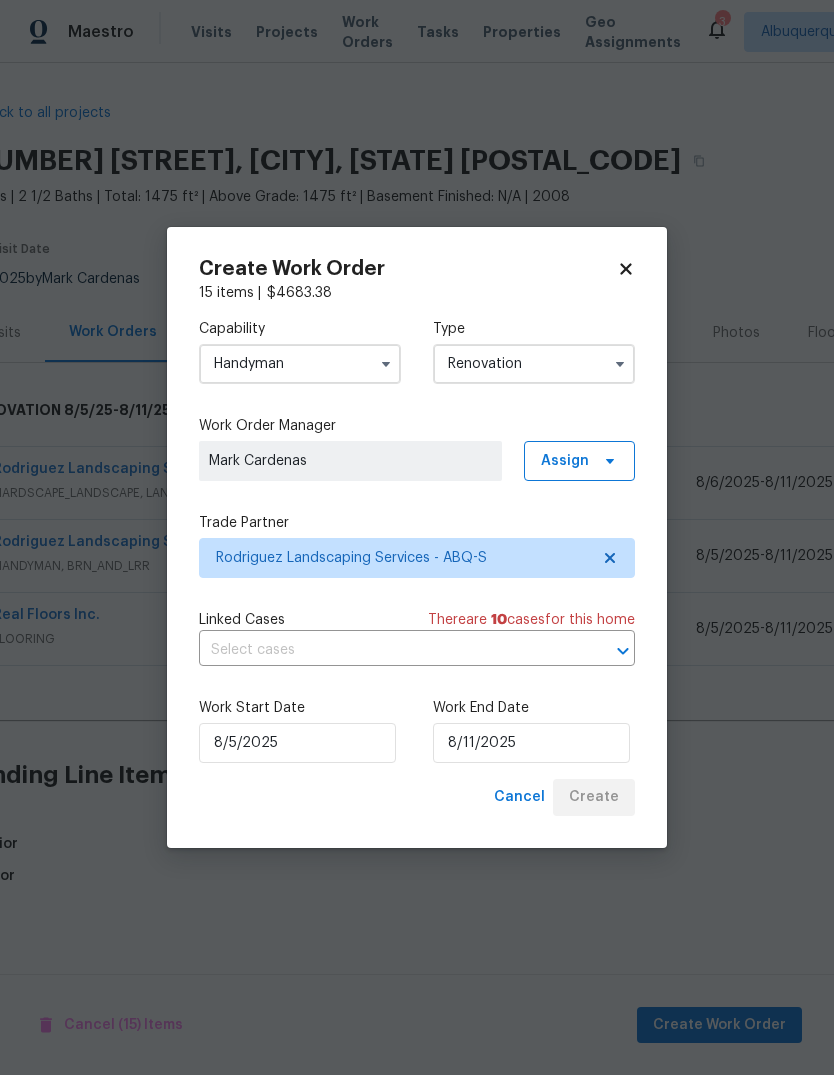 scroll, scrollTop: 0, scrollLeft: 0, axis: both 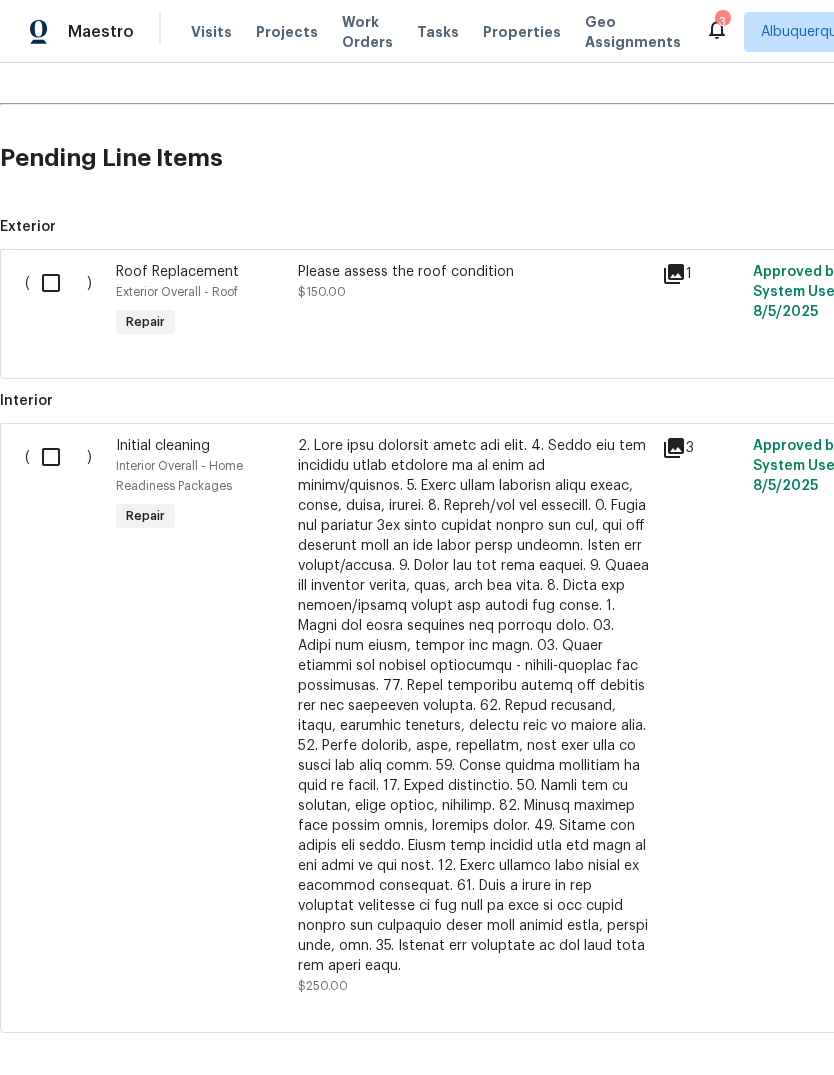 click at bounding box center [58, 457] 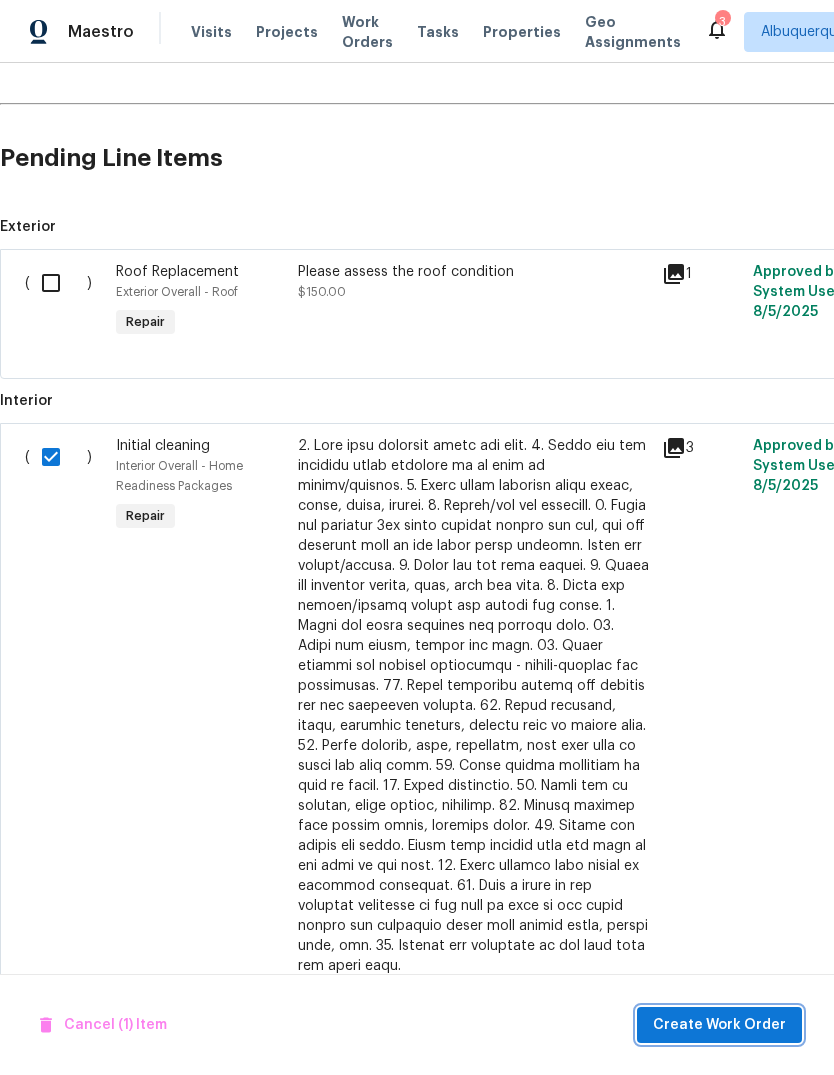 click on "Create Work Order" at bounding box center (719, 1025) 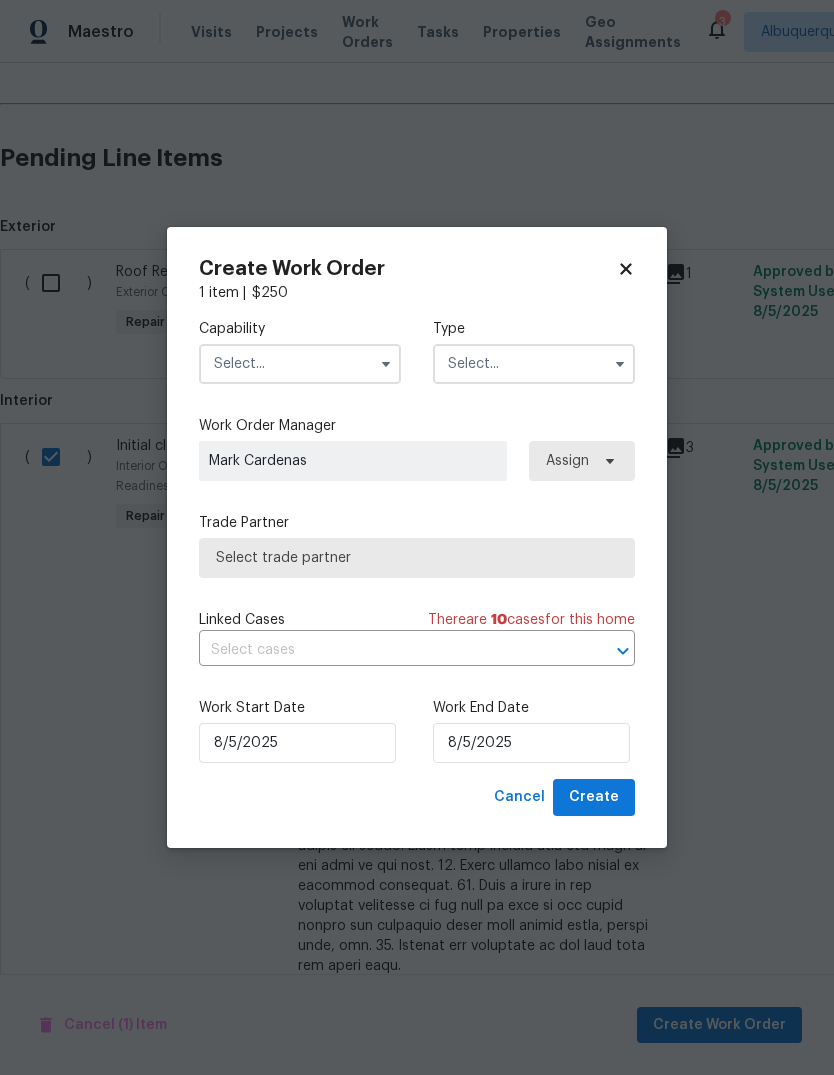 click at bounding box center (386, 364) 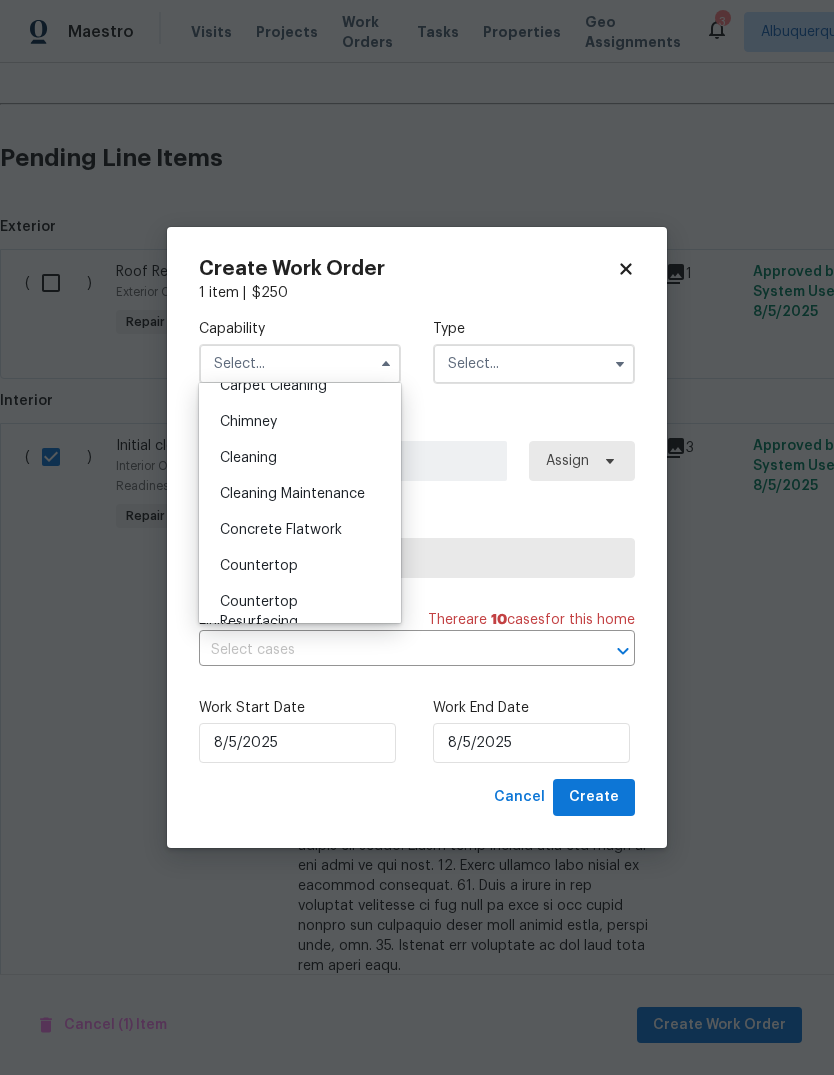 scroll, scrollTop: 237, scrollLeft: 0, axis: vertical 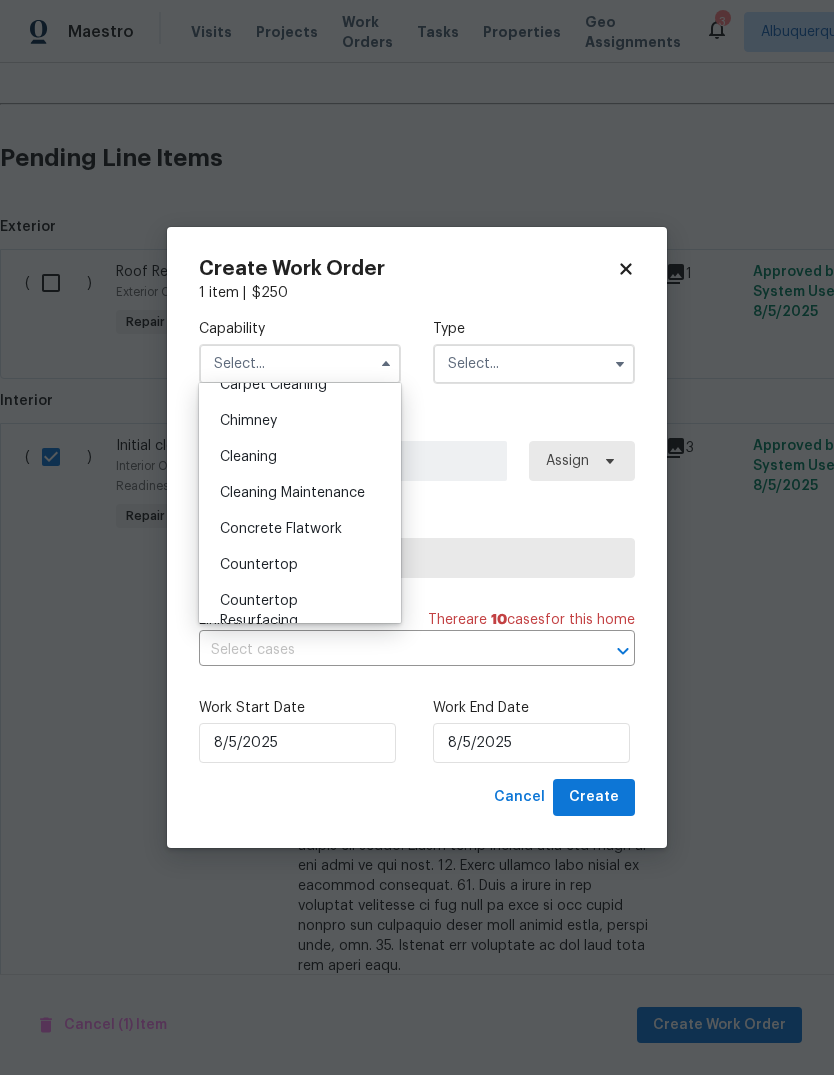 click on "Cleaning" at bounding box center [300, 457] 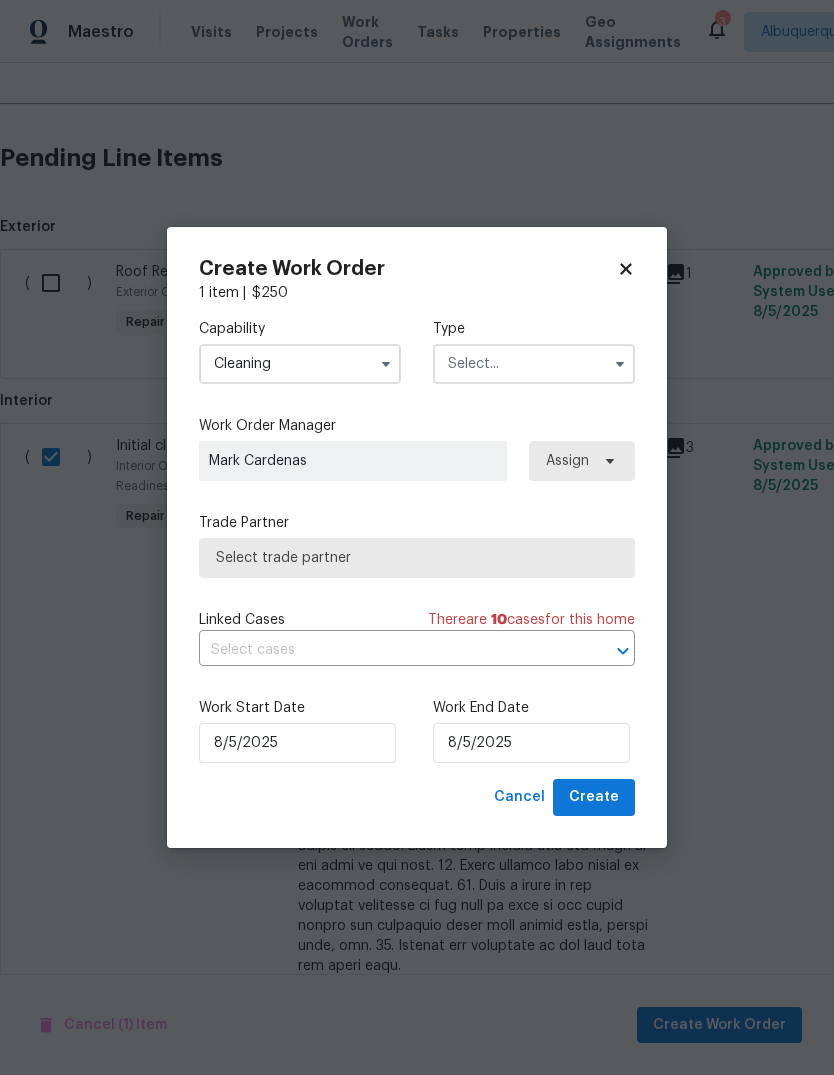 click at bounding box center [534, 364] 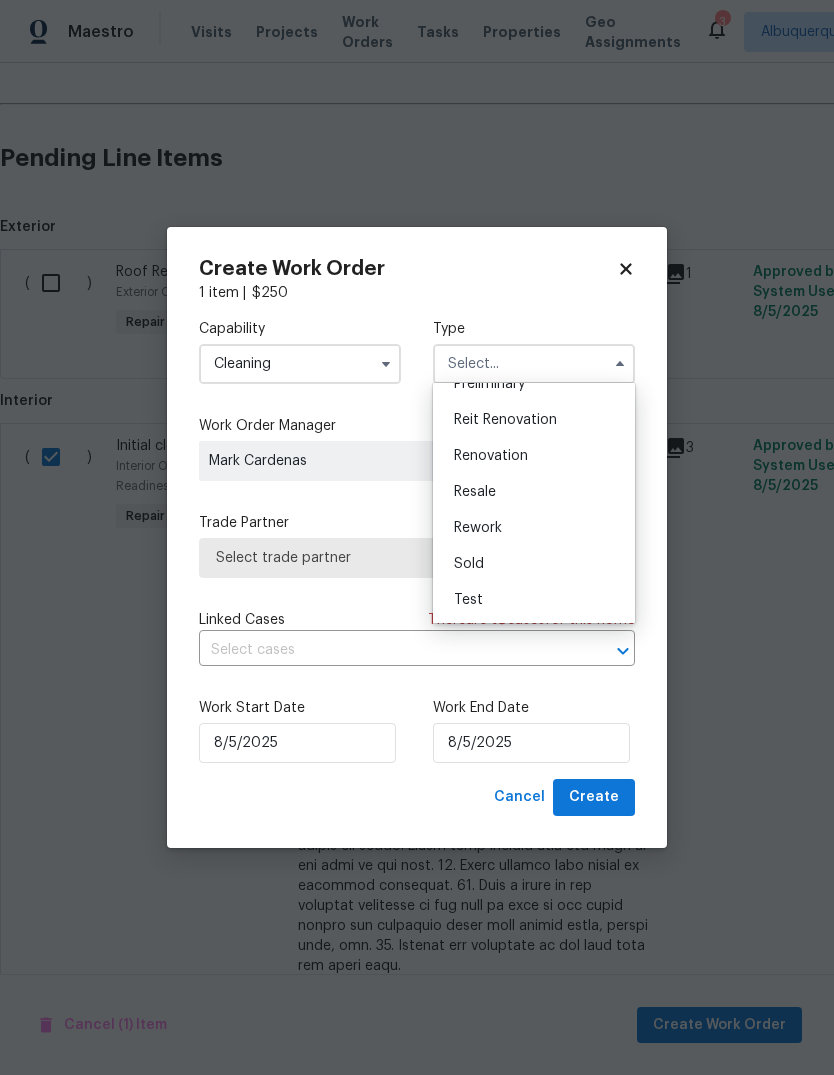 scroll, scrollTop: 454, scrollLeft: 0, axis: vertical 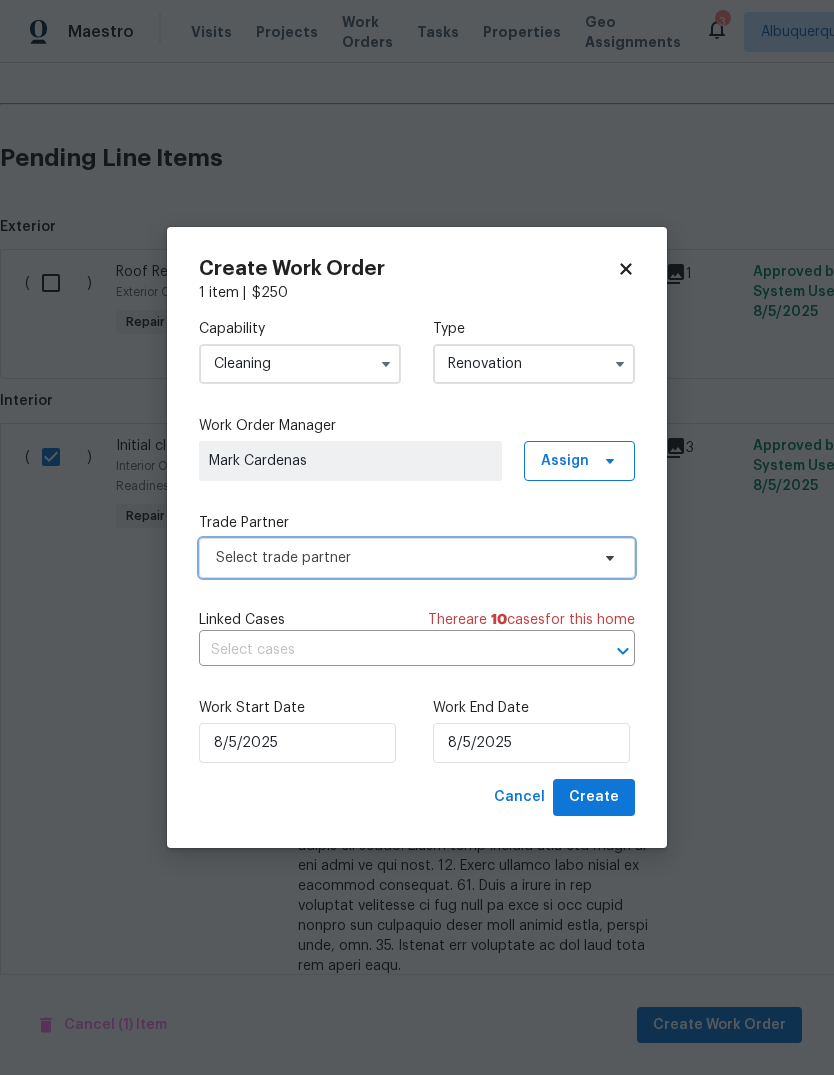 click on "Select trade partner" at bounding box center [402, 558] 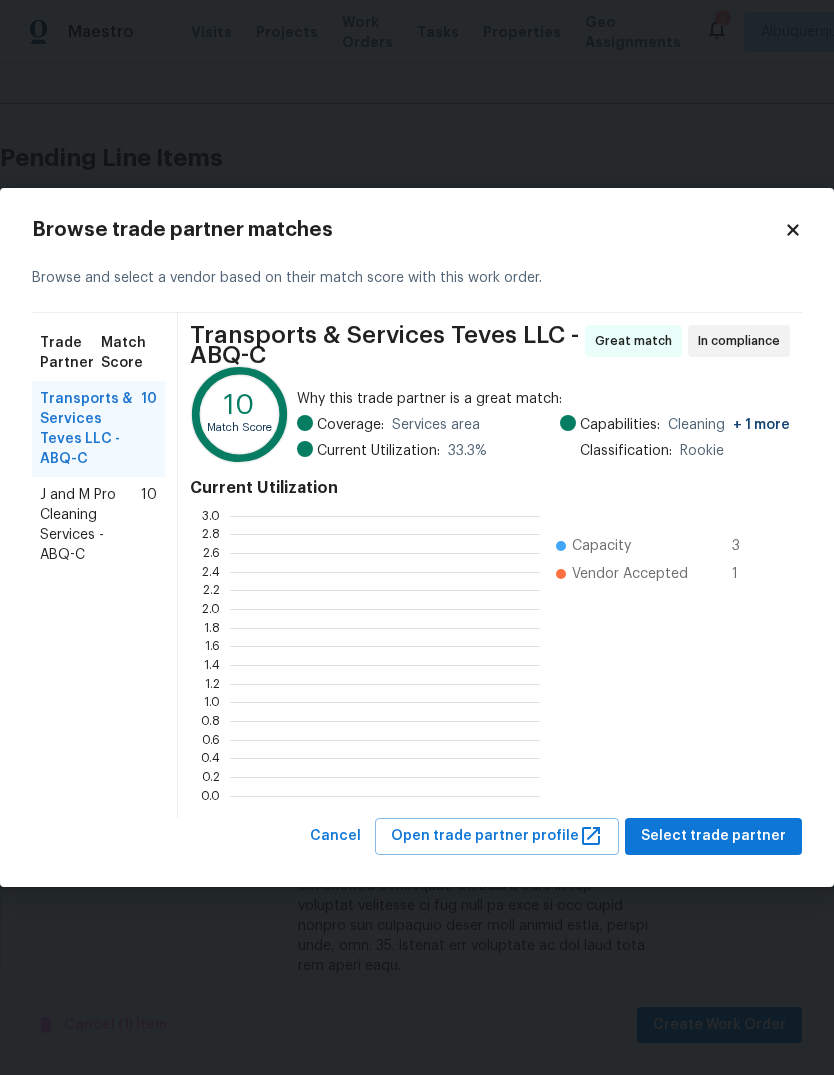 scroll, scrollTop: 280, scrollLeft: 310, axis: both 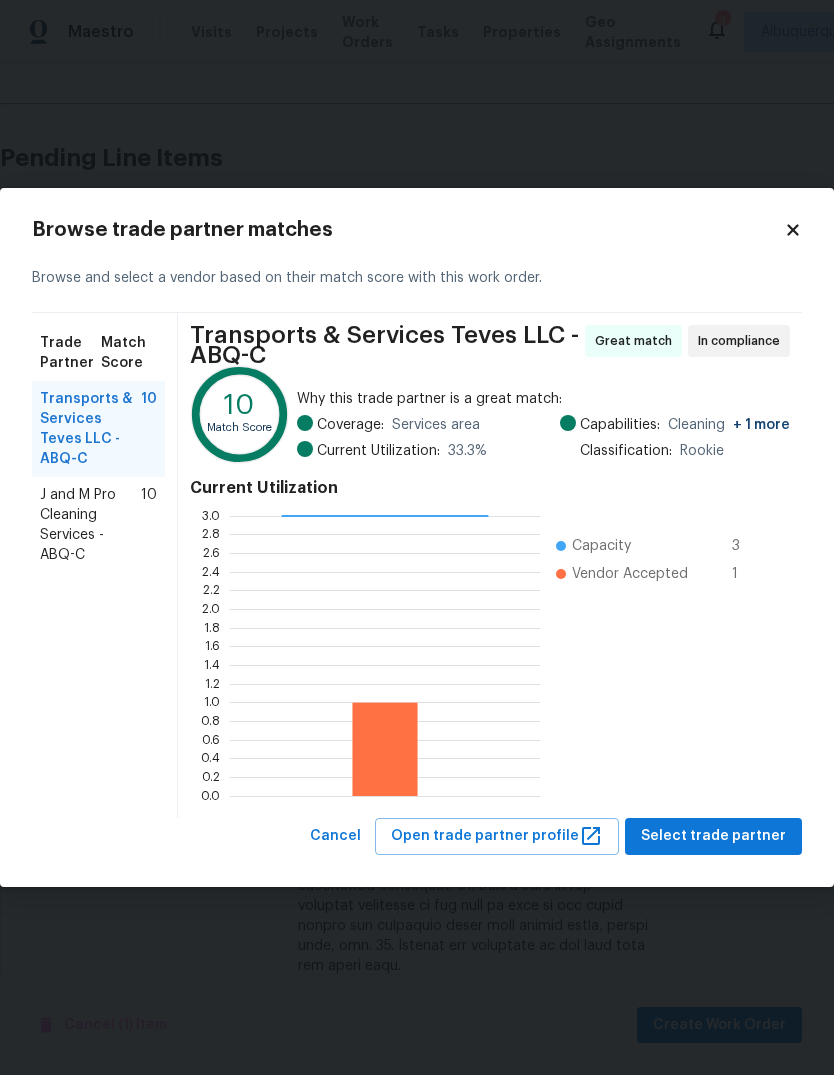click on "J and M Pro Cleaning Services - ABQ-C" at bounding box center [90, 525] 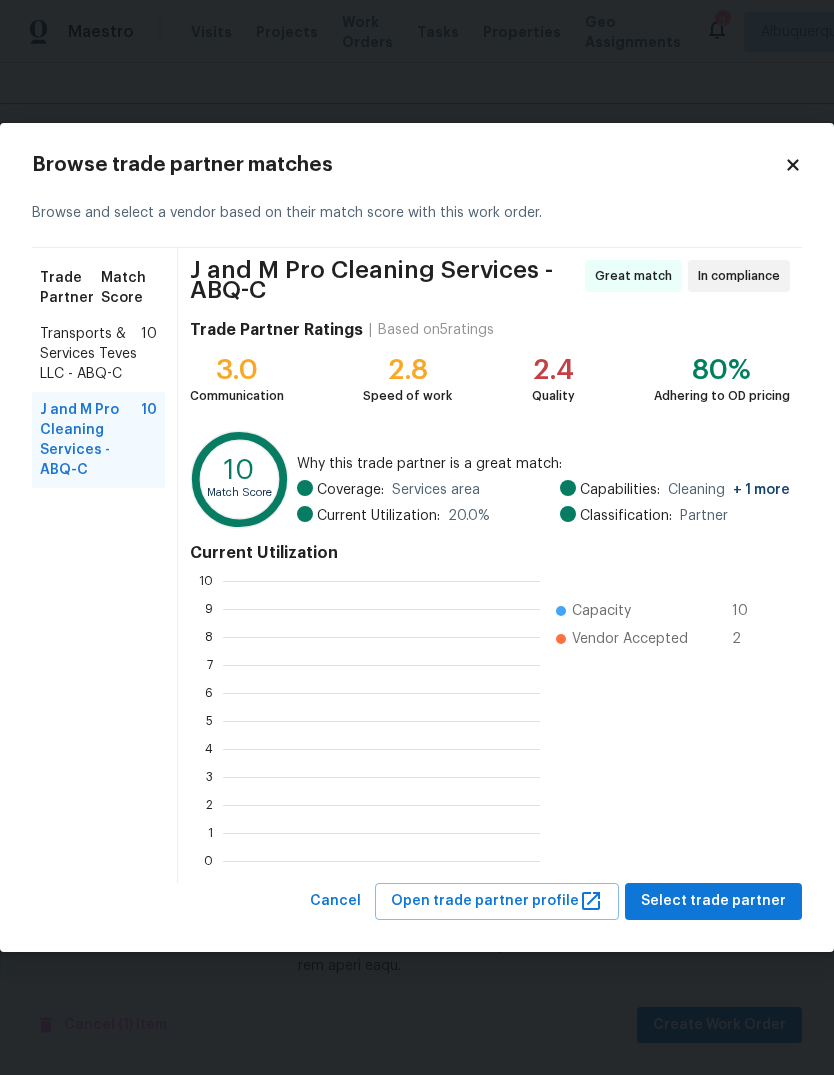 scroll, scrollTop: 2, scrollLeft: 2, axis: both 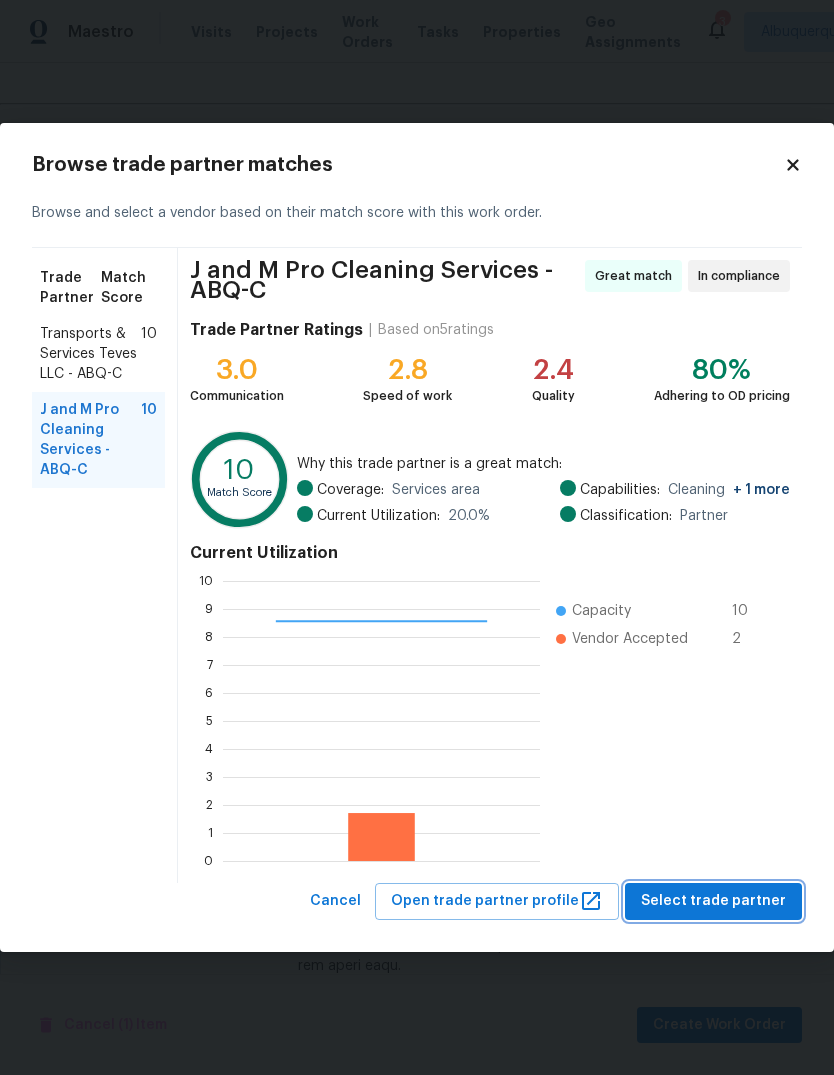 click on "Select trade partner" at bounding box center [713, 901] 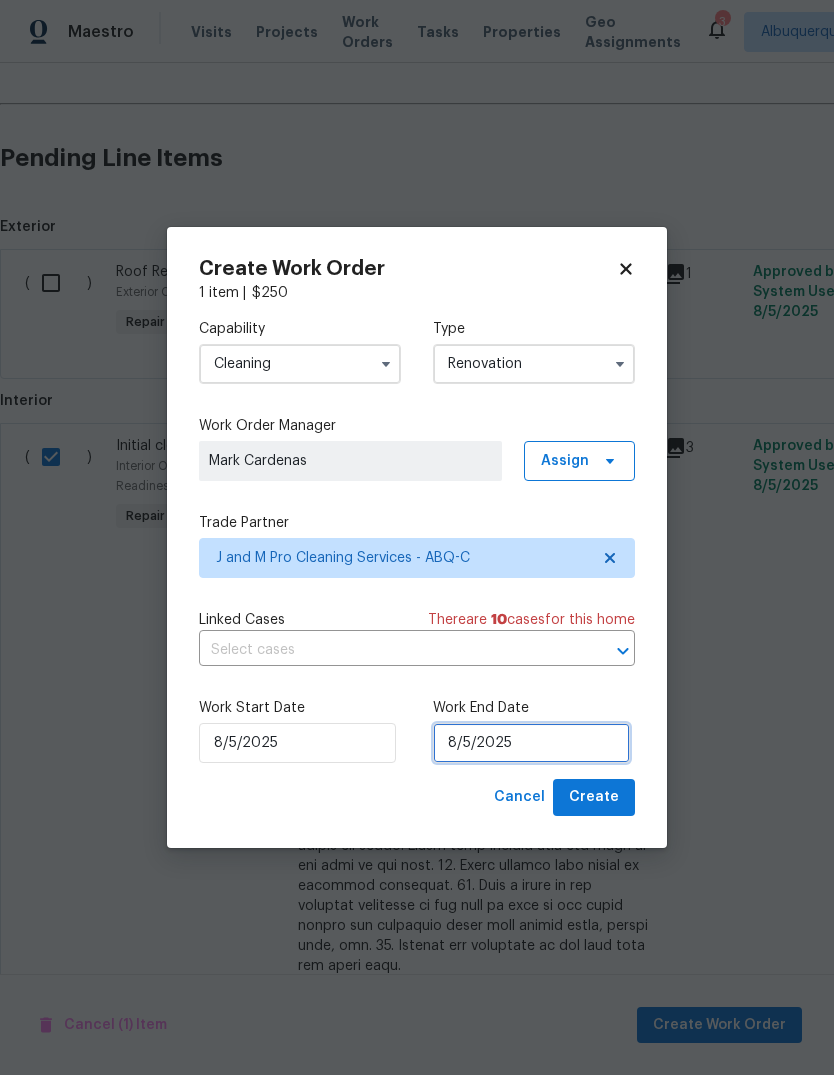 click on "8/5/2025" at bounding box center [531, 743] 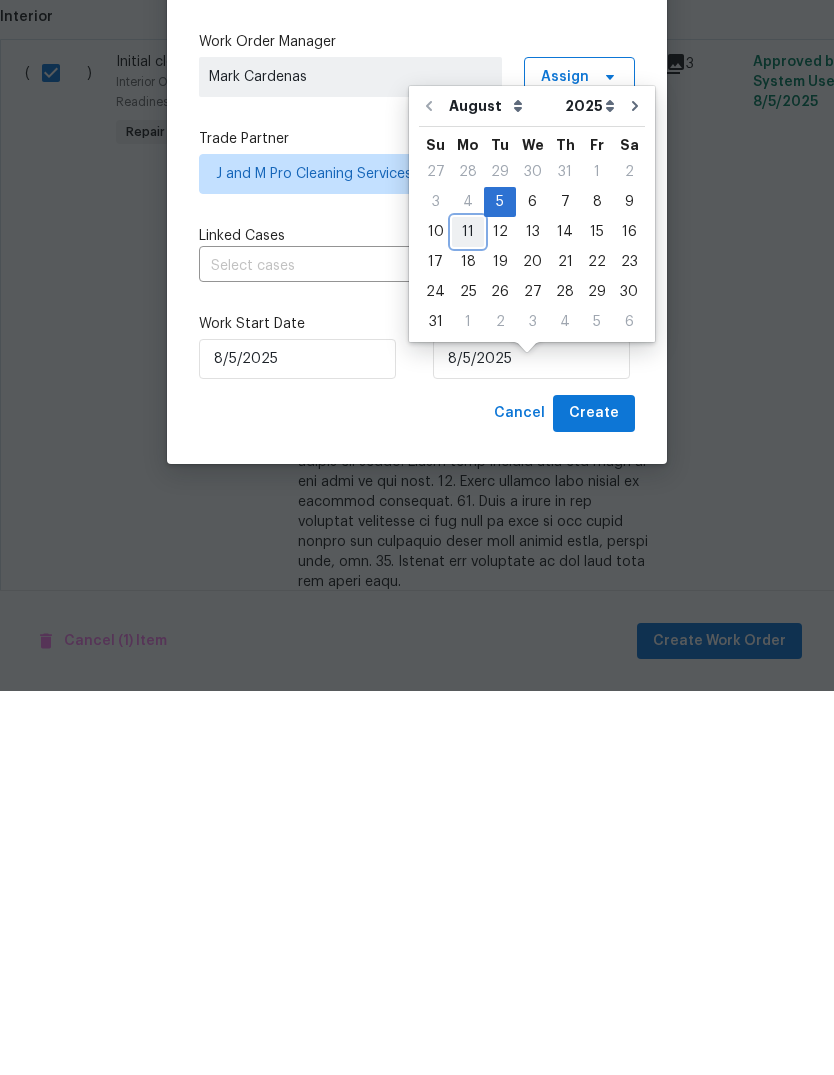 click on "11" at bounding box center [468, 616] 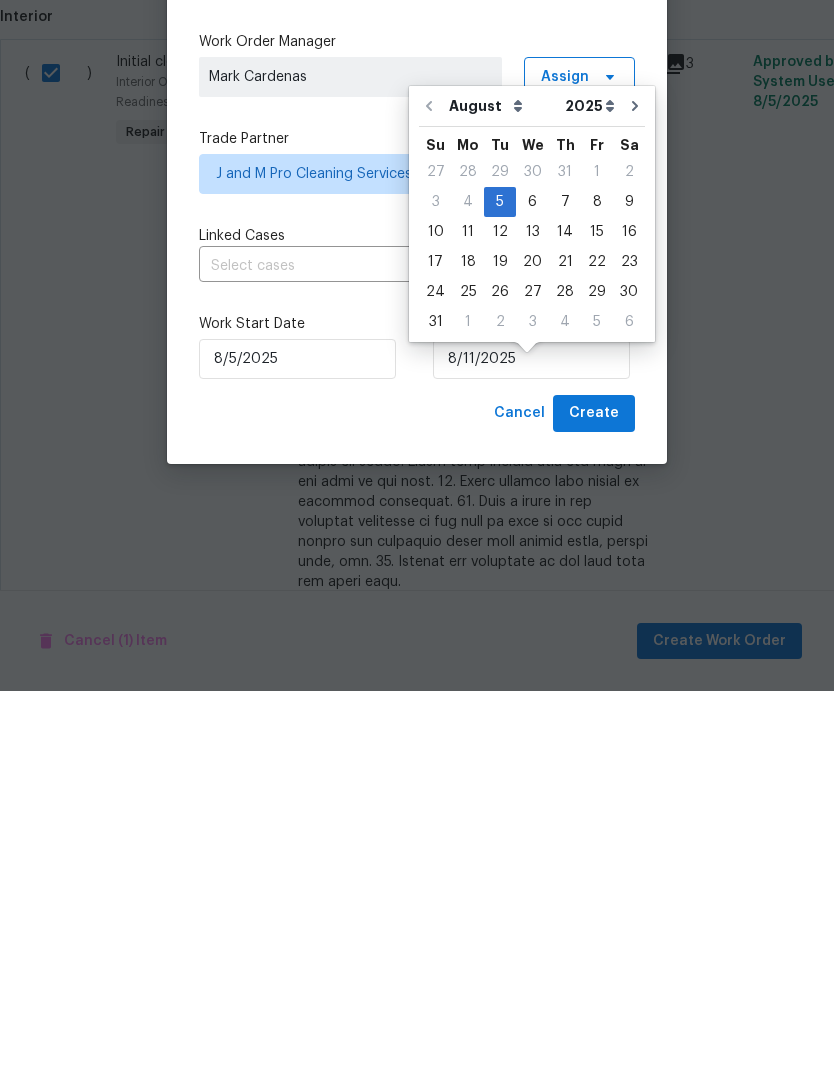 scroll, scrollTop: 75, scrollLeft: 0, axis: vertical 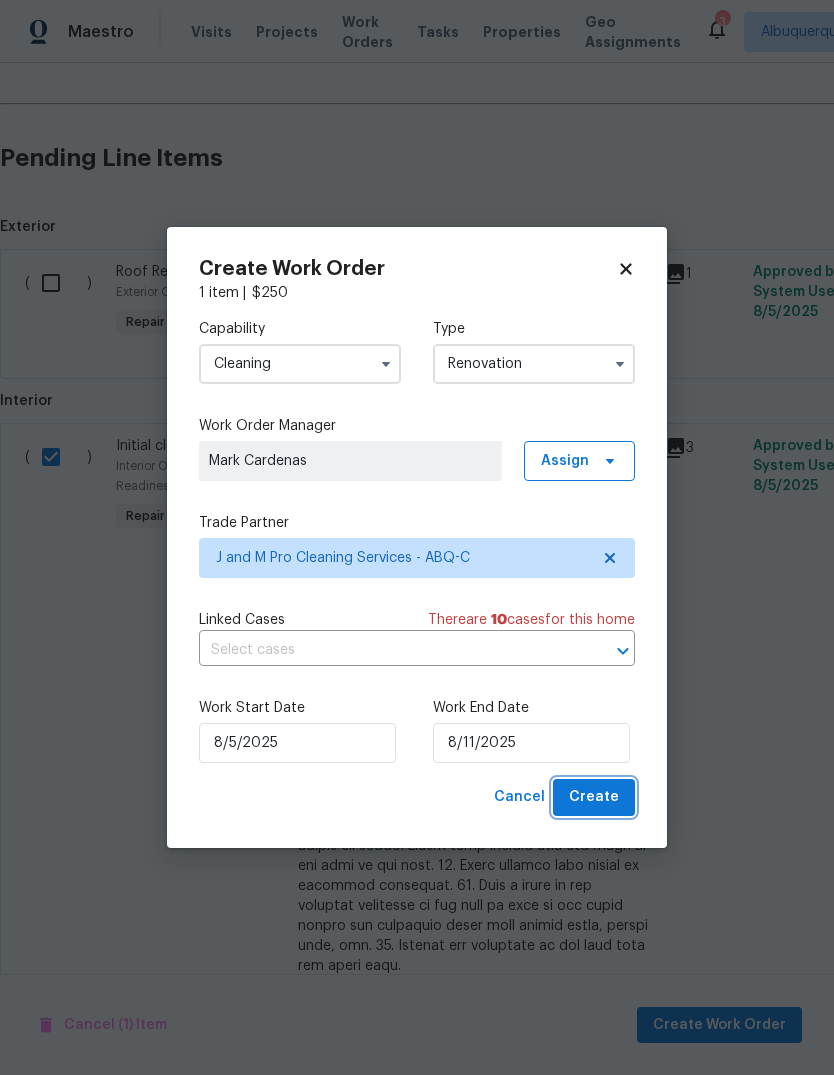 click on "Create" at bounding box center [594, 797] 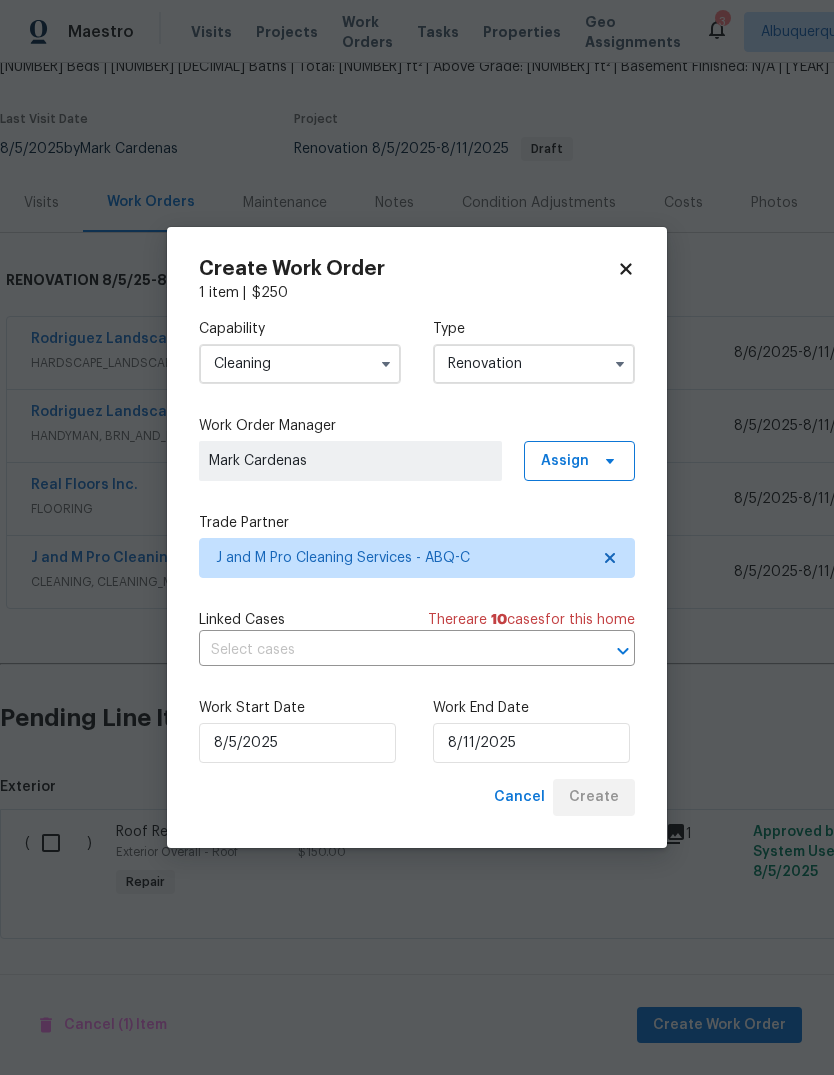 scroll, scrollTop: 55, scrollLeft: 0, axis: vertical 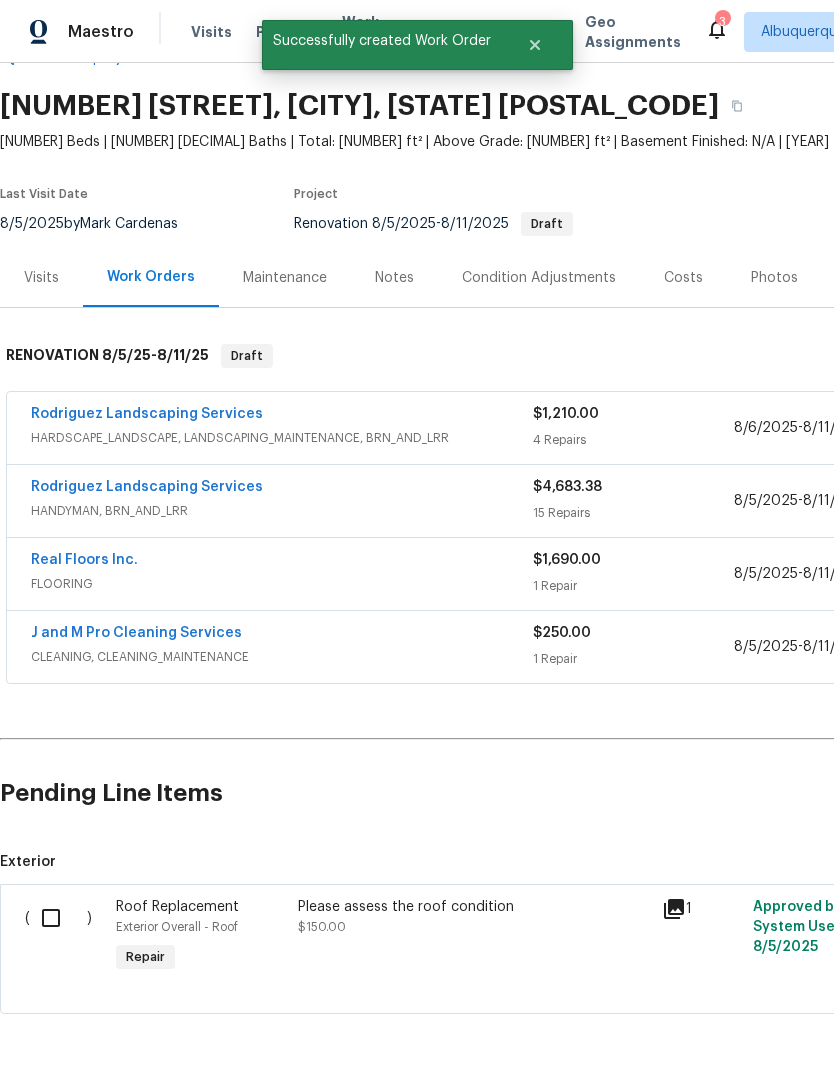 click at bounding box center [58, 918] 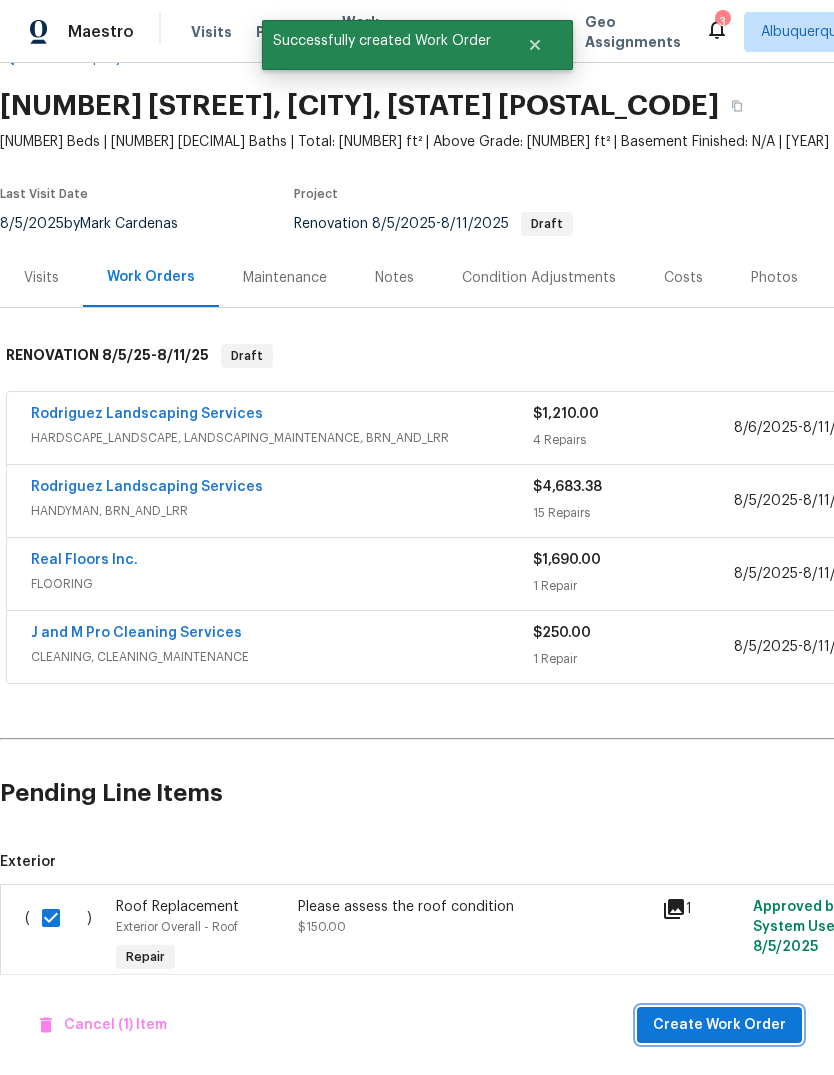 click on "Create Work Order" at bounding box center (719, 1025) 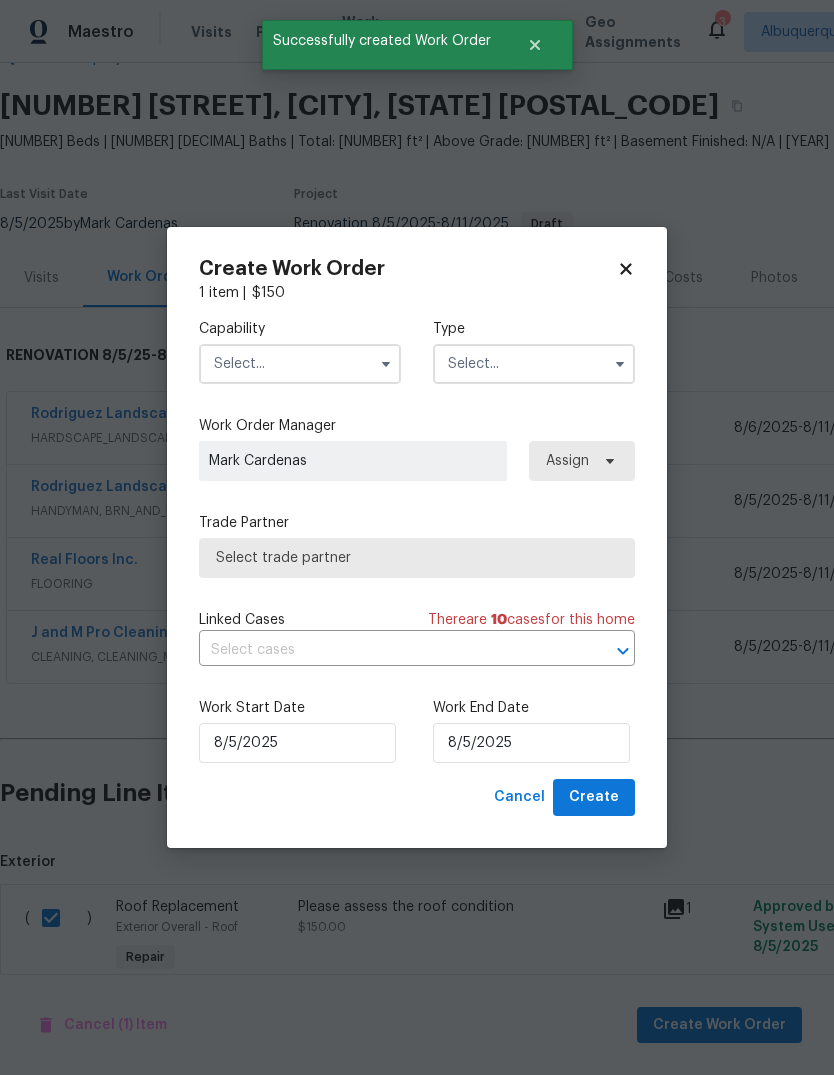 click at bounding box center (300, 364) 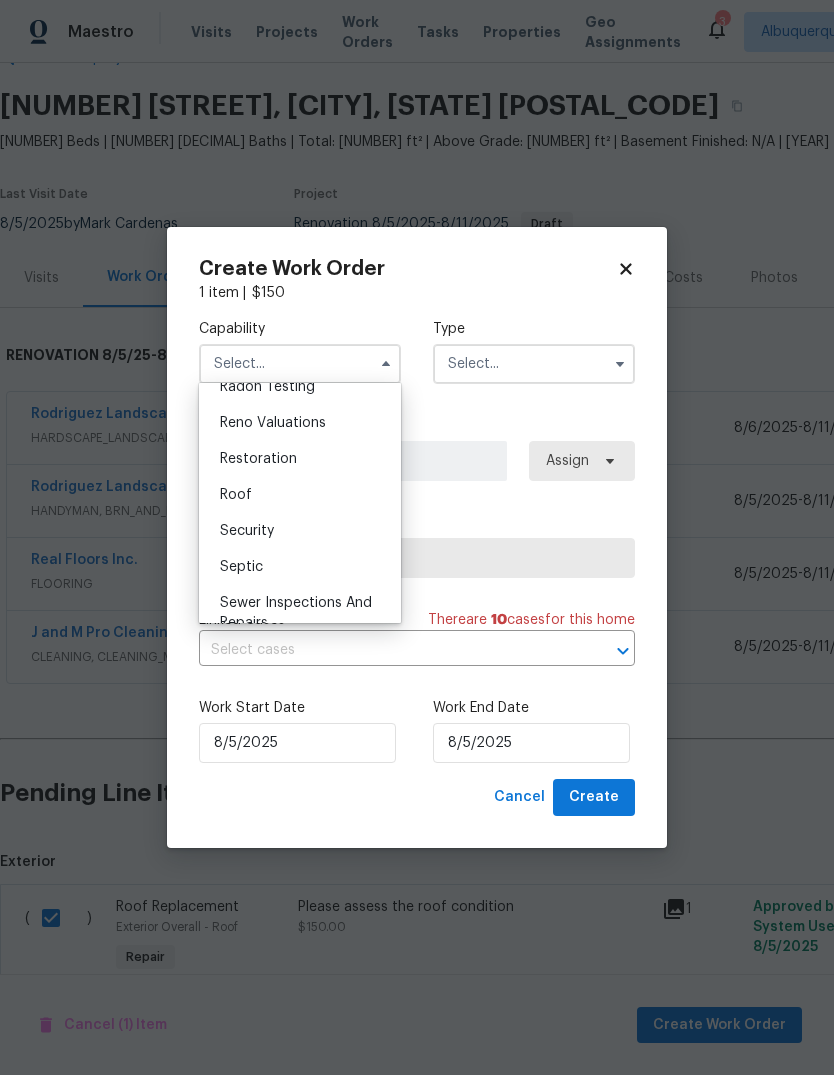 scroll, scrollTop: 1955, scrollLeft: 0, axis: vertical 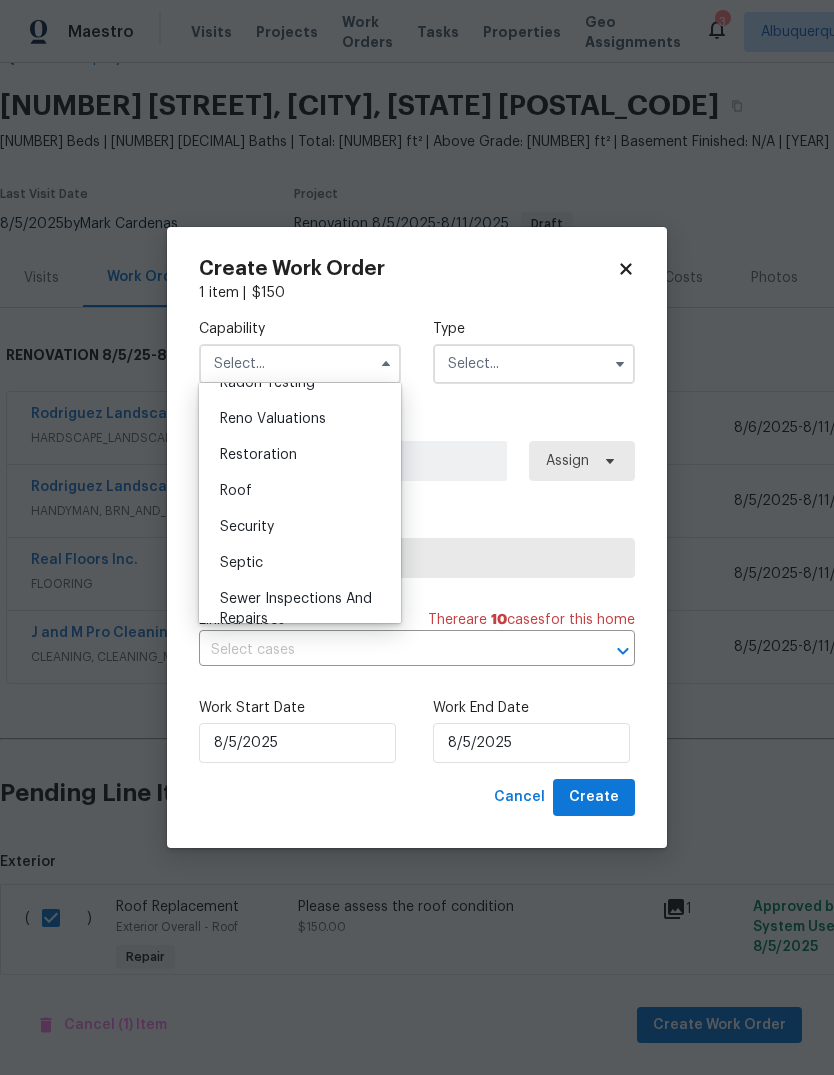 click on "Roof" at bounding box center [236, 491] 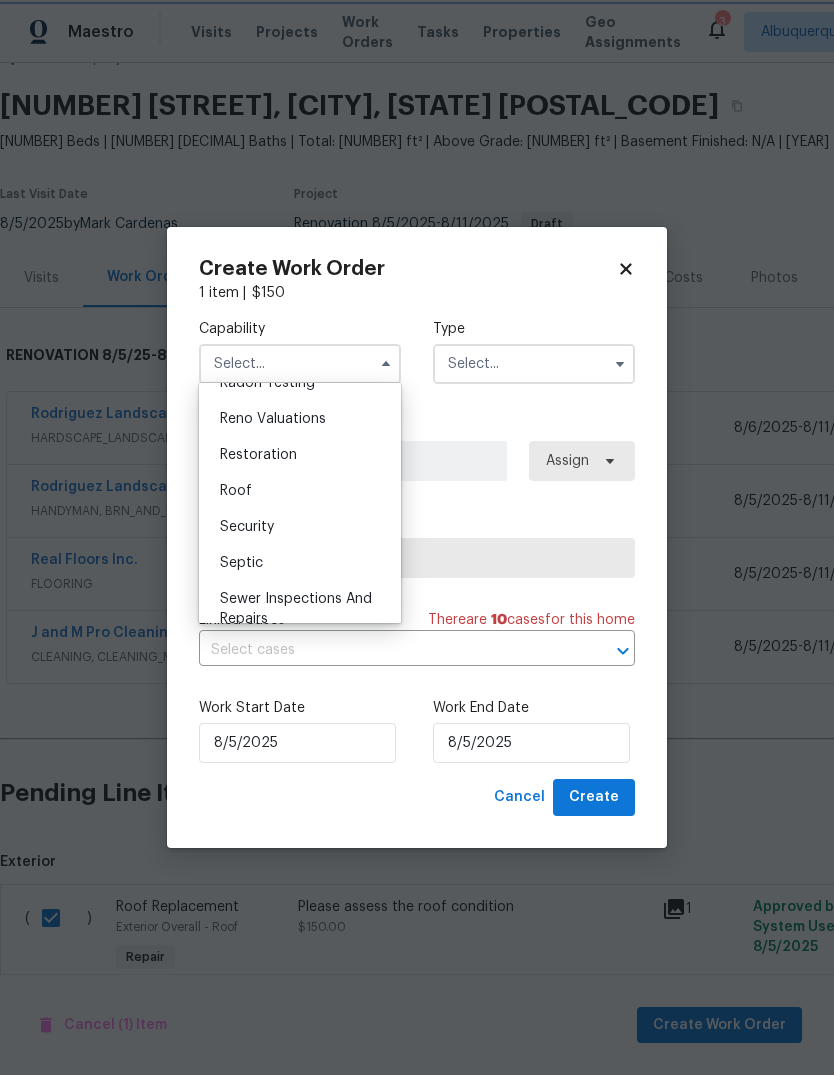 type on "Roof" 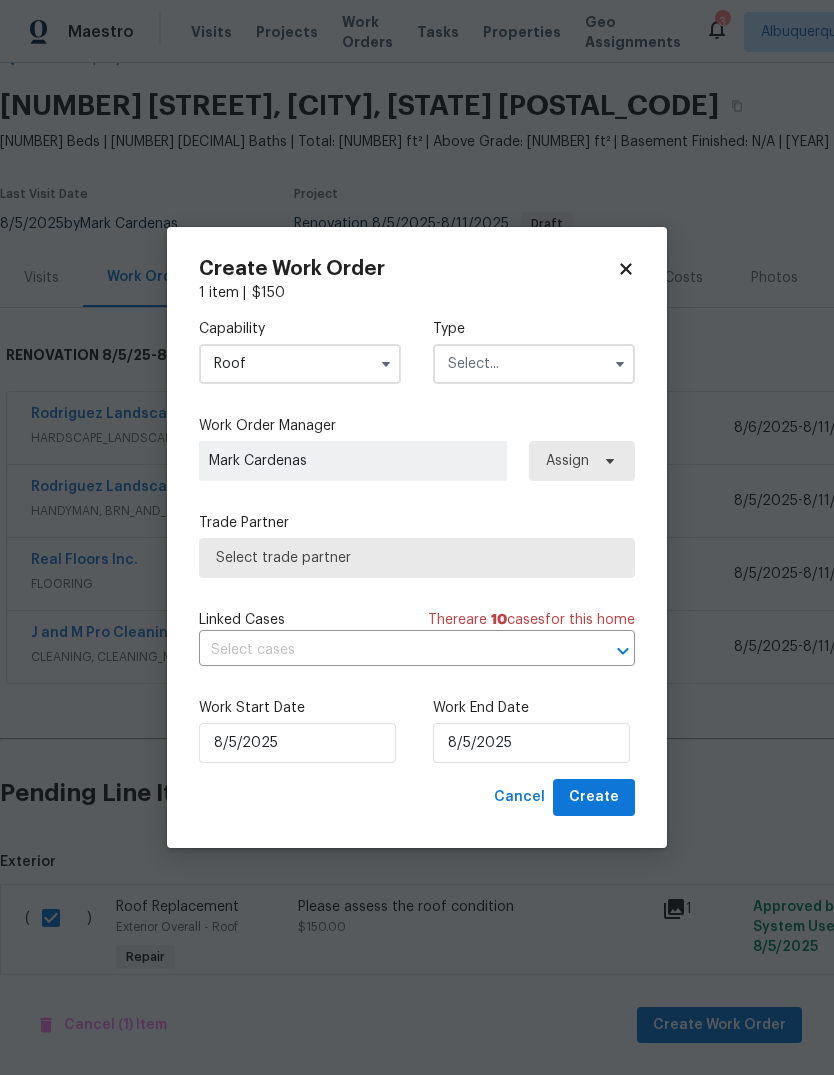 click at bounding box center (534, 364) 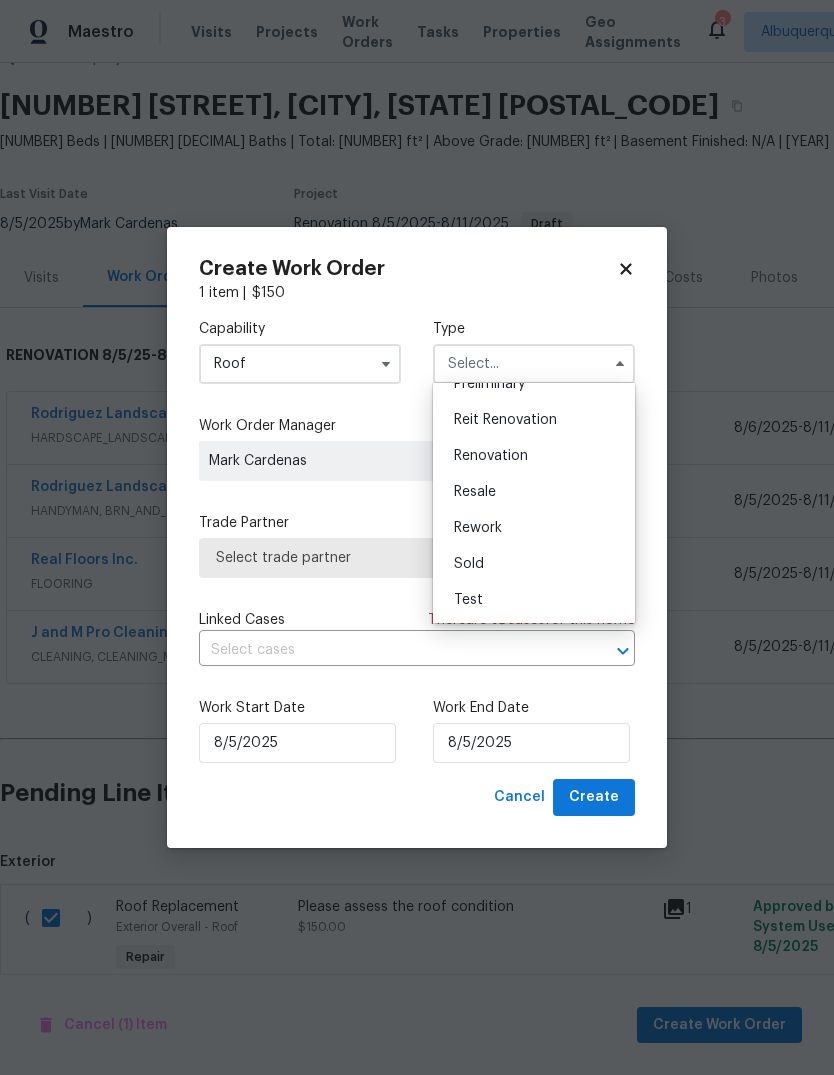 scroll, scrollTop: 454, scrollLeft: 0, axis: vertical 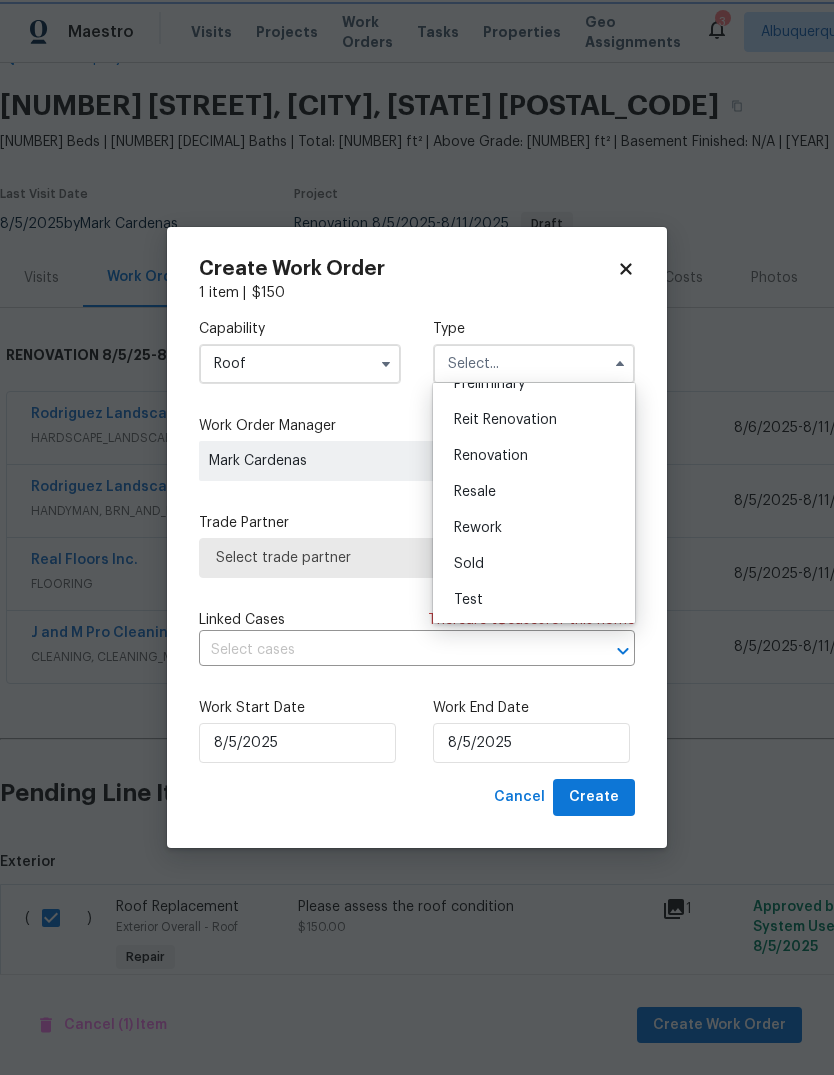 type on "Renovation" 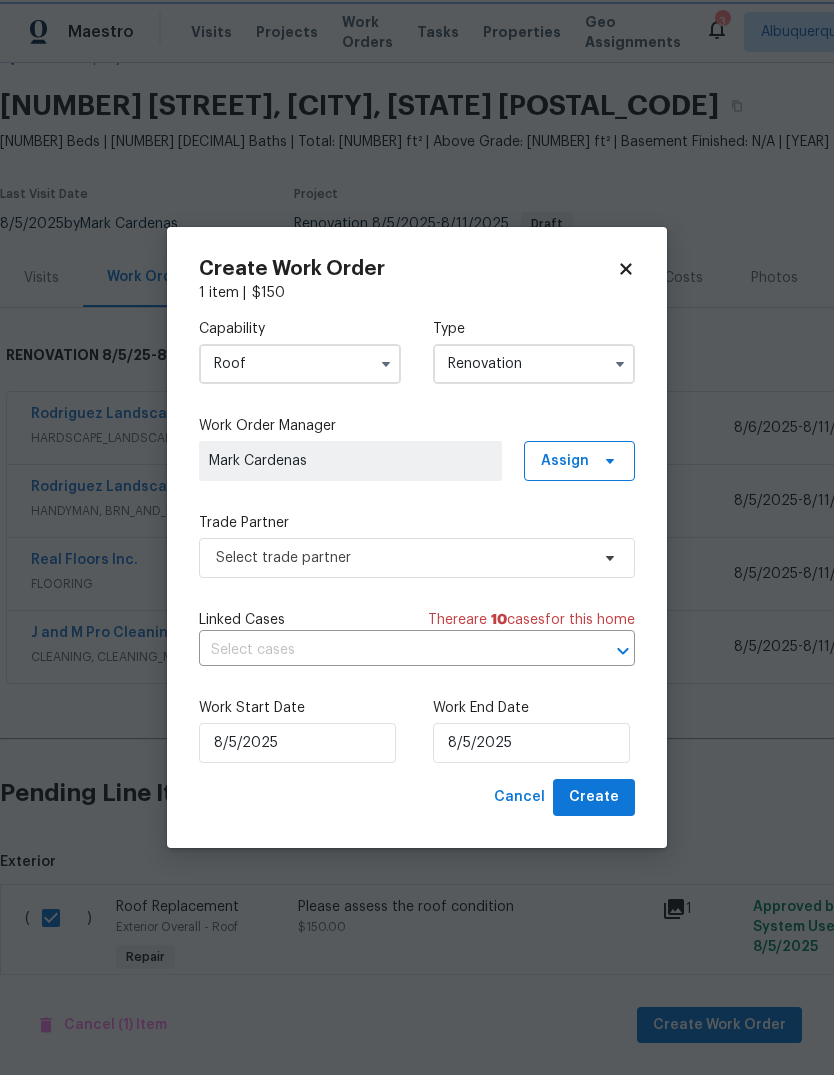 scroll, scrollTop: 0, scrollLeft: 0, axis: both 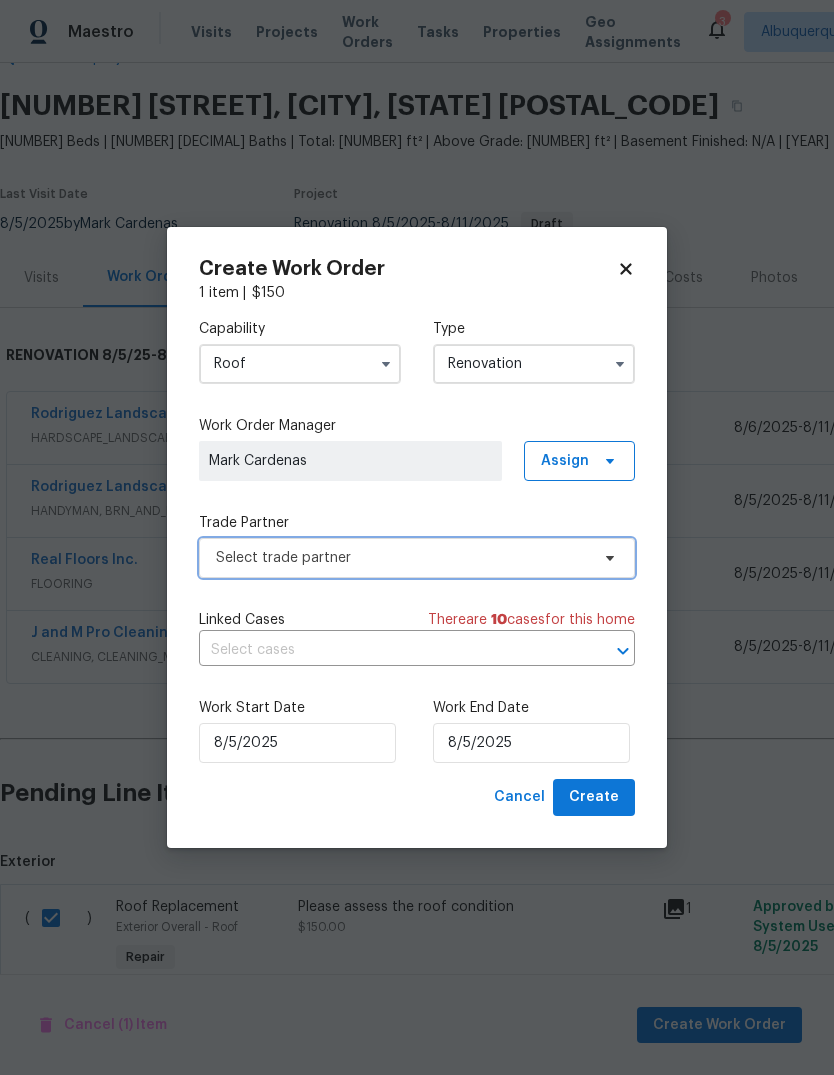 click on "Select trade partner" at bounding box center [402, 558] 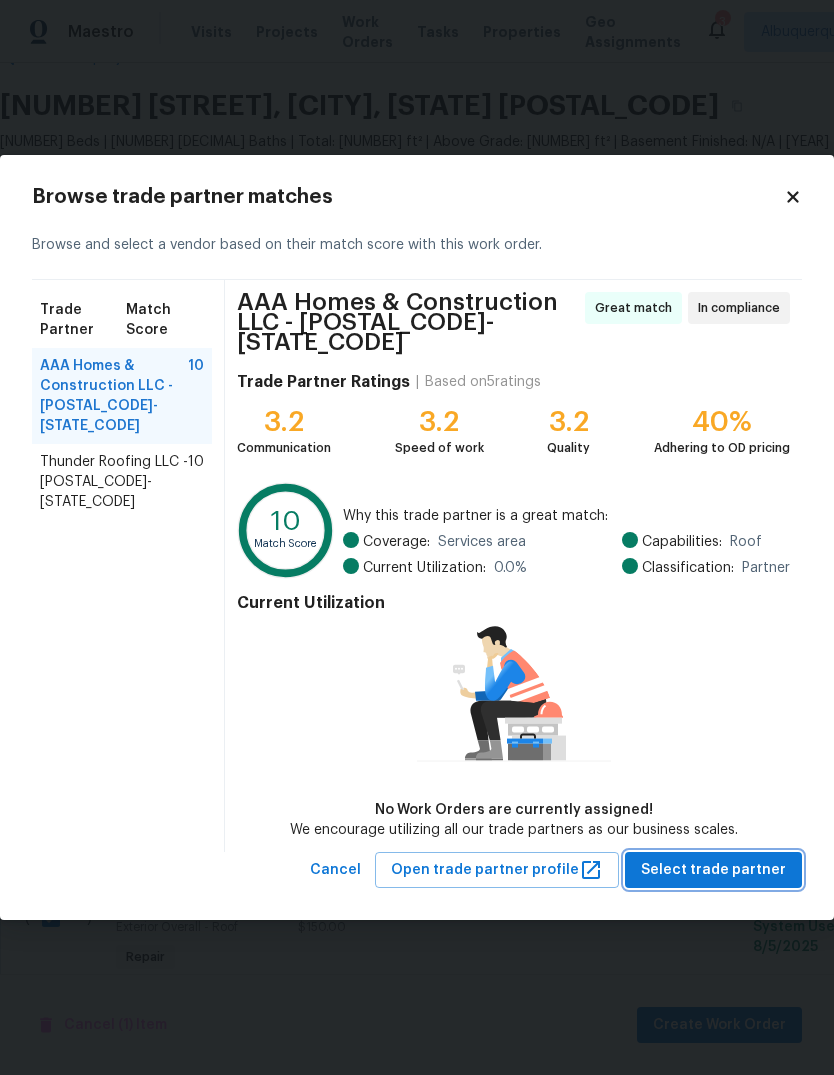 click on "Select trade partner" at bounding box center (713, 870) 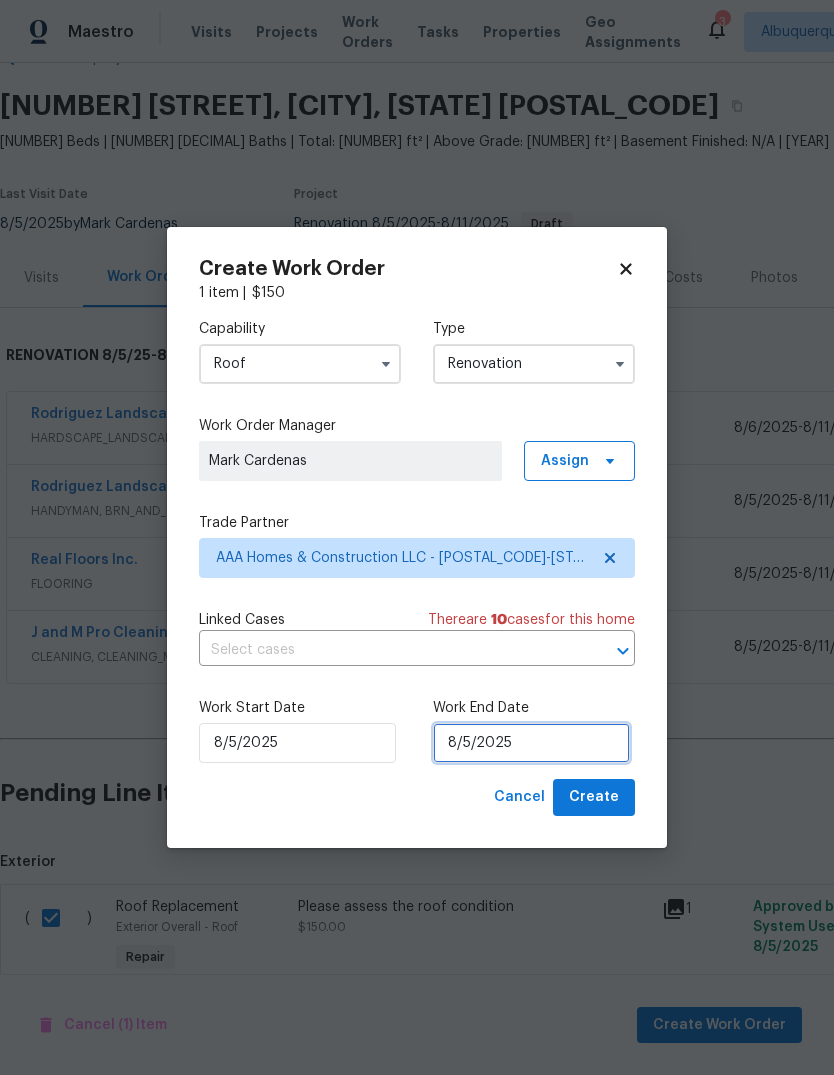 click on "8/5/2025" at bounding box center [531, 743] 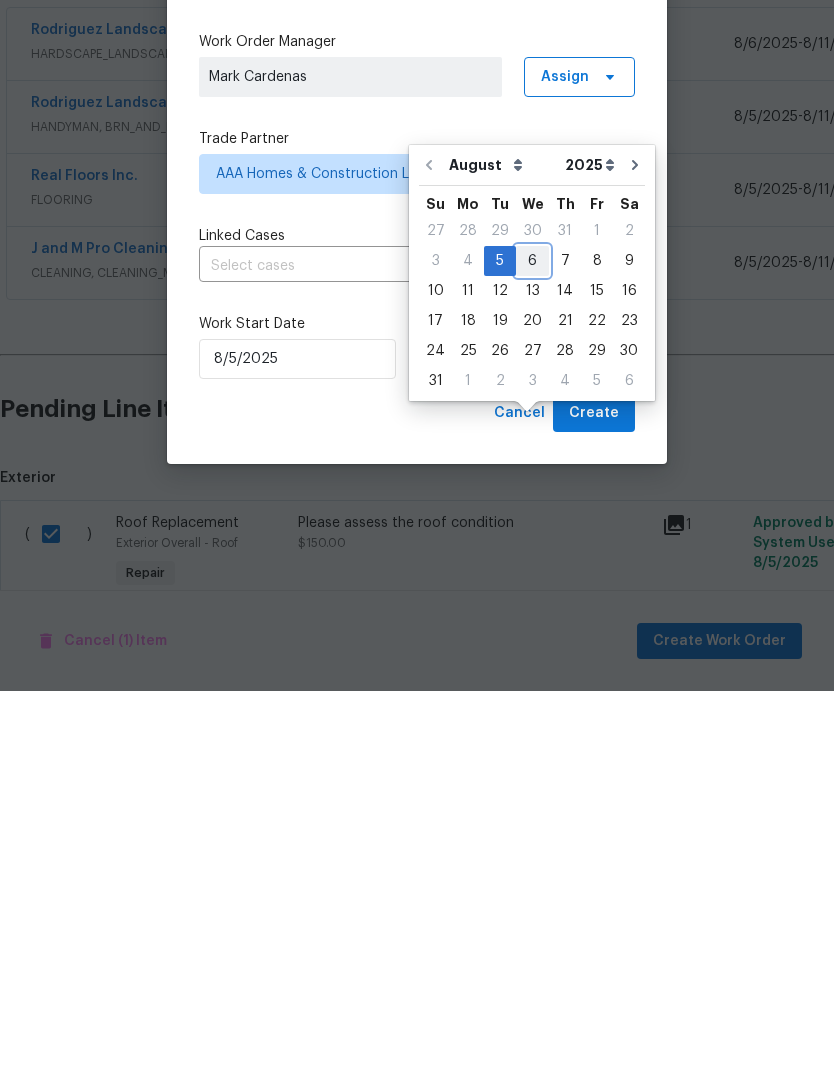 click on "6" at bounding box center (532, 645) 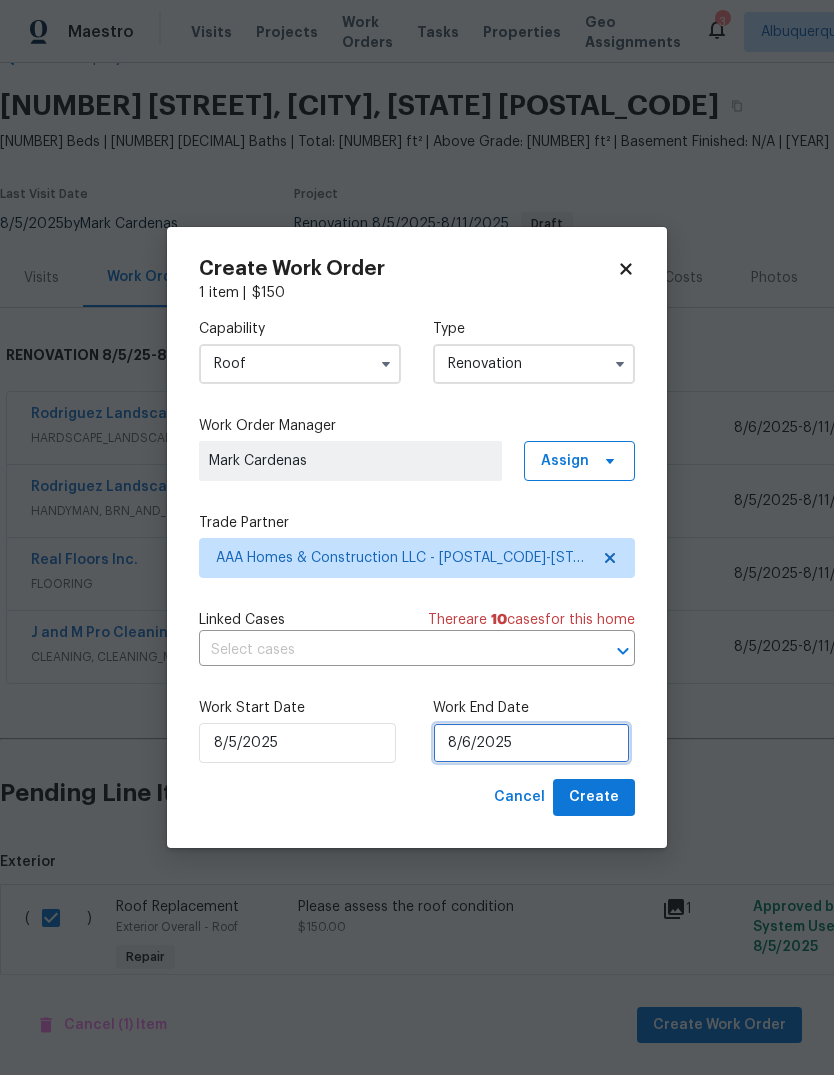click on "8/6/2025" at bounding box center [531, 743] 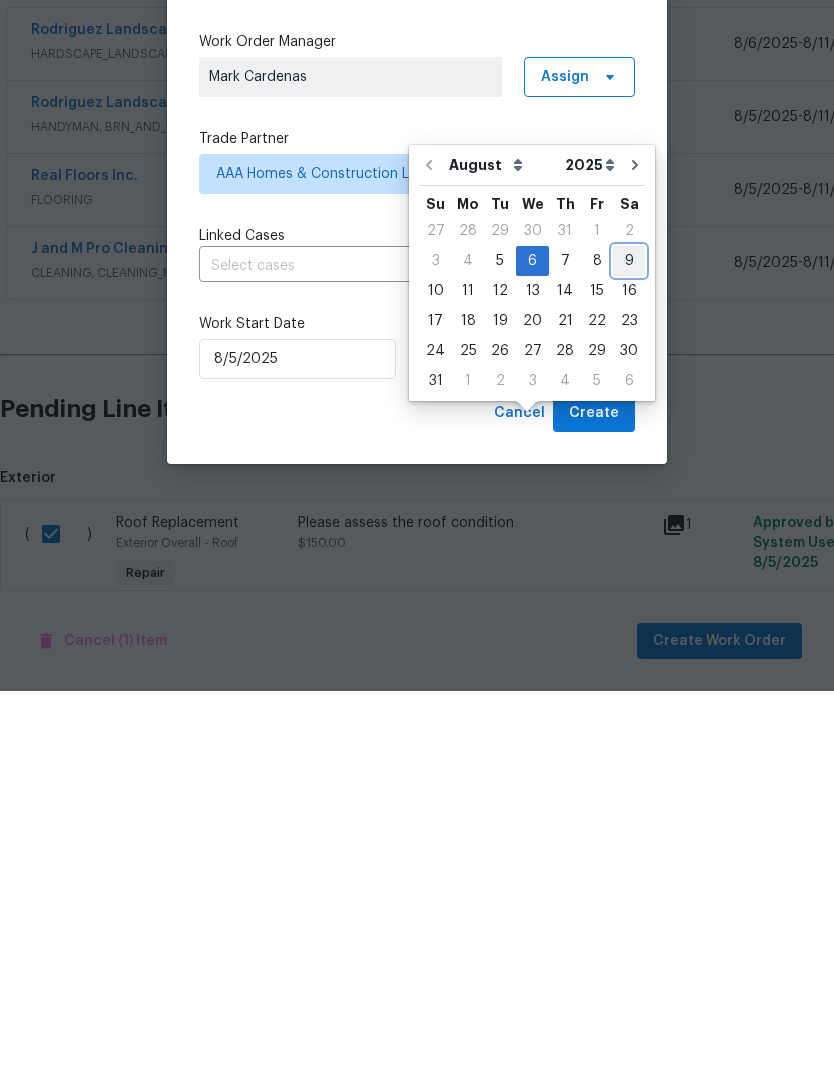 click on "9" at bounding box center (629, 645) 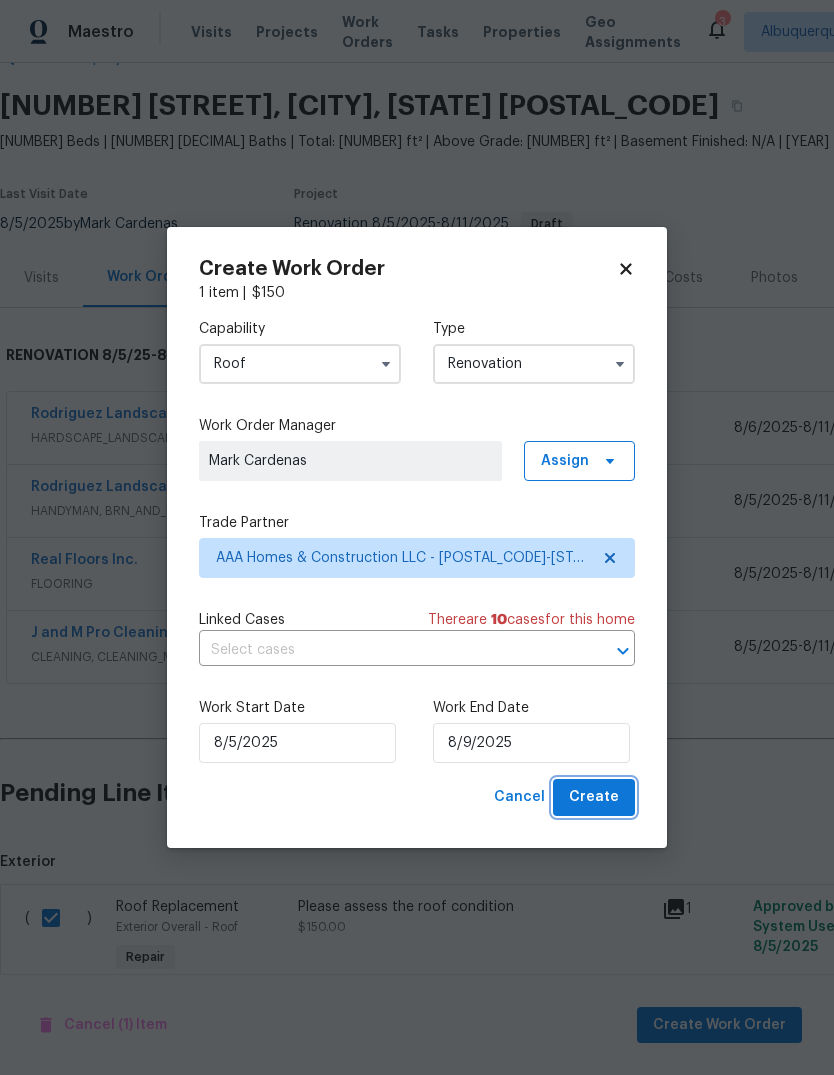 click on "Create" at bounding box center [594, 797] 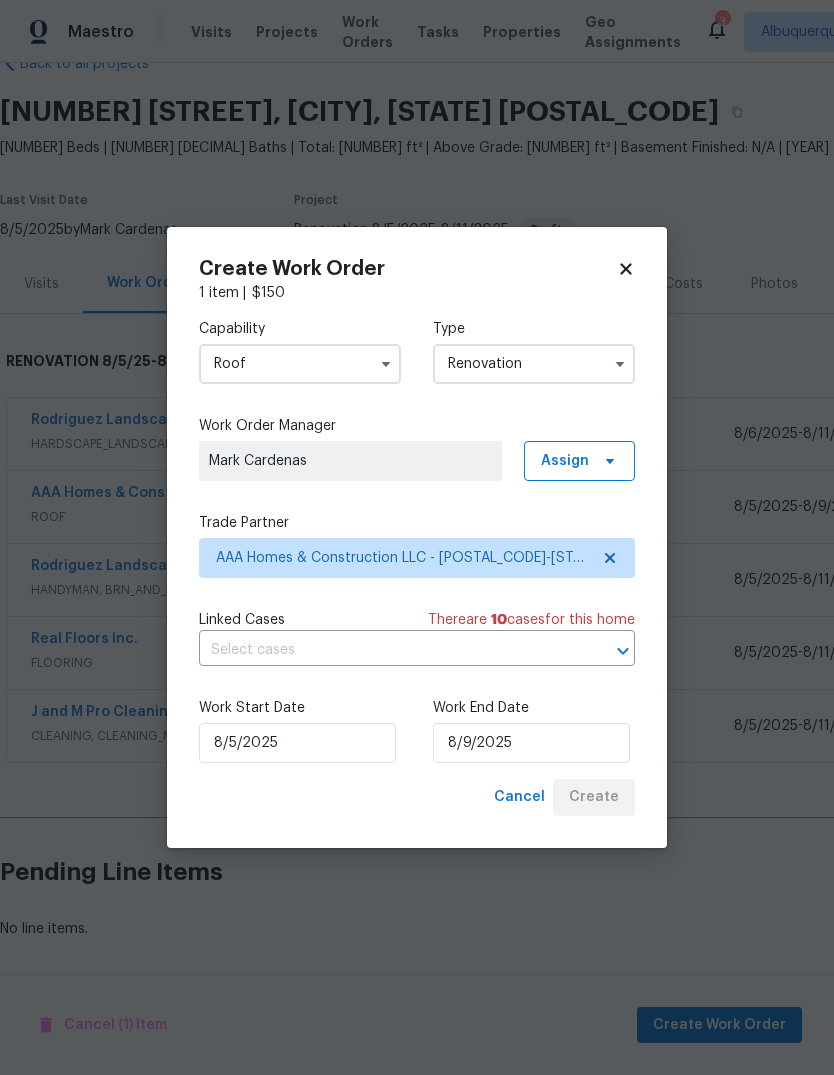 scroll, scrollTop: 48, scrollLeft: 0, axis: vertical 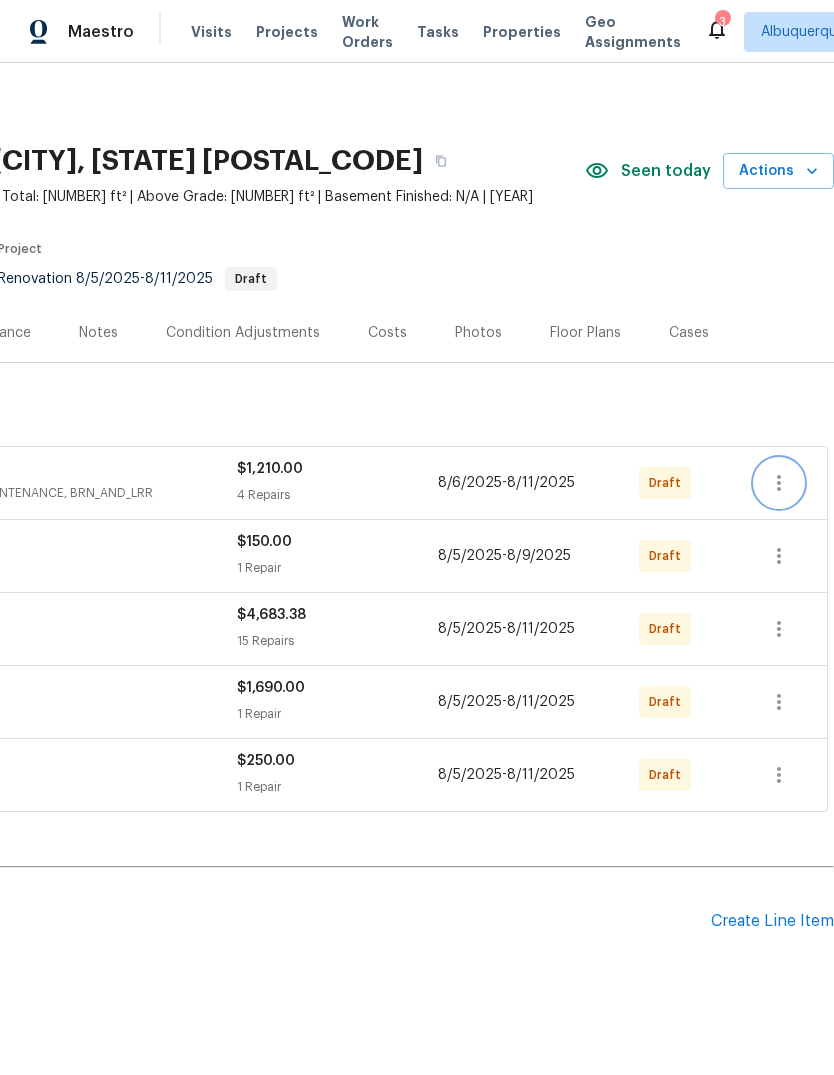 click 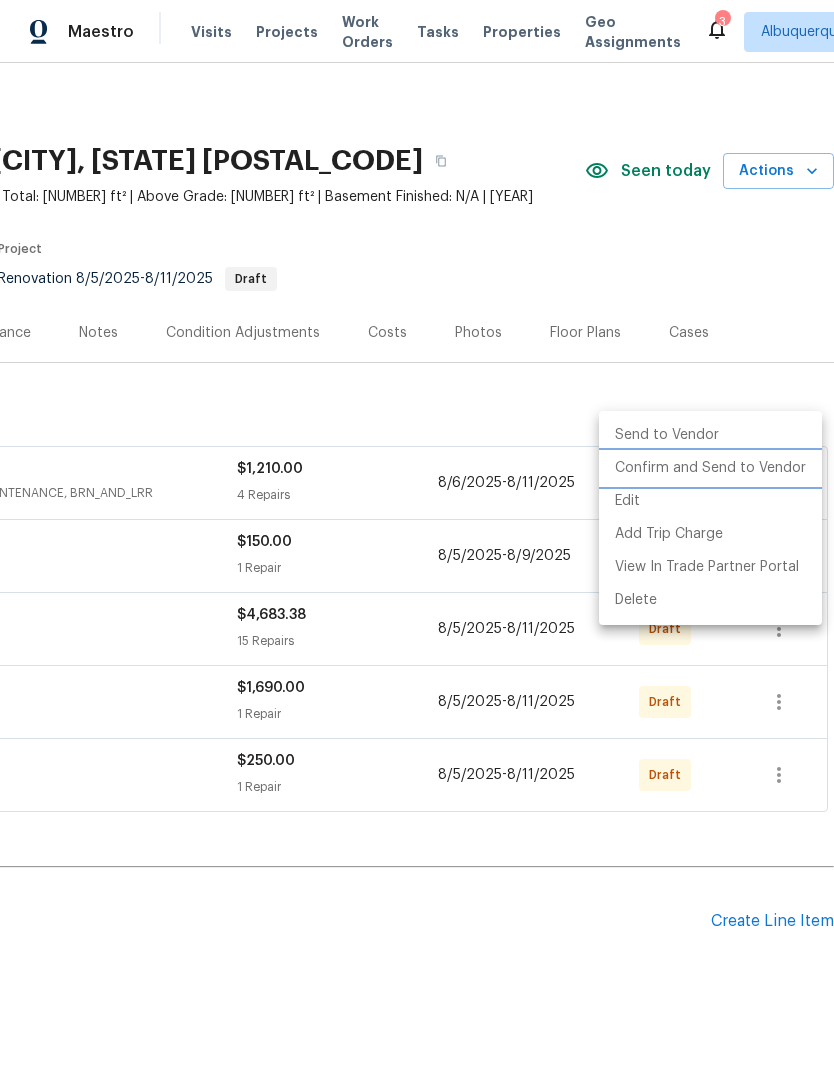 click on "Confirm and Send to Vendor" at bounding box center [710, 468] 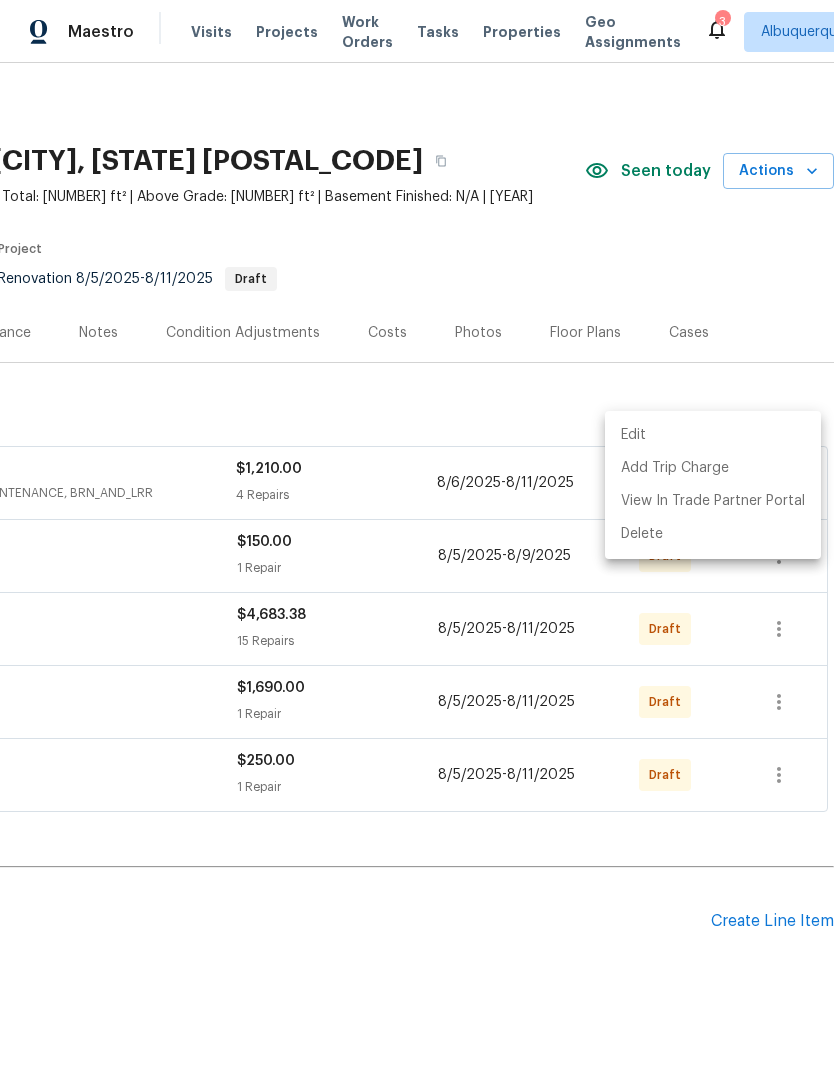 click at bounding box center (417, 537) 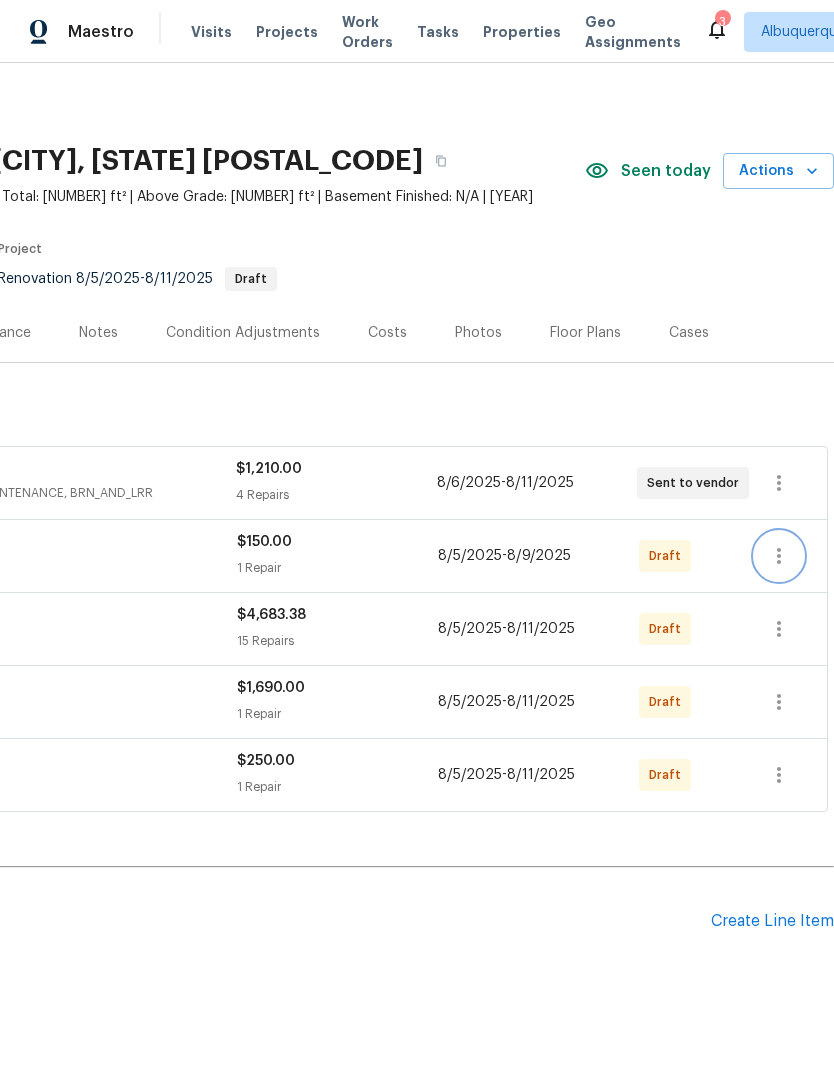 click 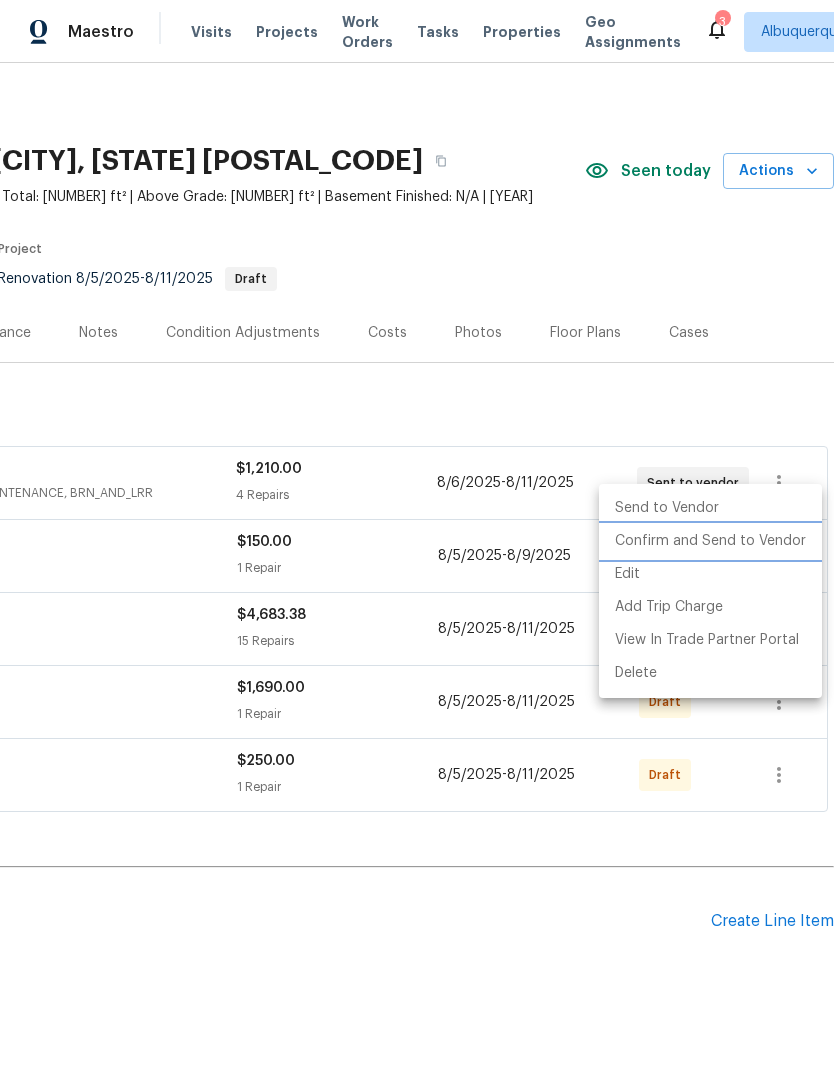 click on "Confirm and Send to Vendor" at bounding box center (710, 541) 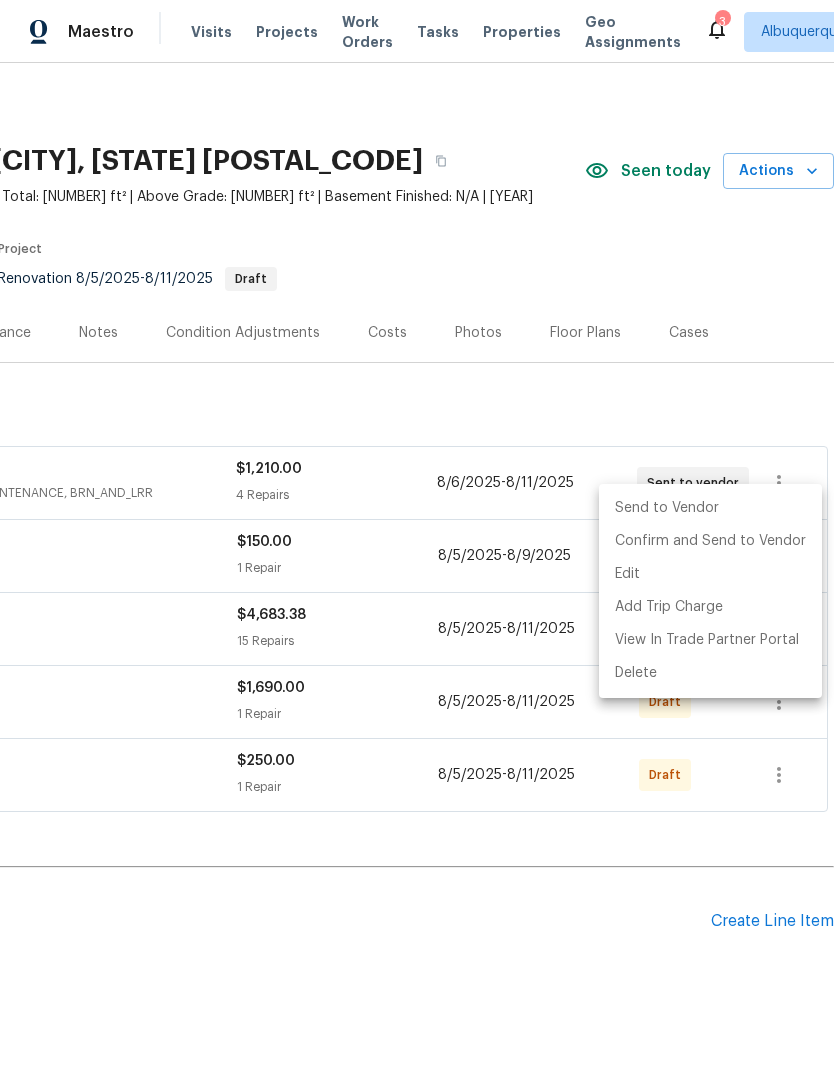 click at bounding box center [417, 537] 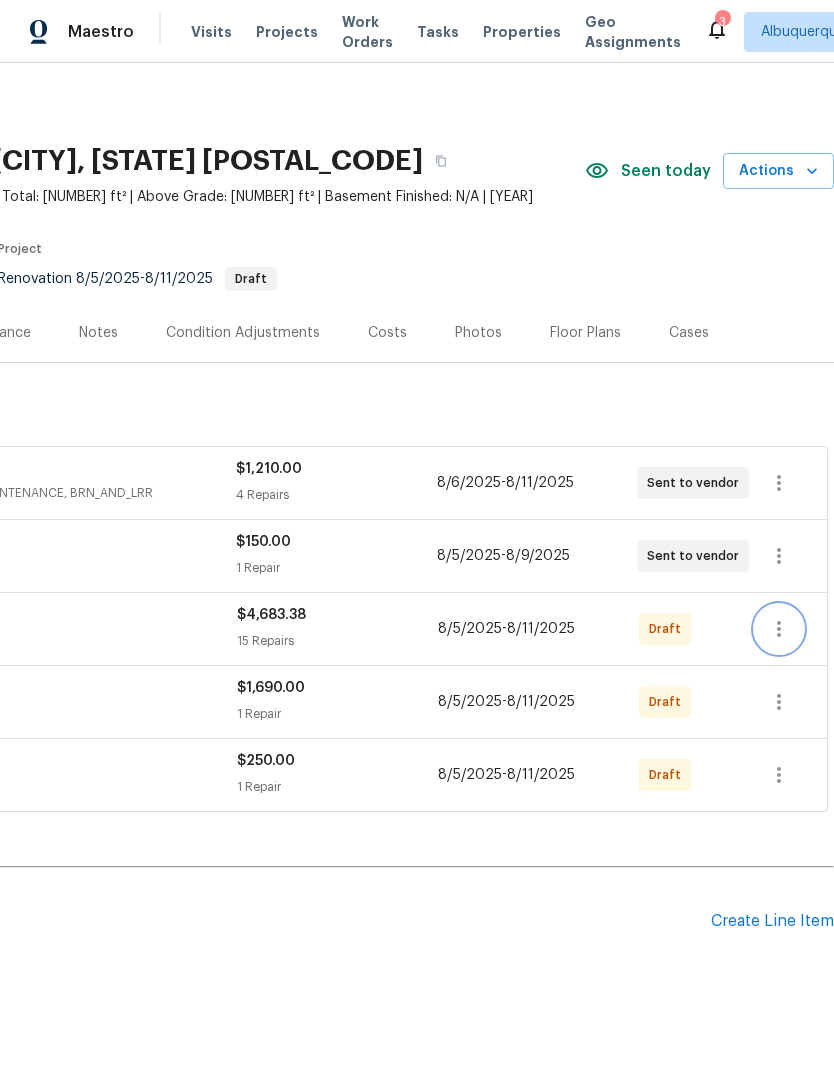 click 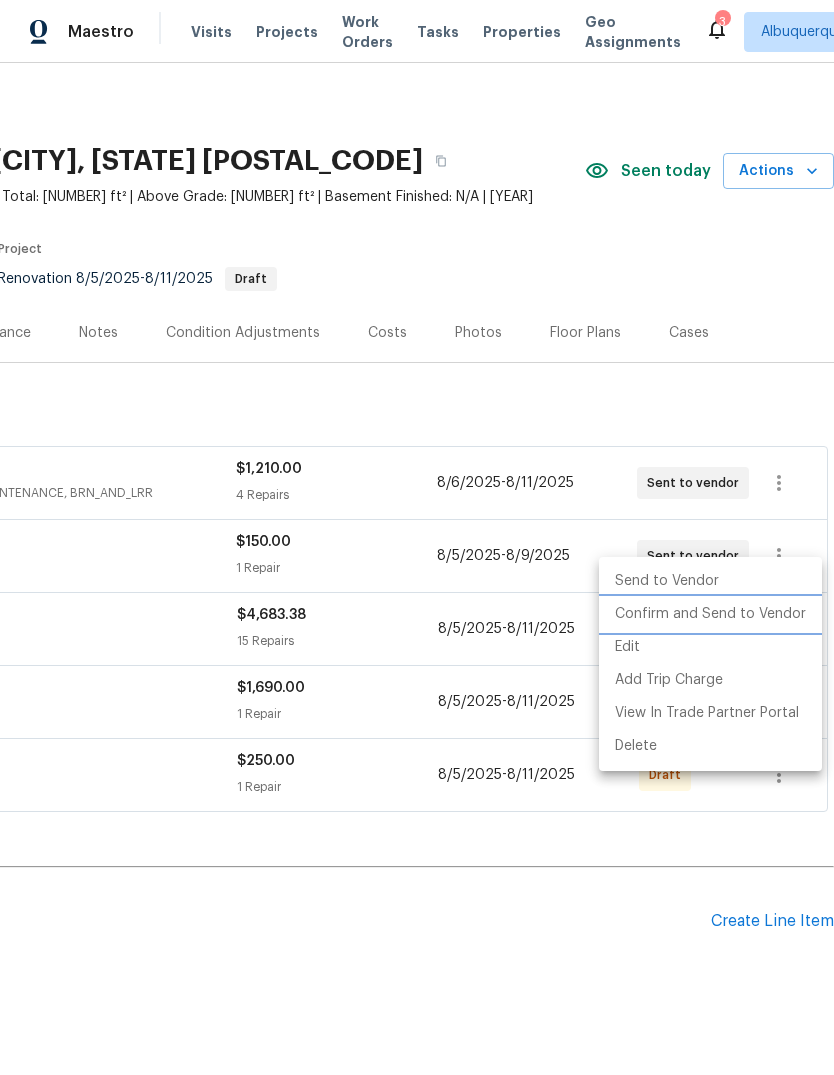 click on "Confirm and Send to Vendor" at bounding box center [710, 614] 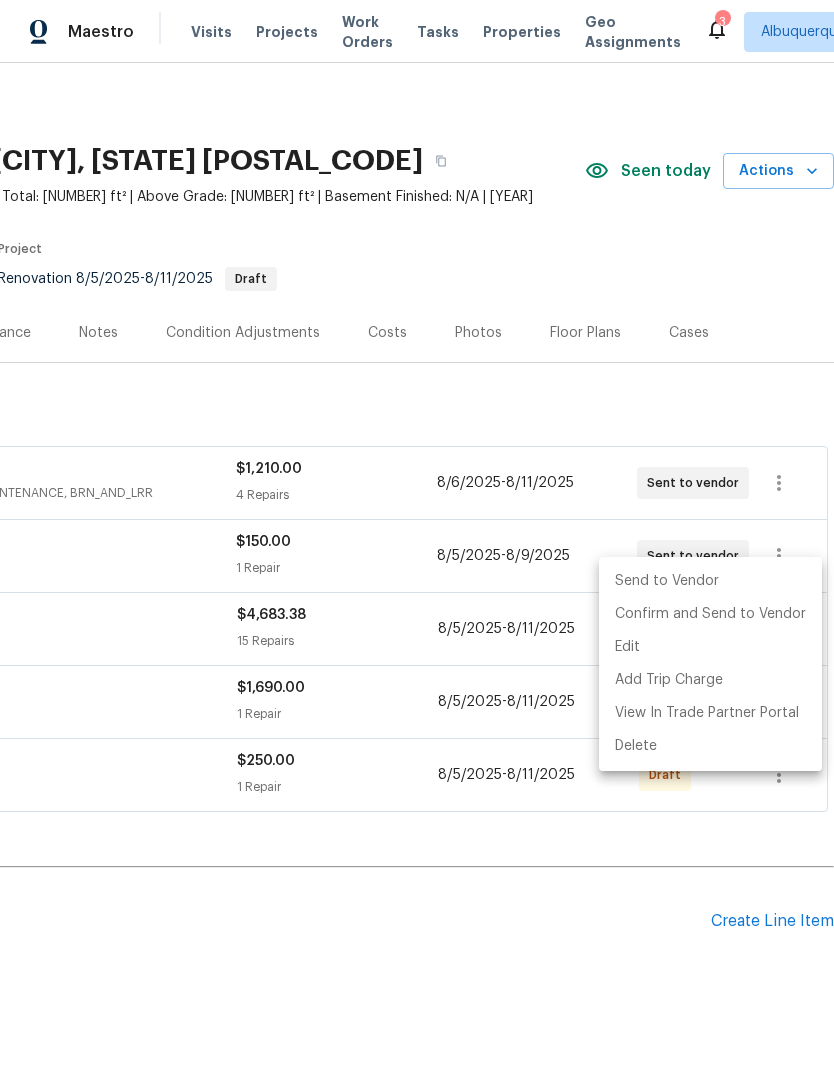 click at bounding box center (417, 537) 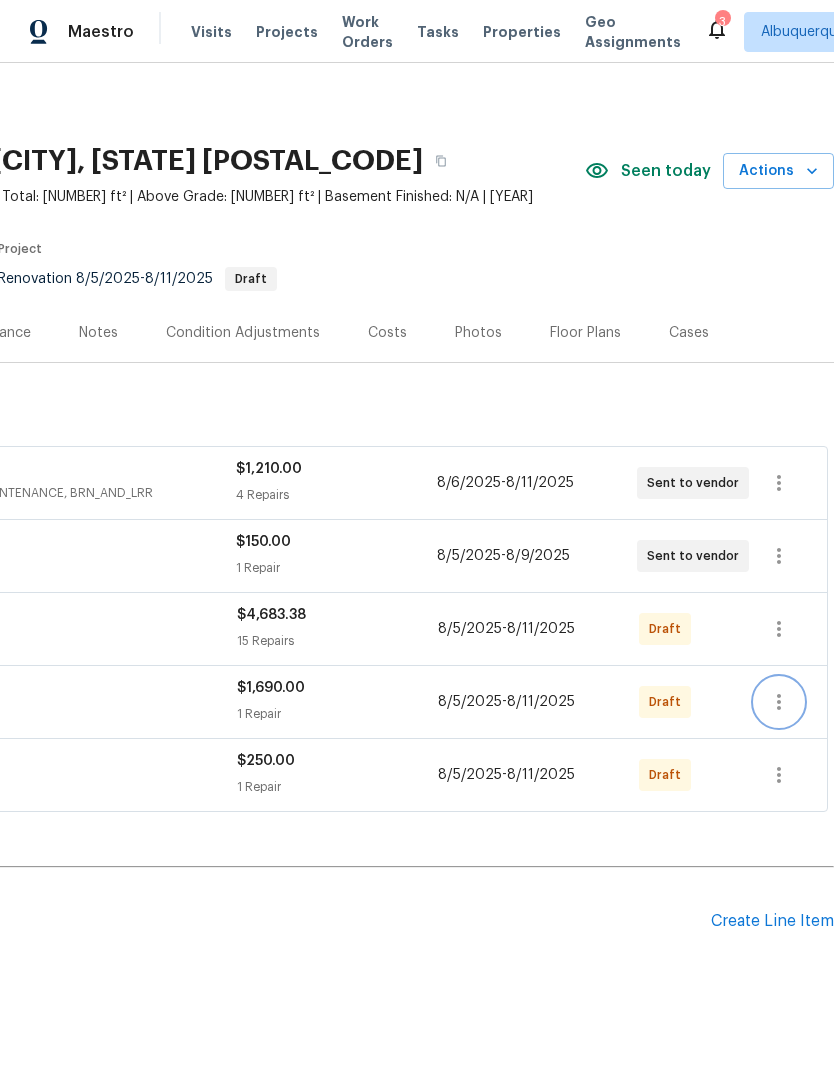 click 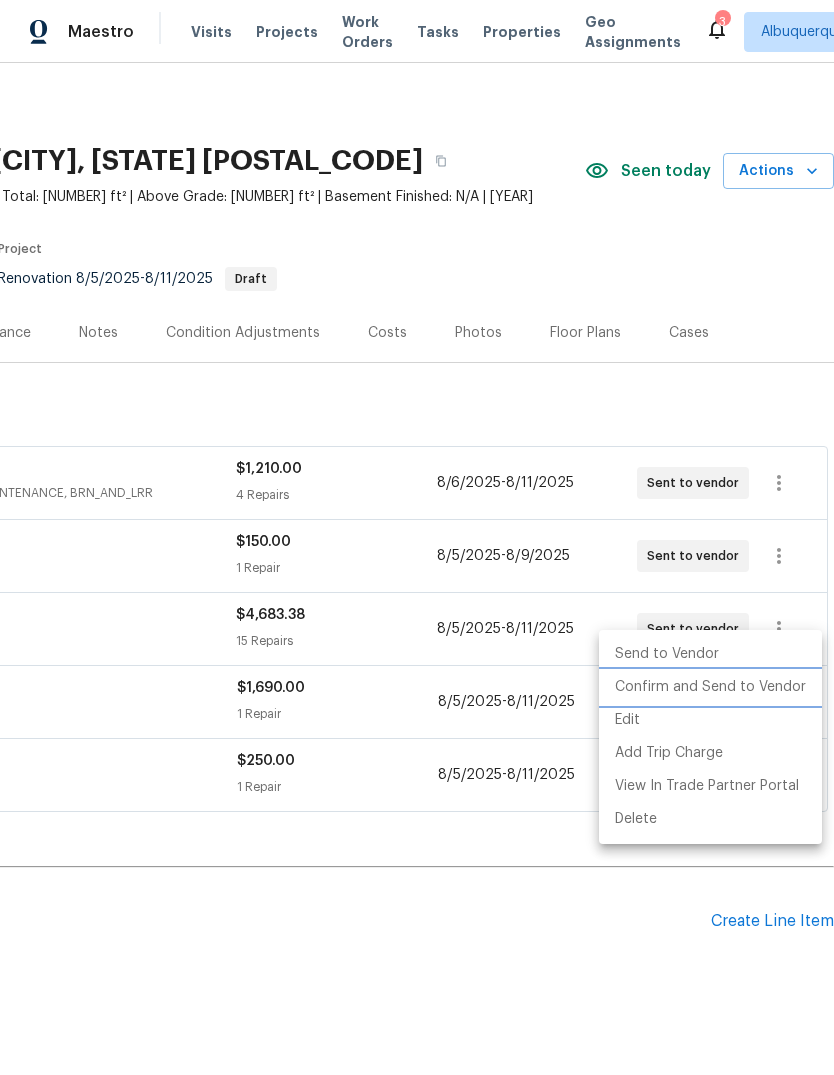 click on "Confirm and Send to Vendor" at bounding box center (710, 687) 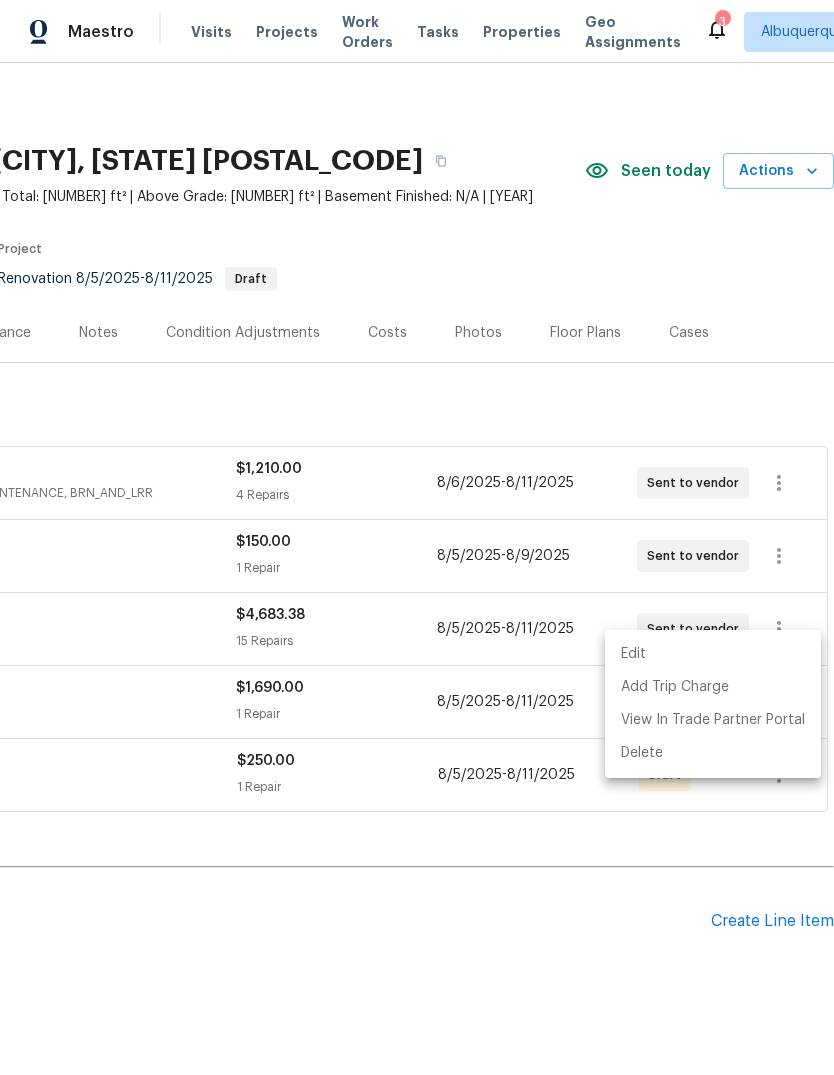 click at bounding box center (417, 537) 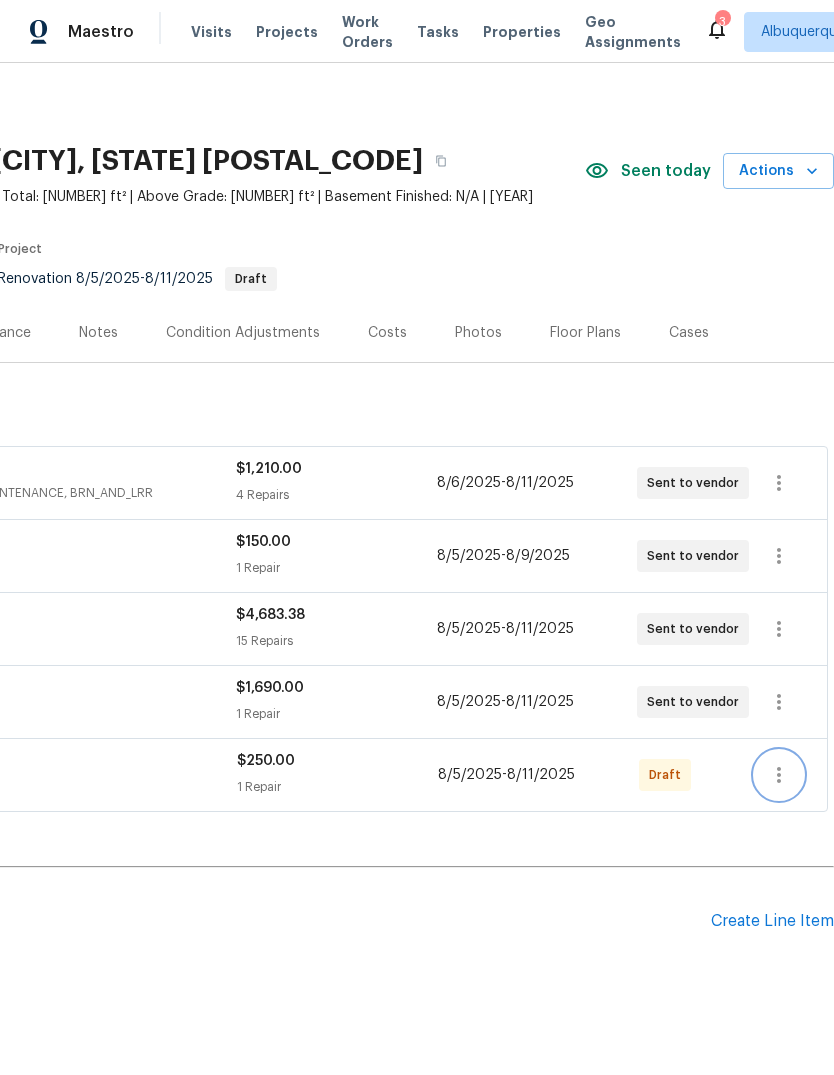 click 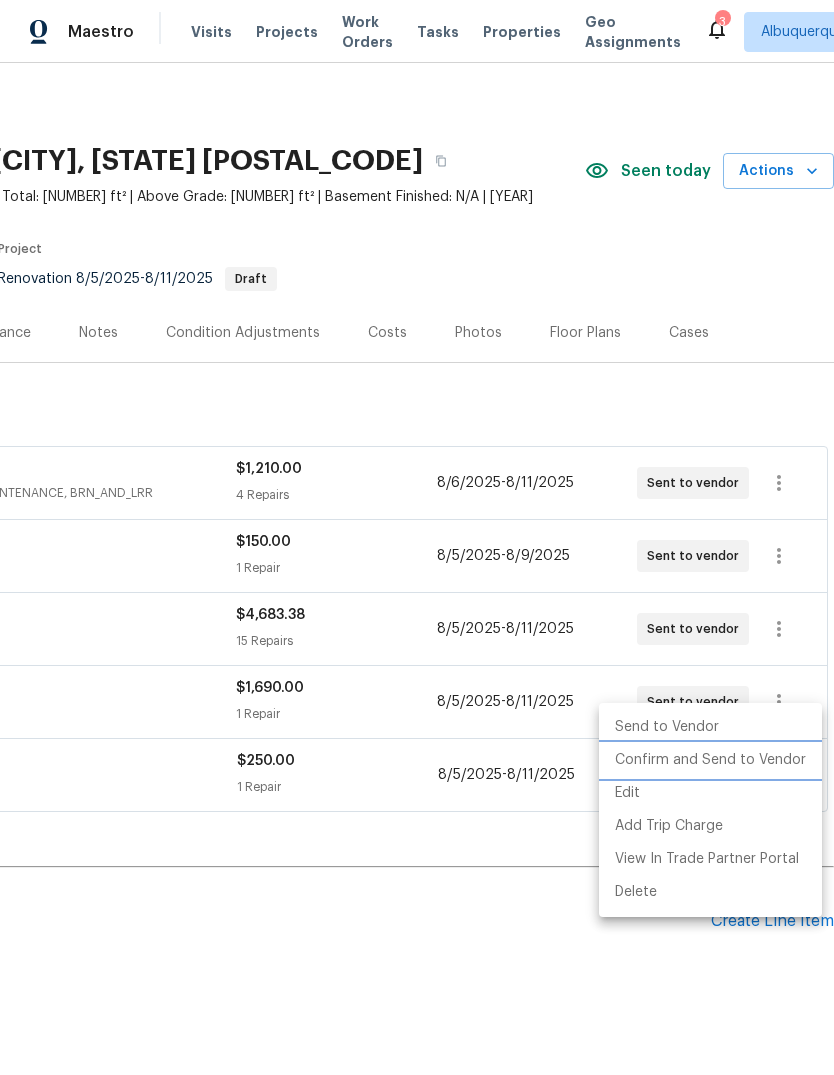 click on "Confirm and Send to Vendor" at bounding box center [710, 760] 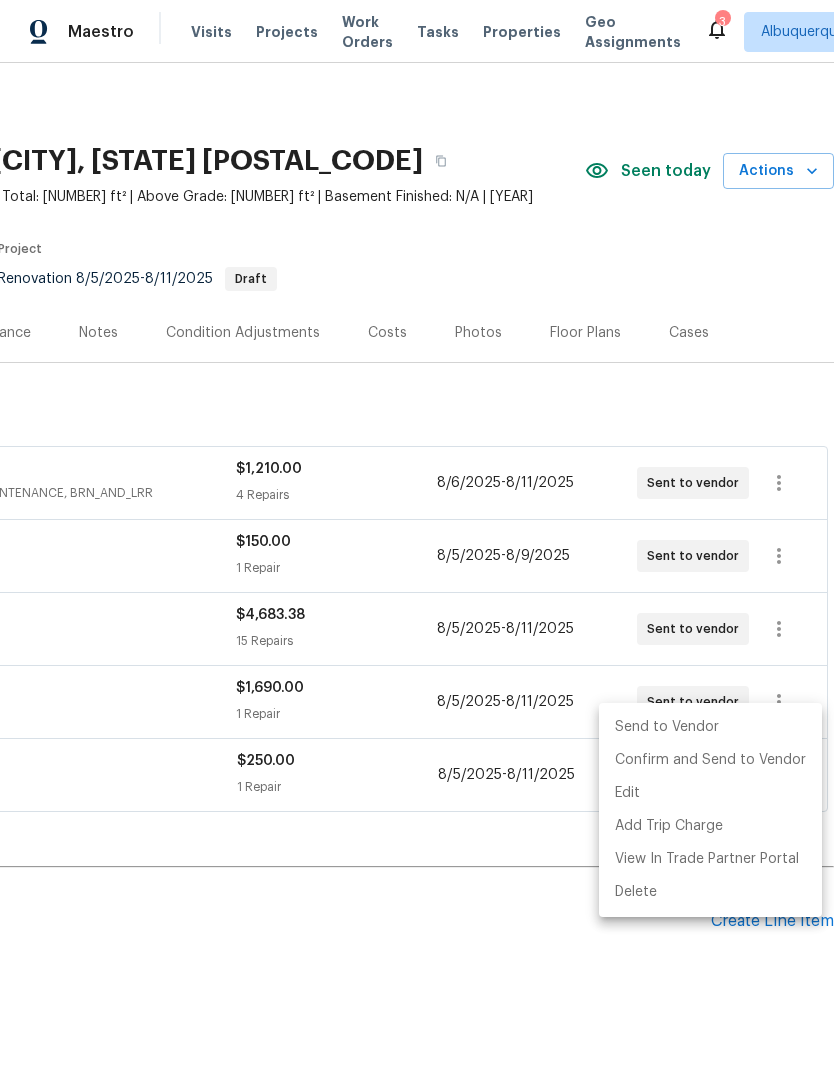 click at bounding box center [417, 537] 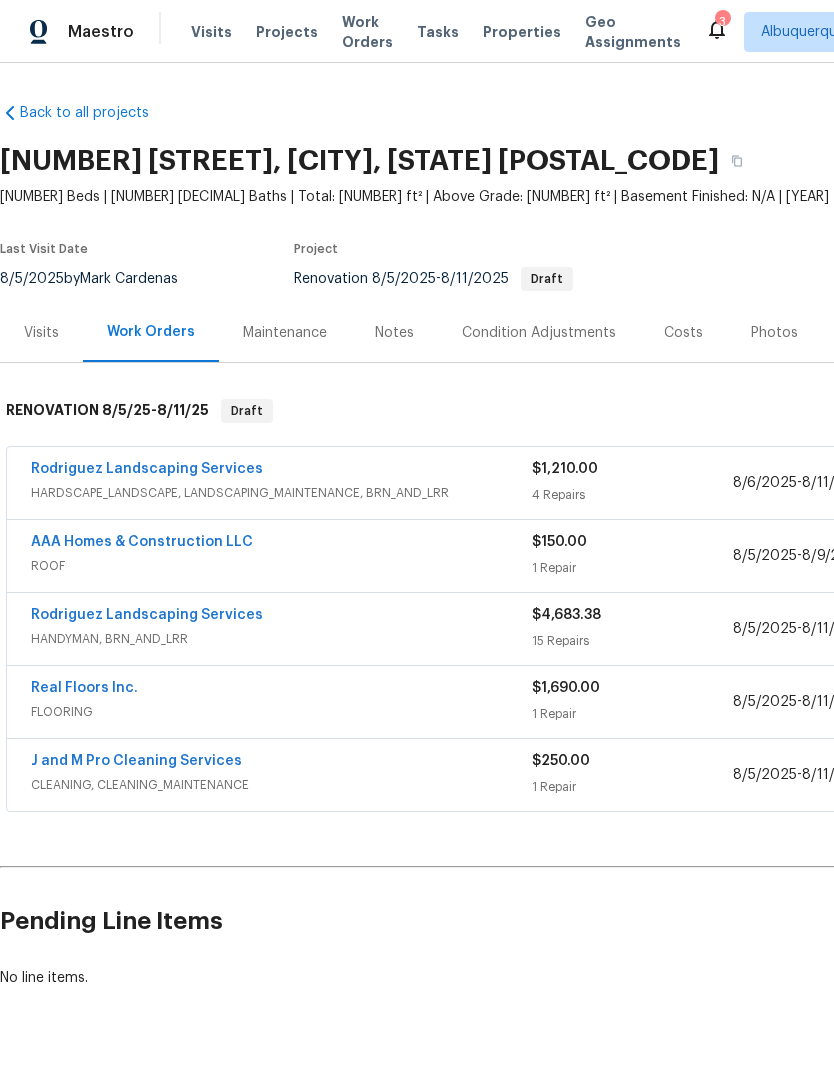 scroll, scrollTop: 0, scrollLeft: 0, axis: both 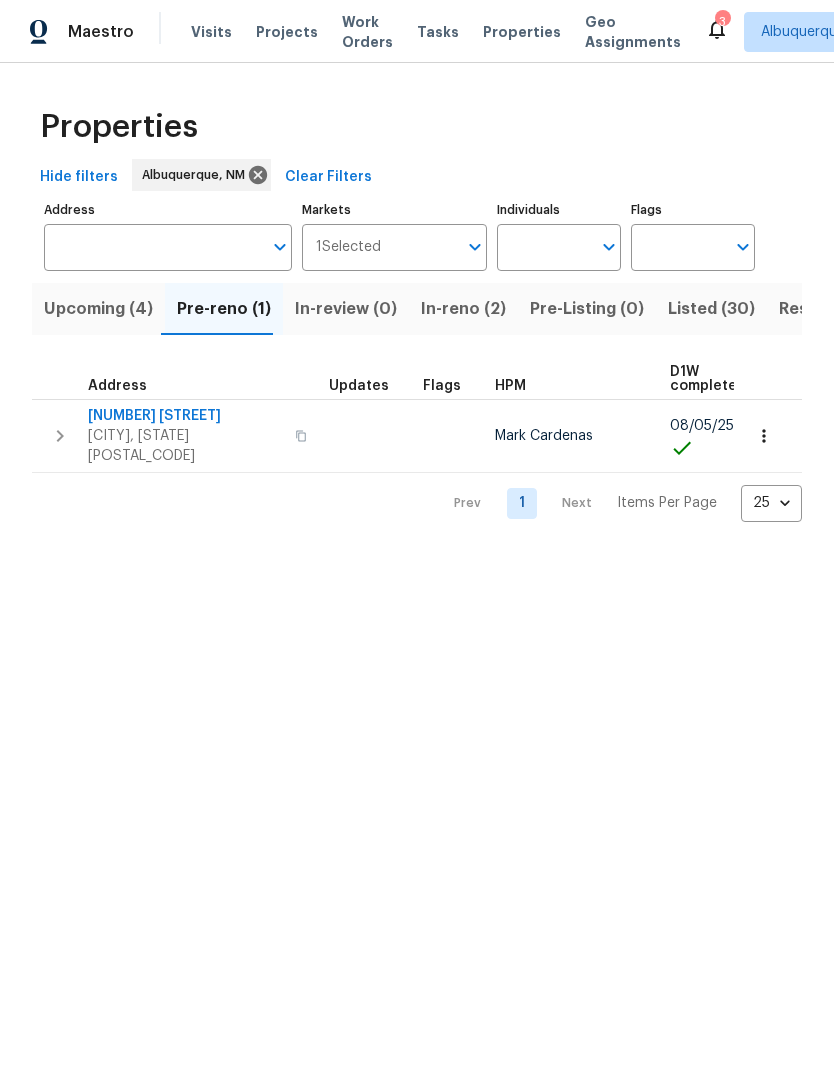 click at bounding box center [301, 436] 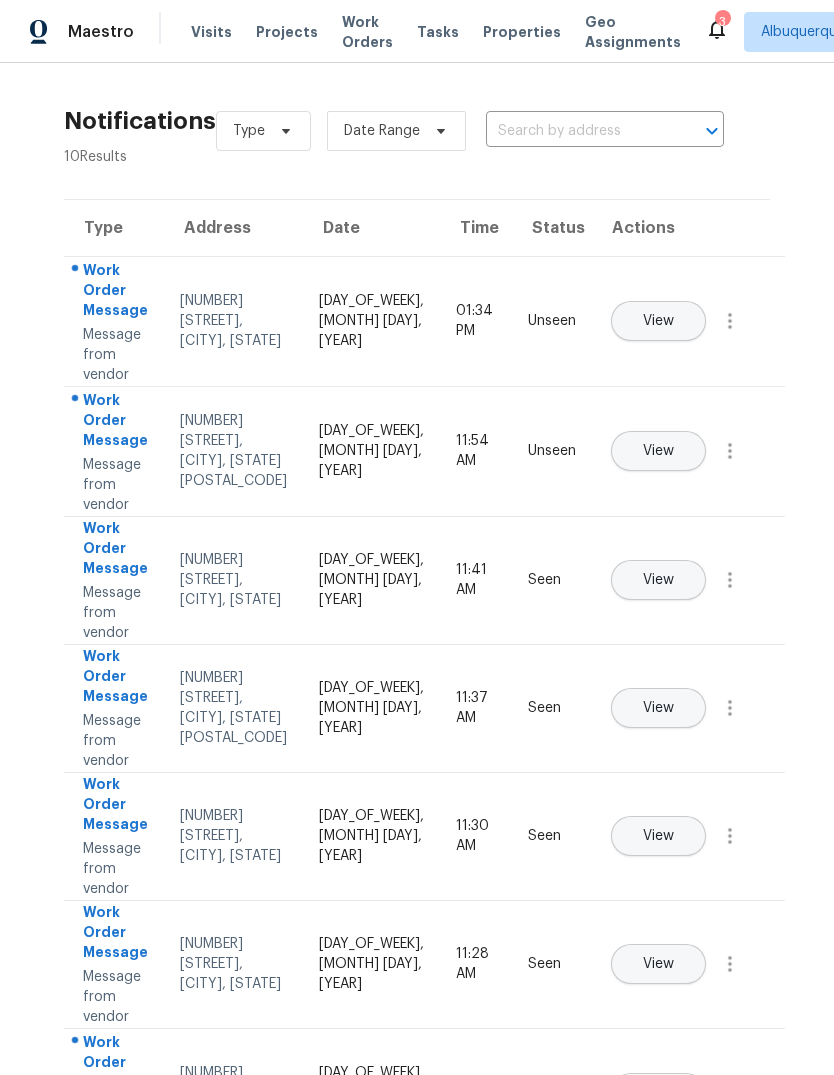 click on "View" at bounding box center (658, 321) 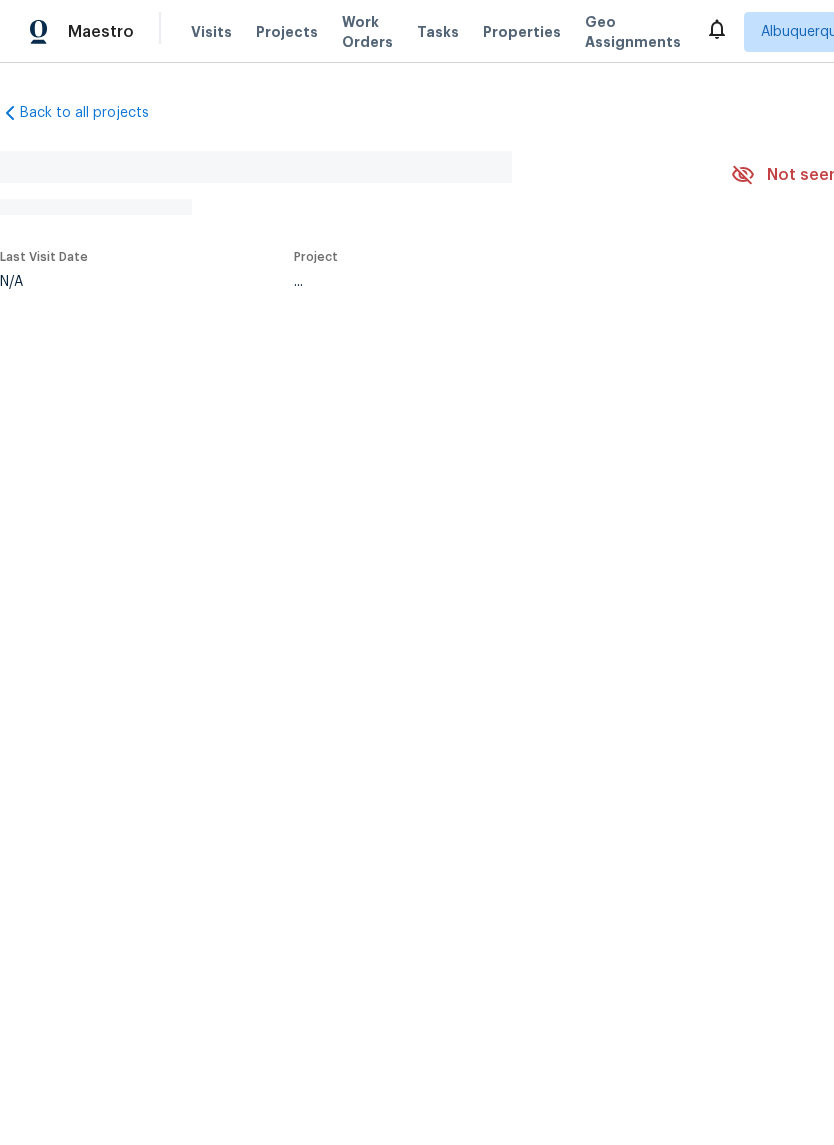 scroll, scrollTop: 0, scrollLeft: 0, axis: both 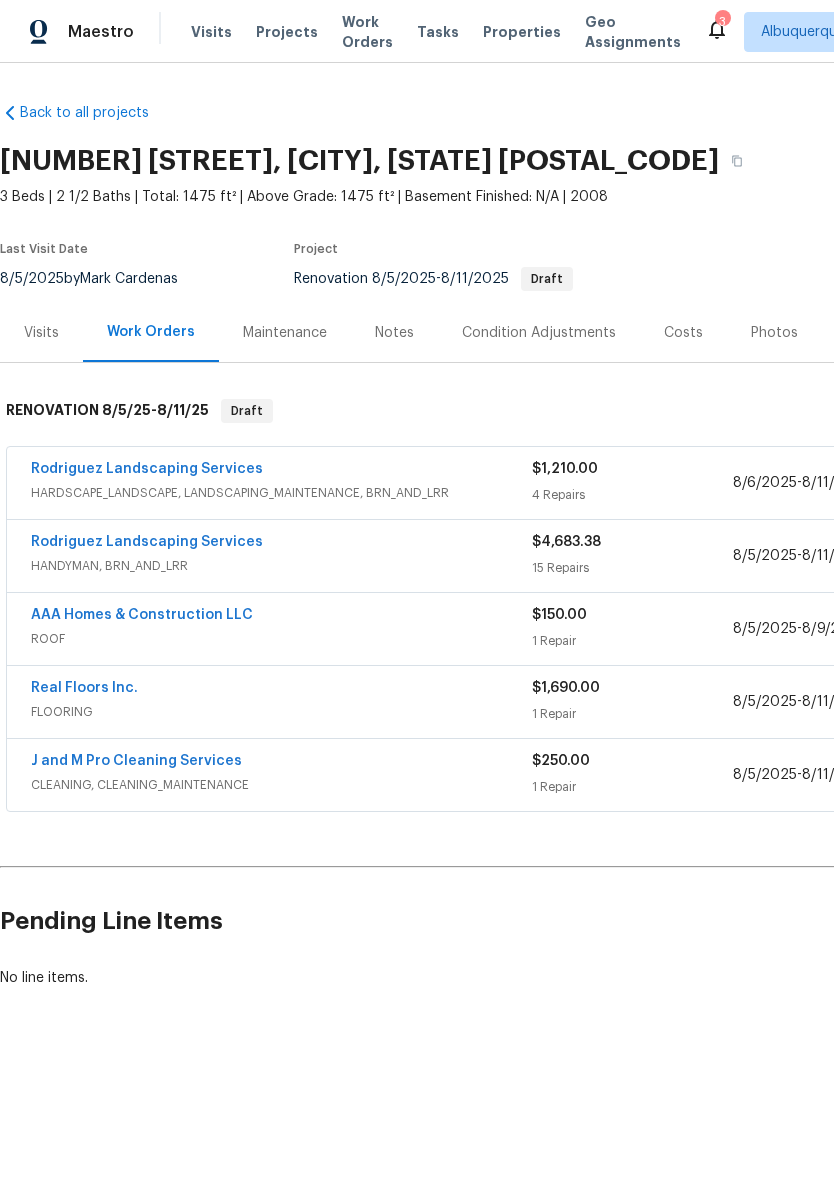 click on "Rodriguez Landscaping Services" at bounding box center (147, 542) 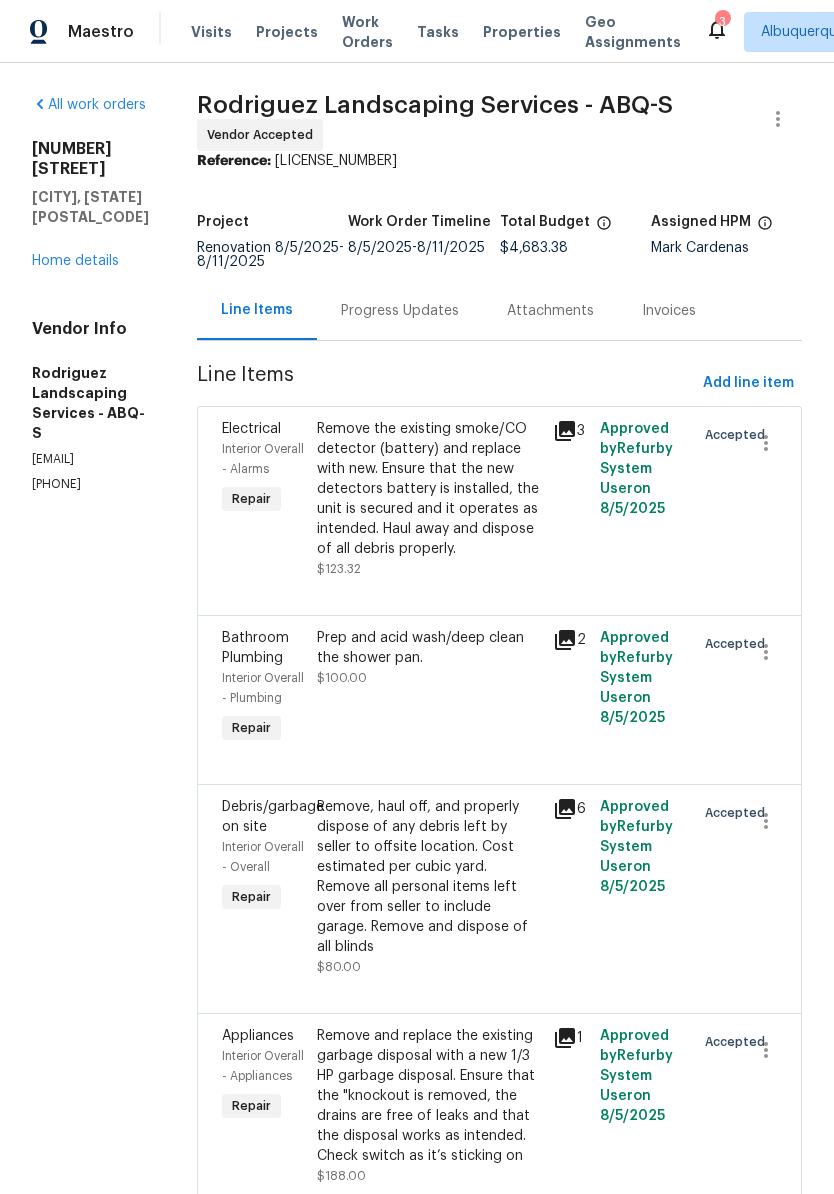 click on "Progress Updates" at bounding box center (400, 311) 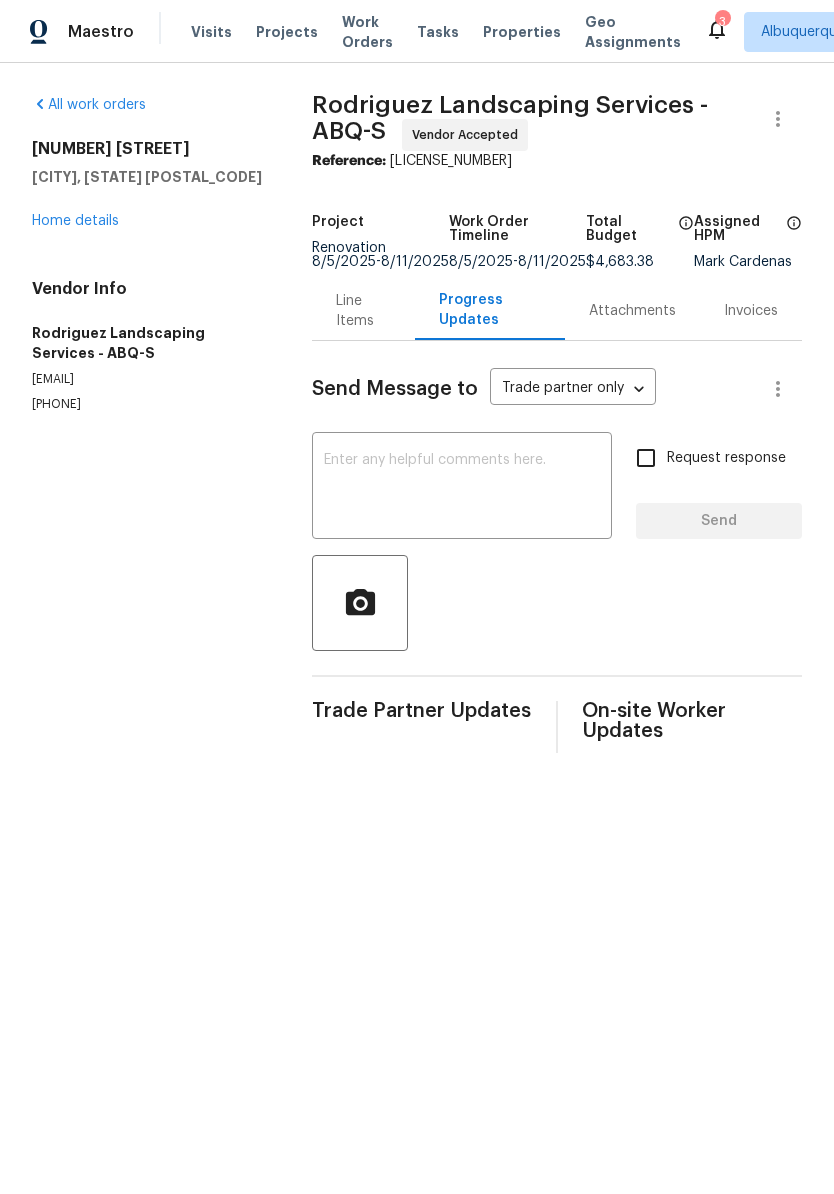 click at bounding box center (462, 488) 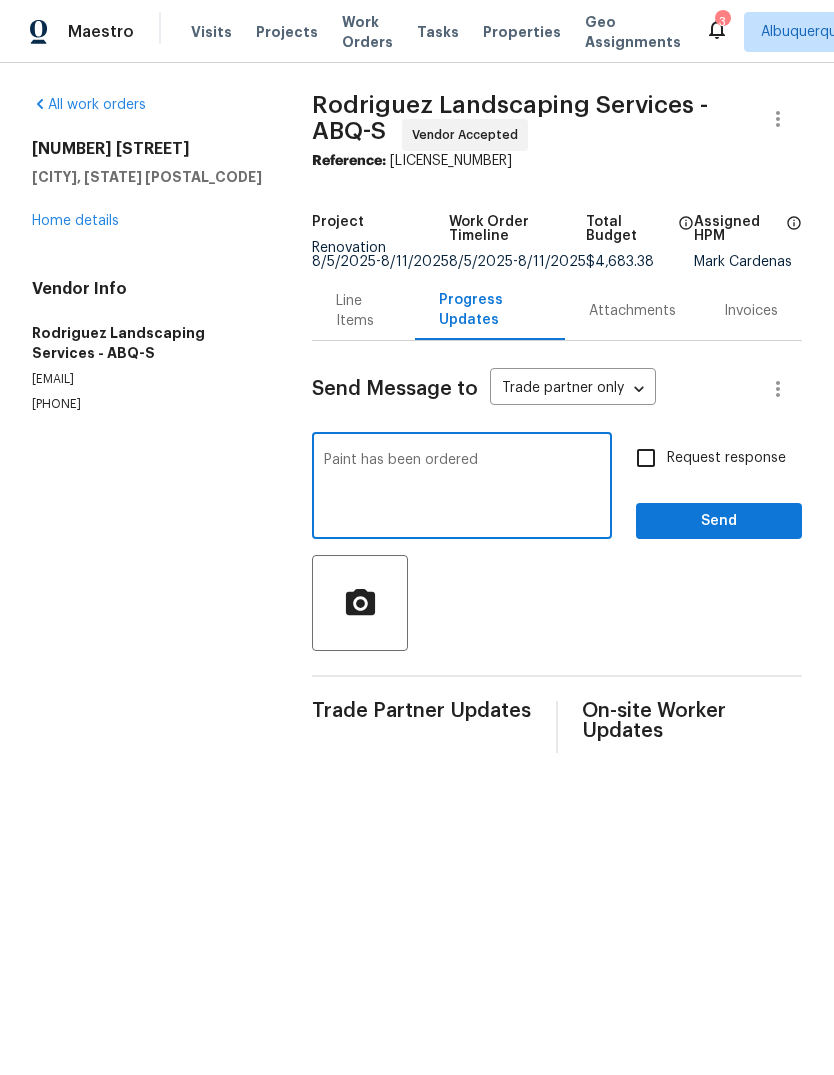 type on "Paint has been ordered" 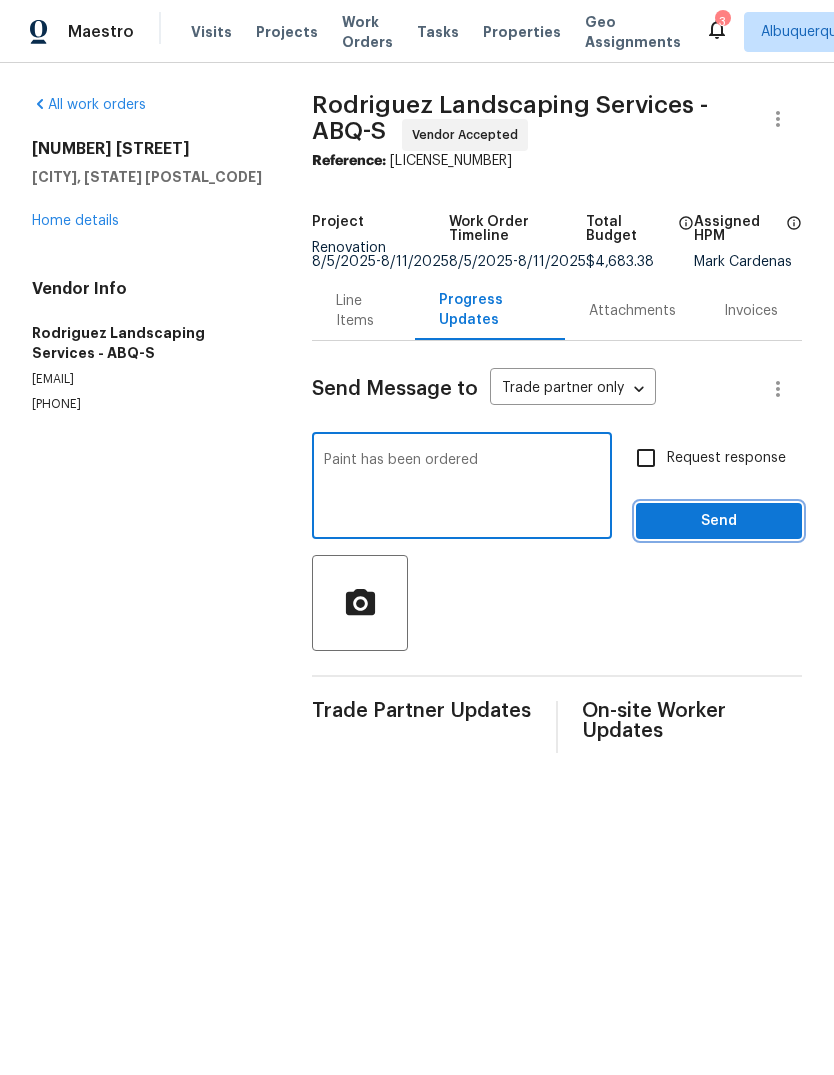 click on "Send" at bounding box center [719, 521] 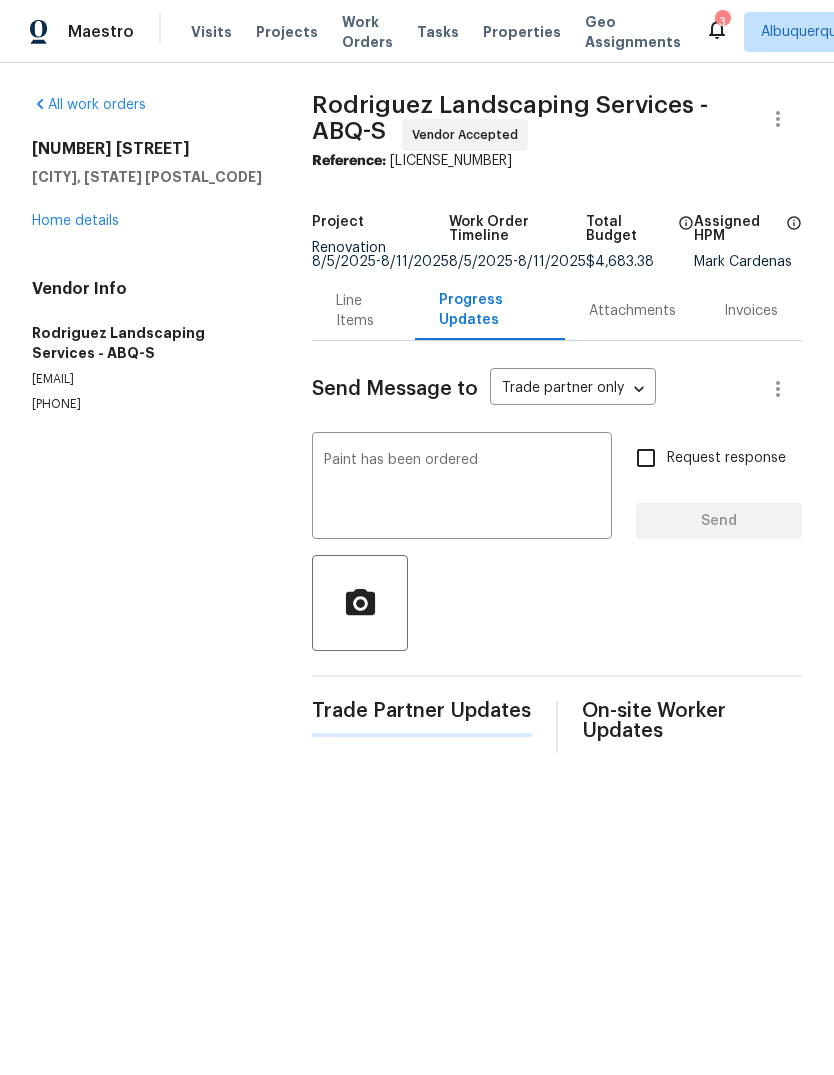 type 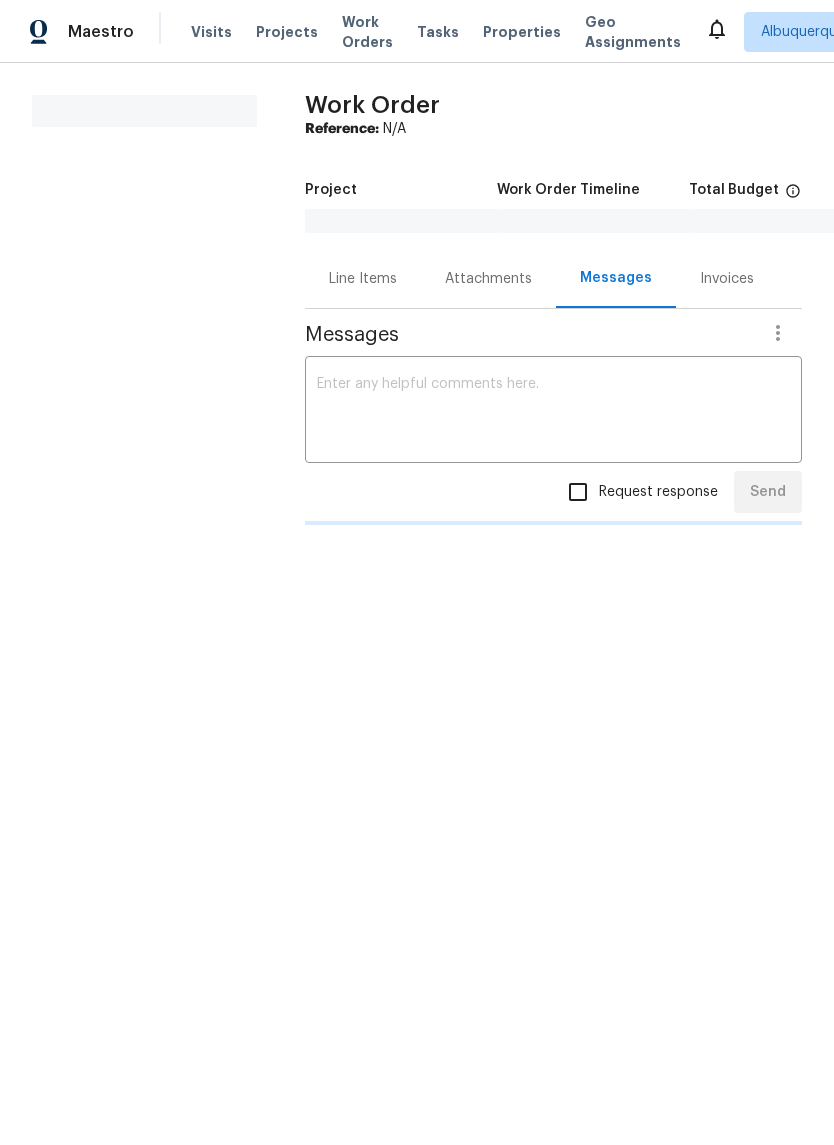 scroll, scrollTop: 0, scrollLeft: 0, axis: both 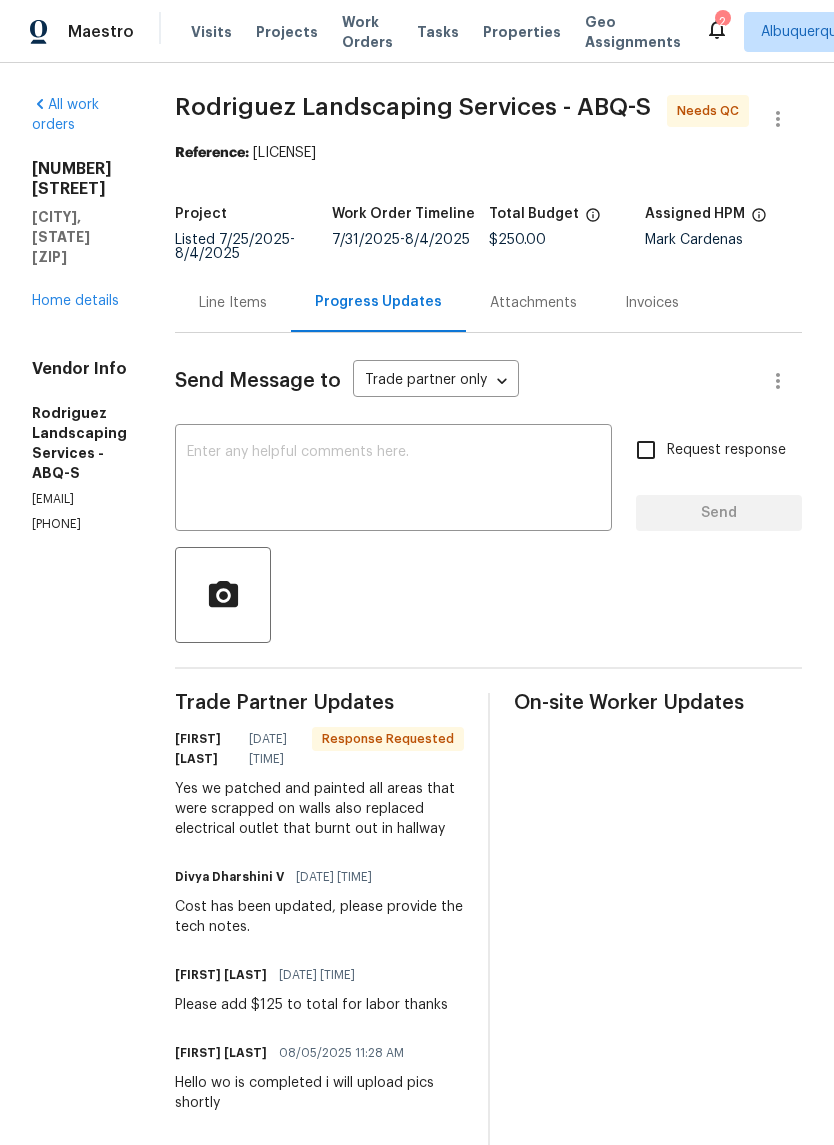 click 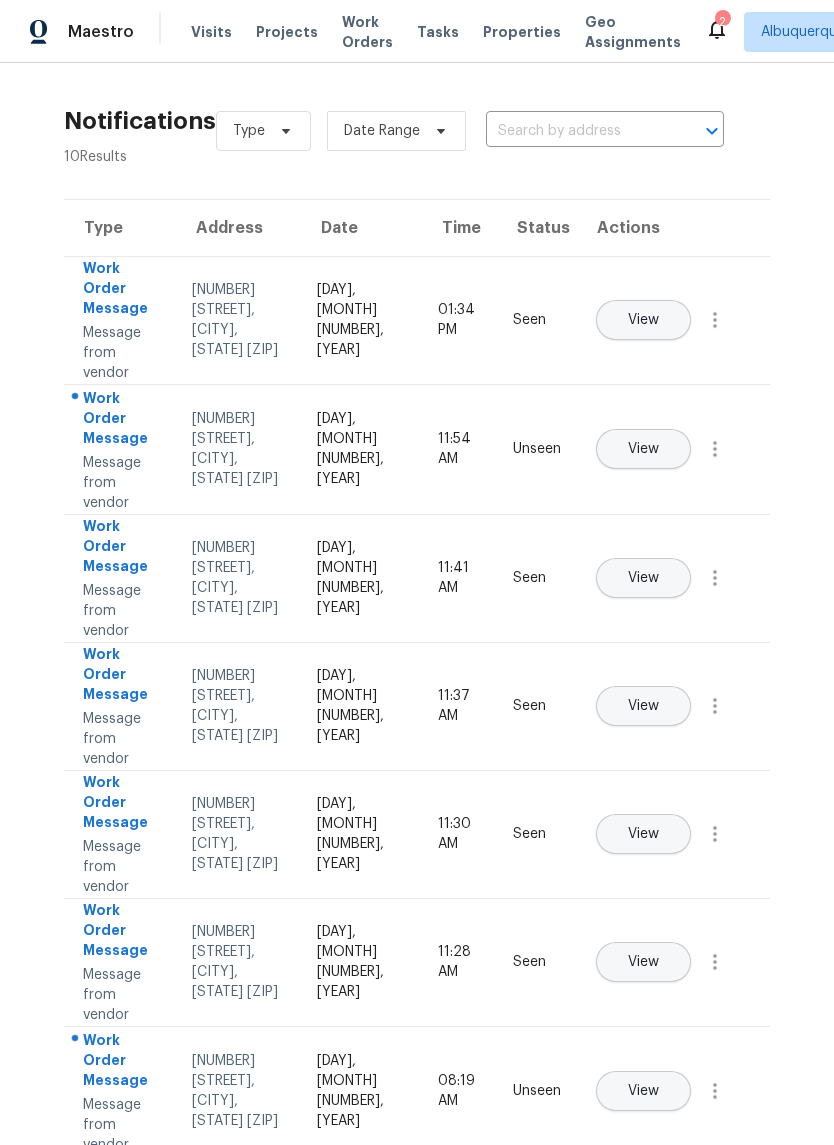 click on "View" at bounding box center (643, 449) 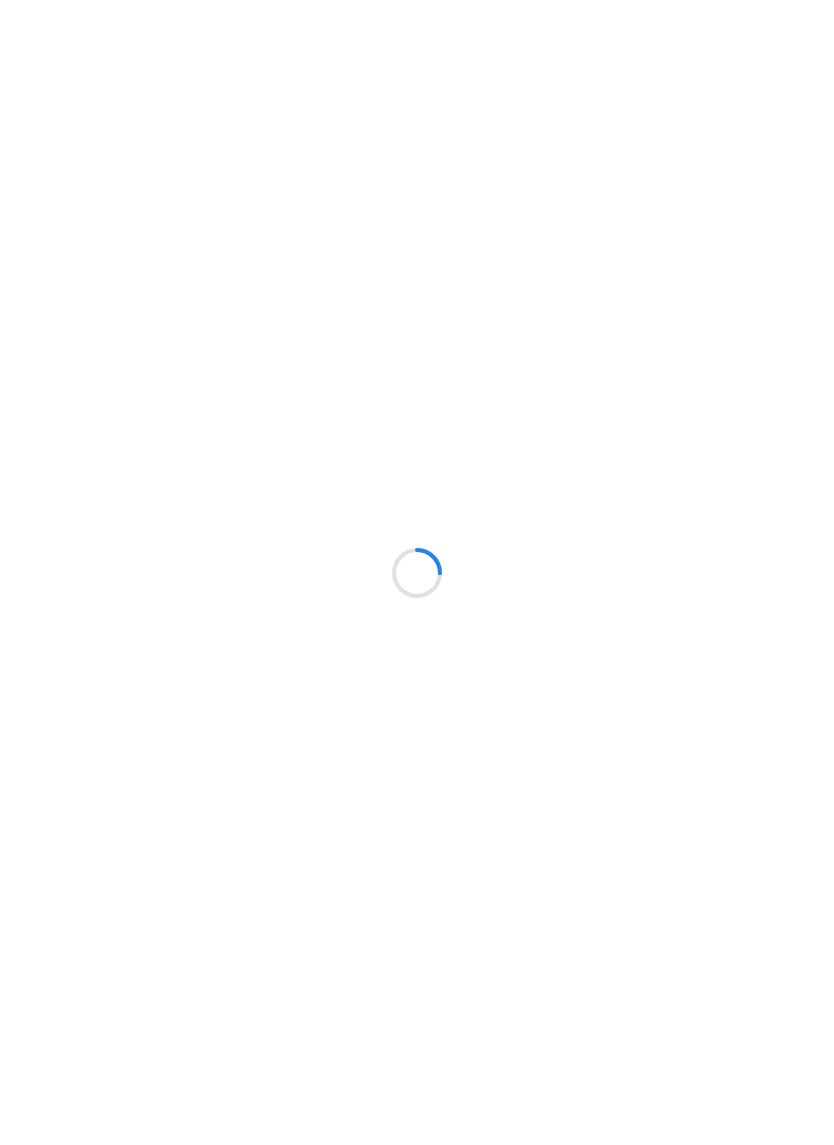 scroll, scrollTop: 0, scrollLeft: 0, axis: both 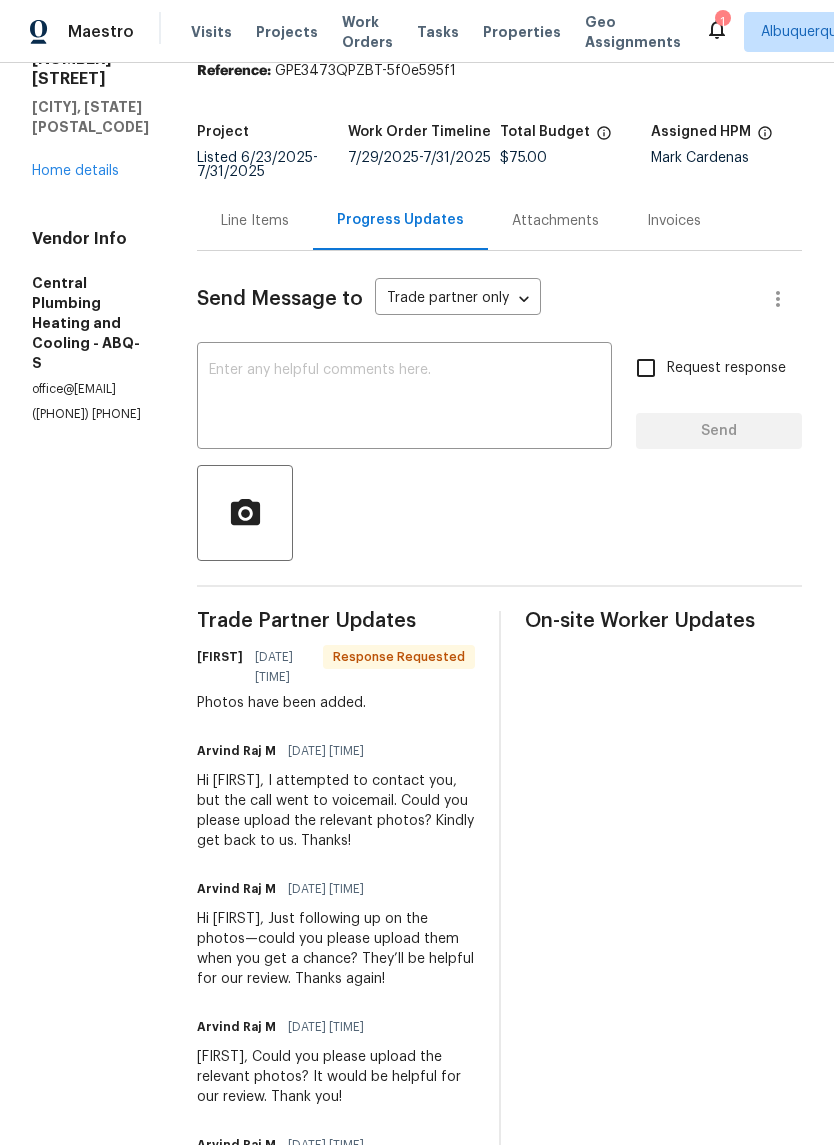 click at bounding box center [404, 398] 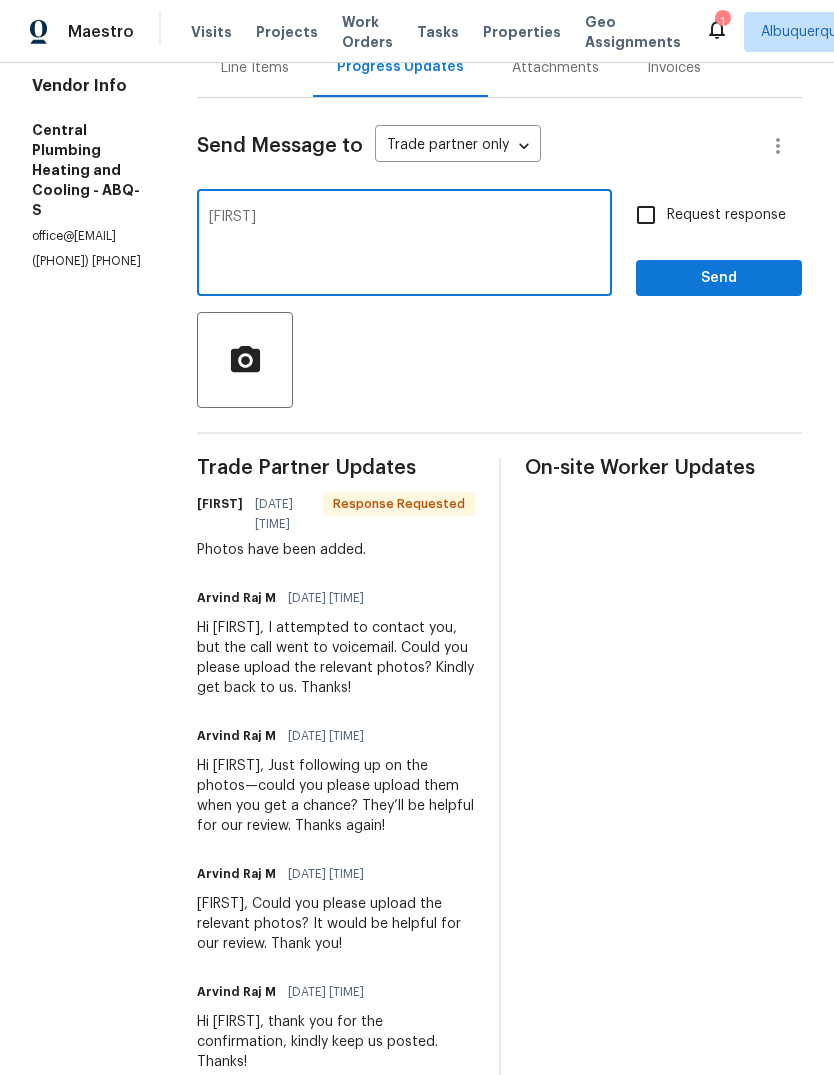 scroll, scrollTop: 244, scrollLeft: 0, axis: vertical 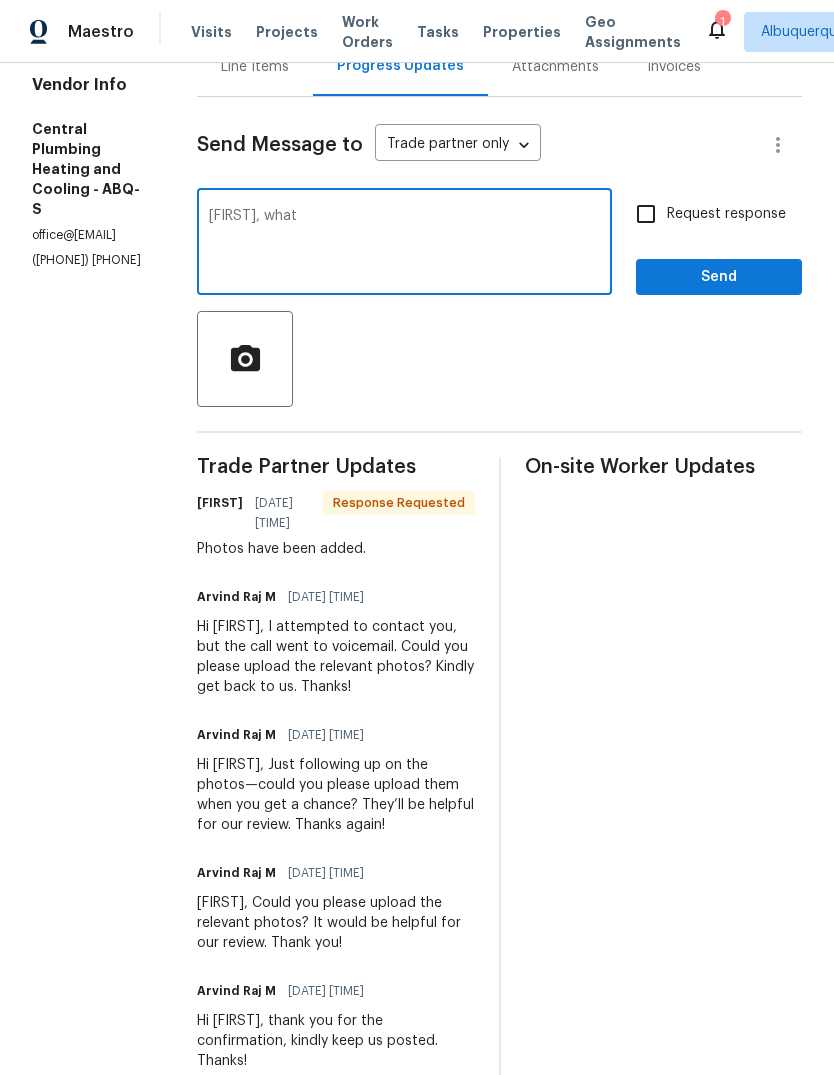 type on "[FIRST]," 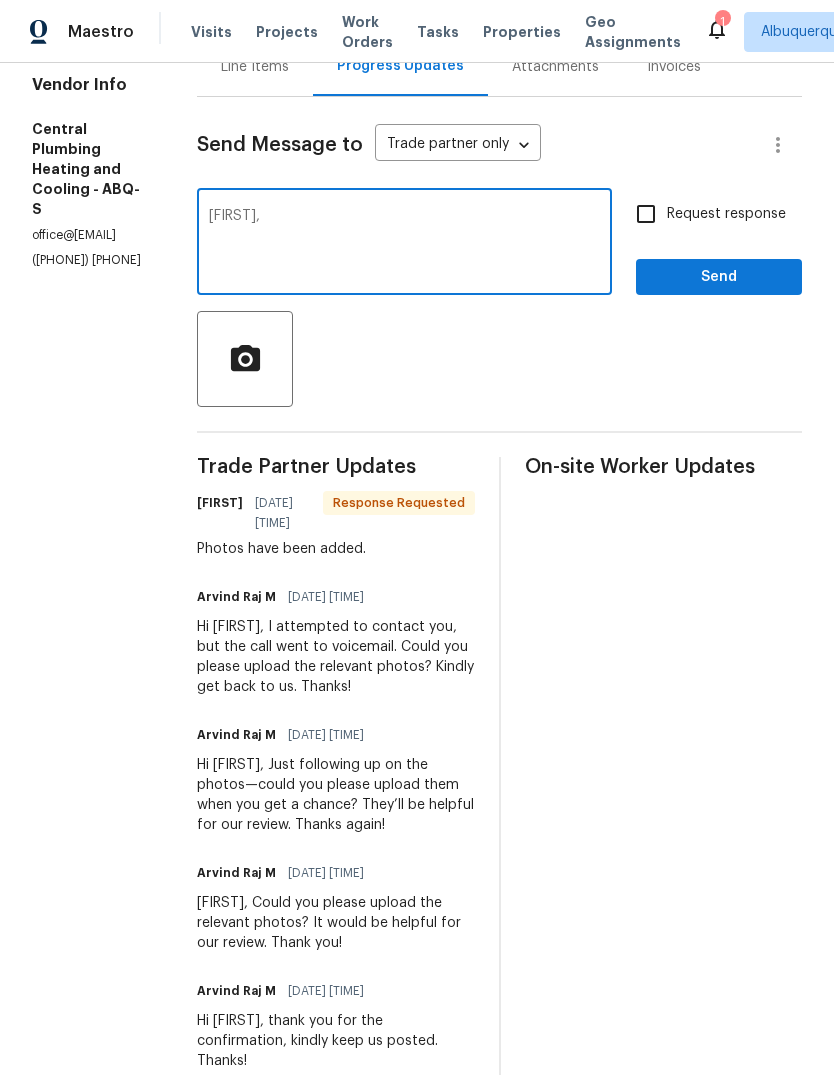 type 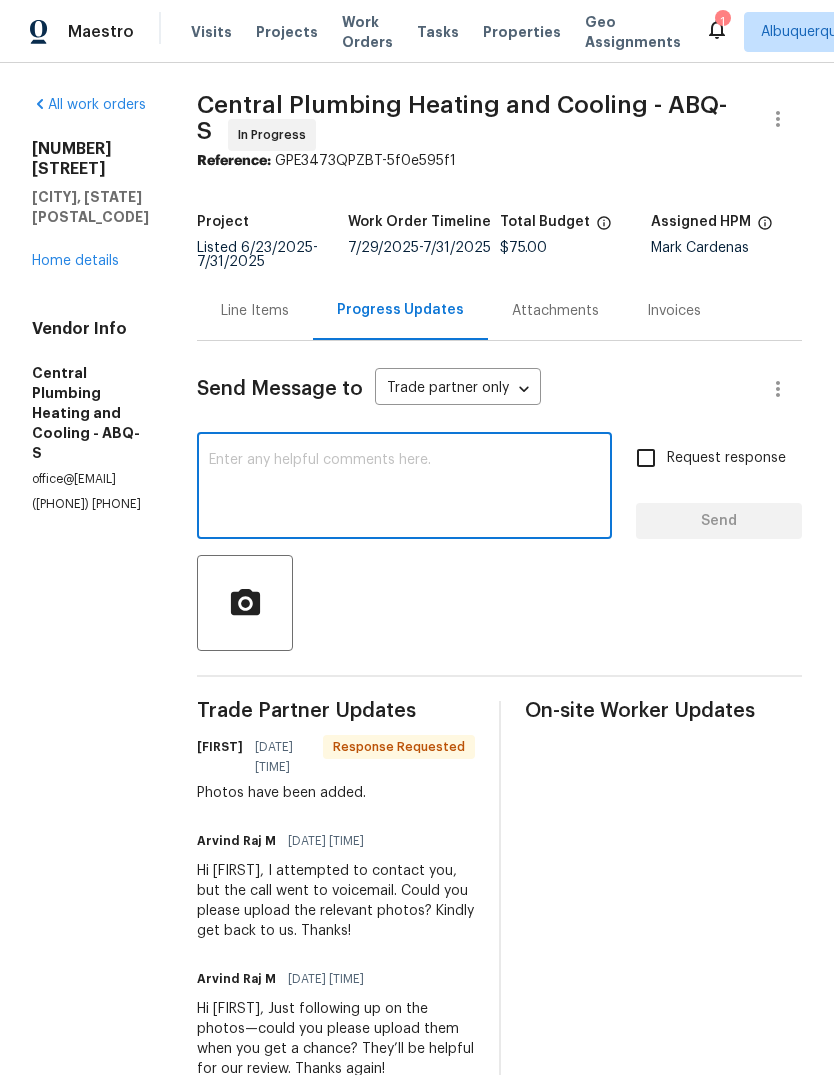 scroll, scrollTop: 0, scrollLeft: 0, axis: both 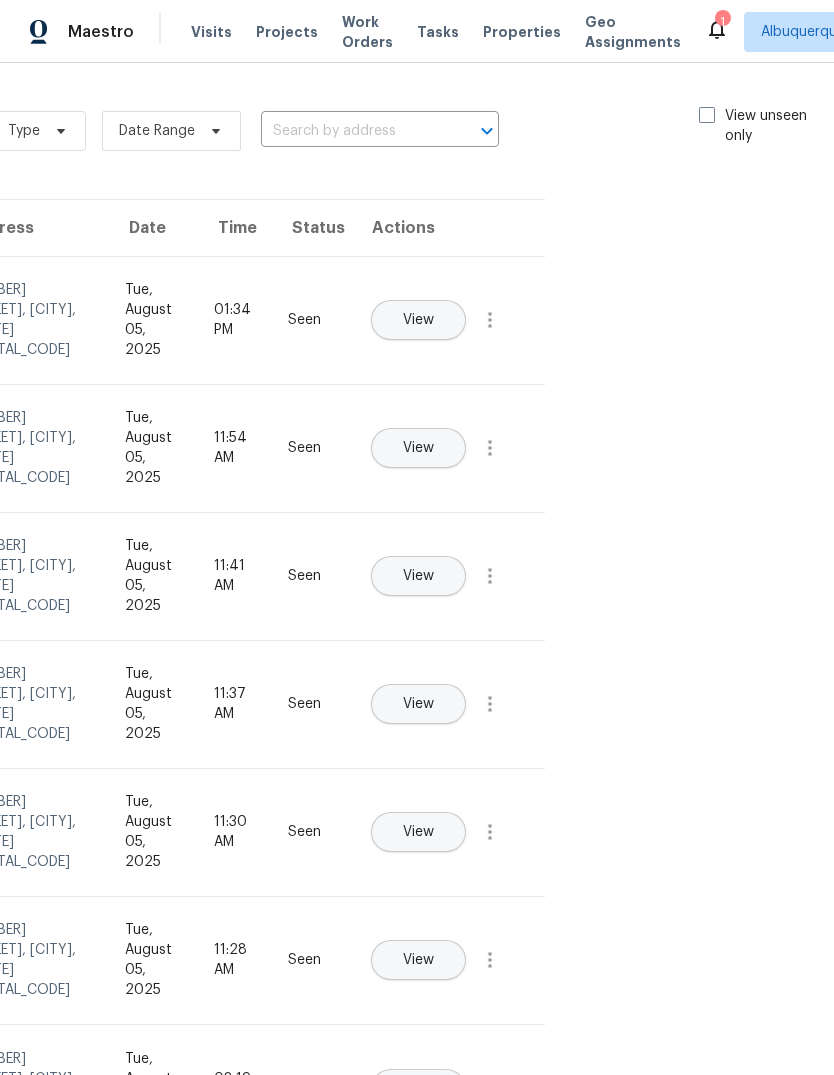 click at bounding box center [707, 115] 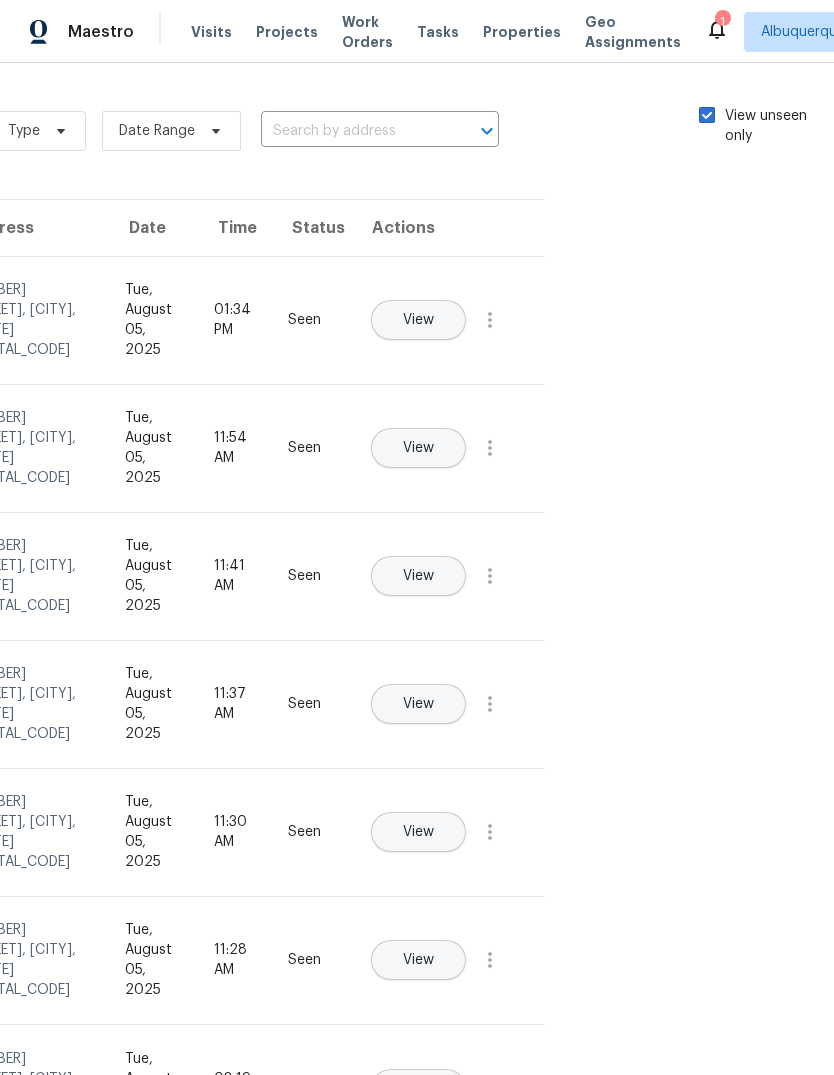 checkbox on "true" 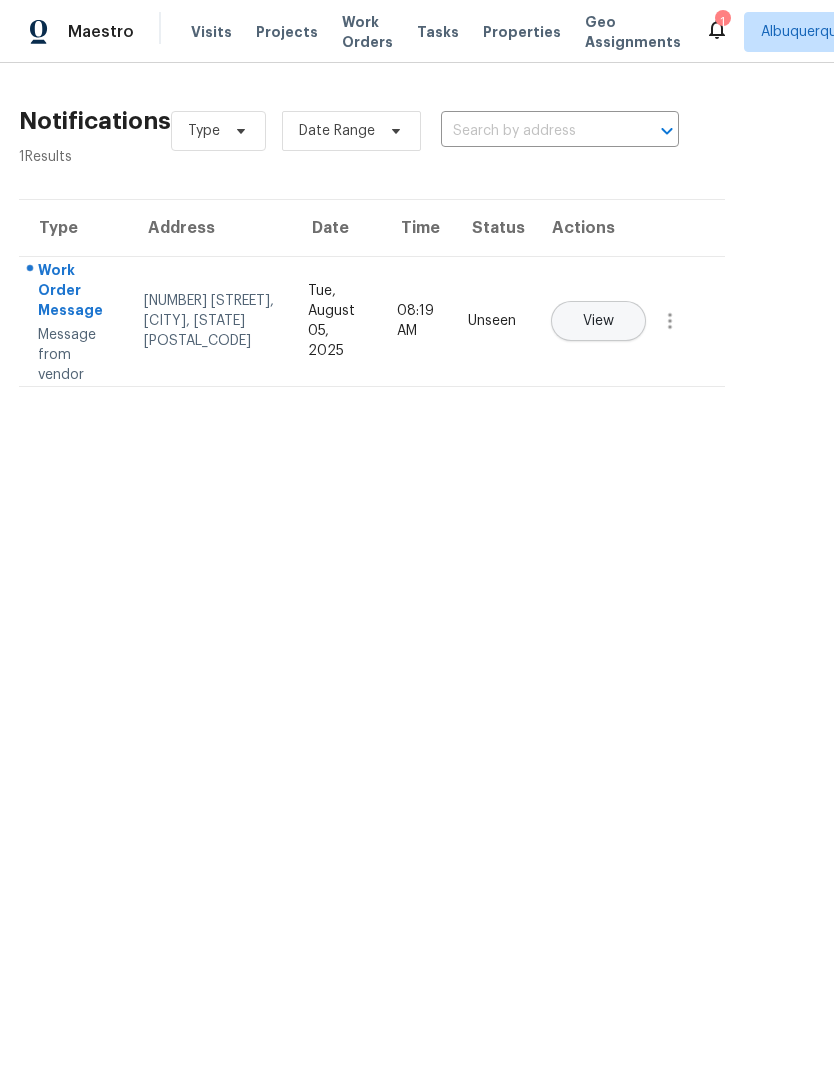 scroll, scrollTop: 0, scrollLeft: 44, axis: horizontal 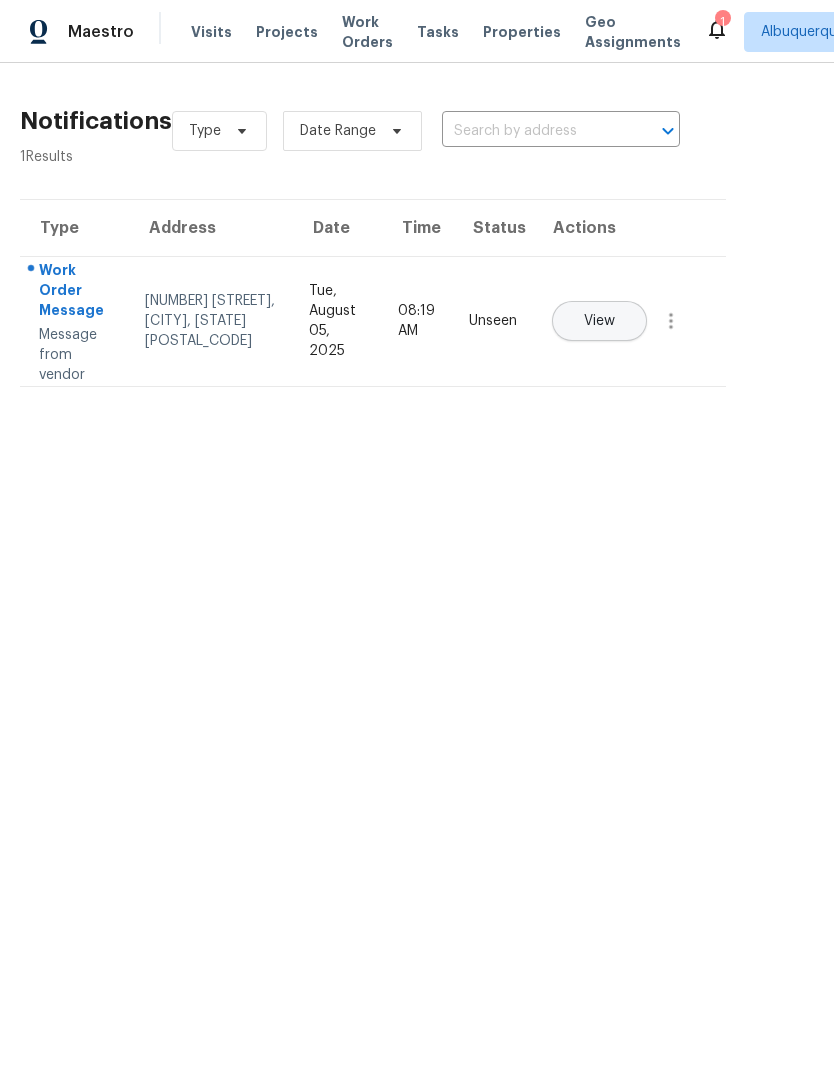 click on "View" at bounding box center (599, 321) 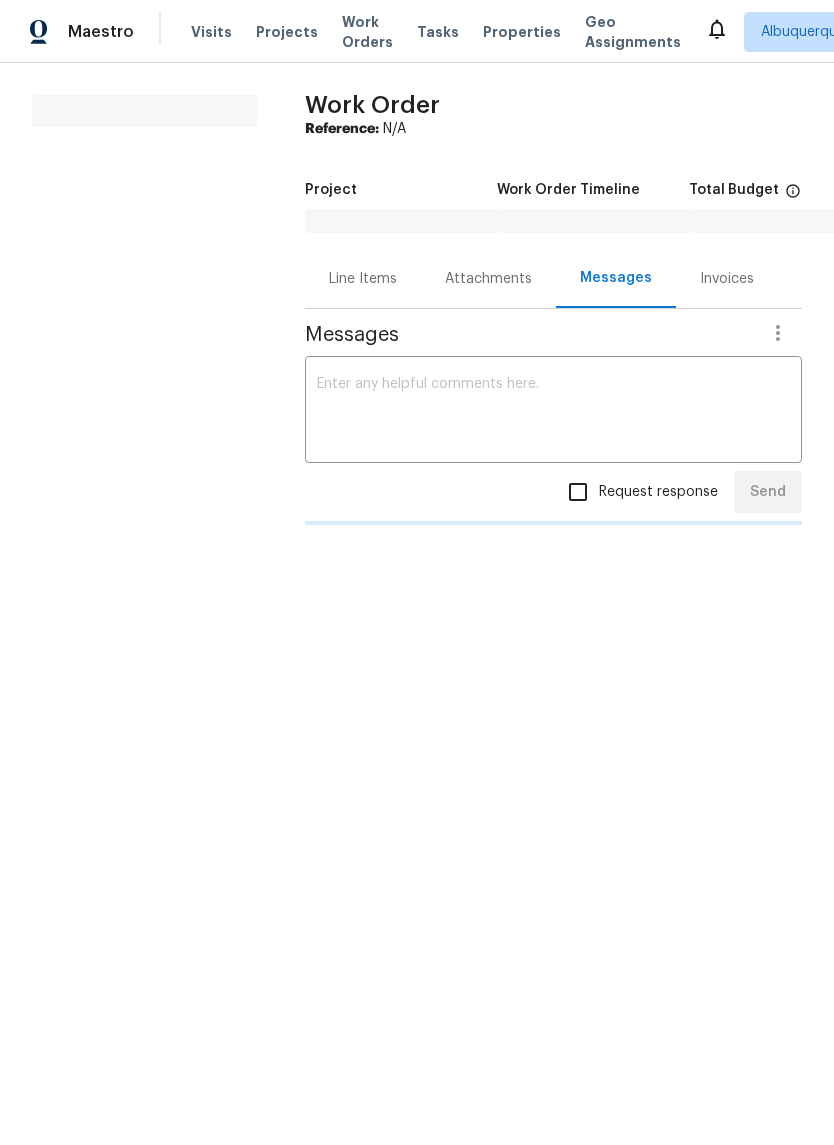 scroll, scrollTop: 0, scrollLeft: 0, axis: both 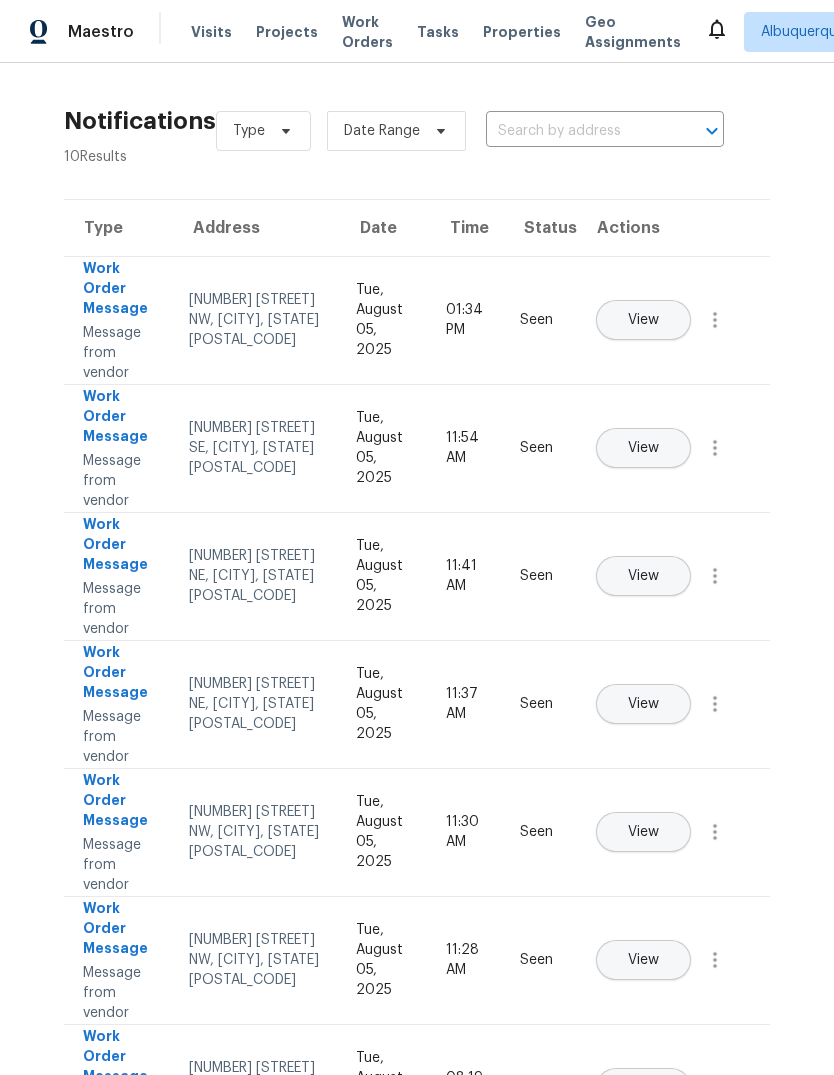 click on "Properties" at bounding box center [522, 32] 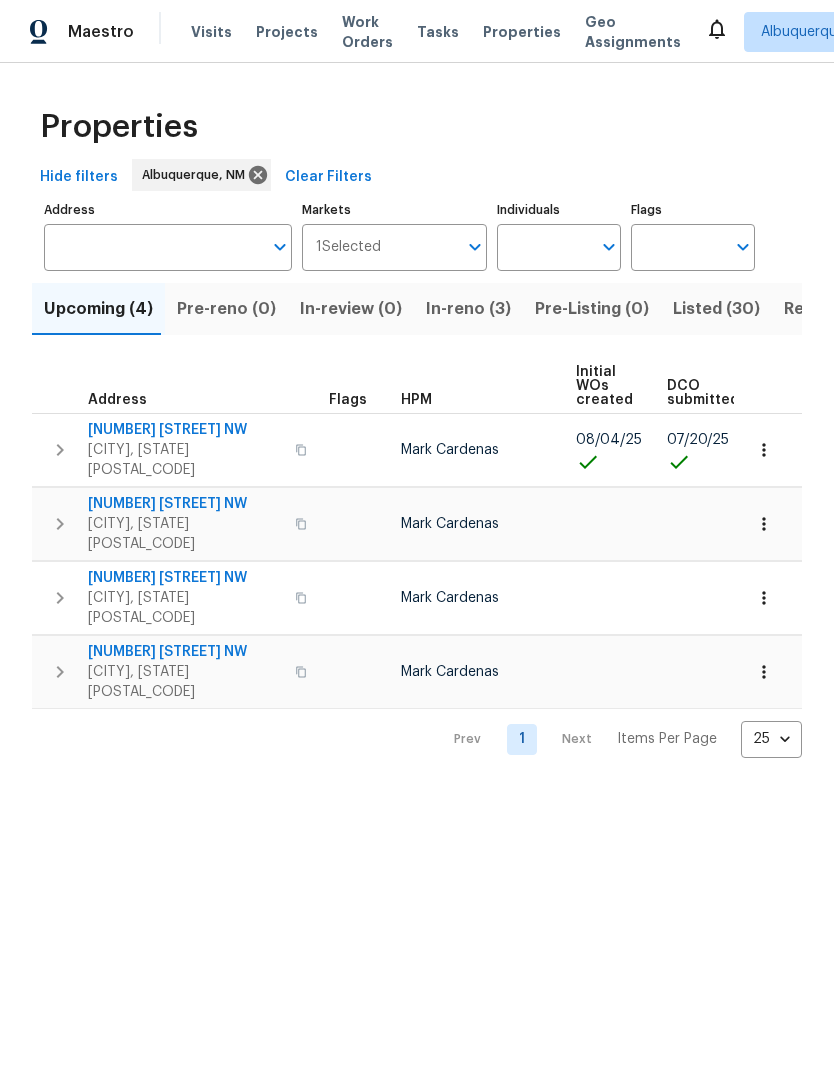 scroll, scrollTop: 0, scrollLeft: 0, axis: both 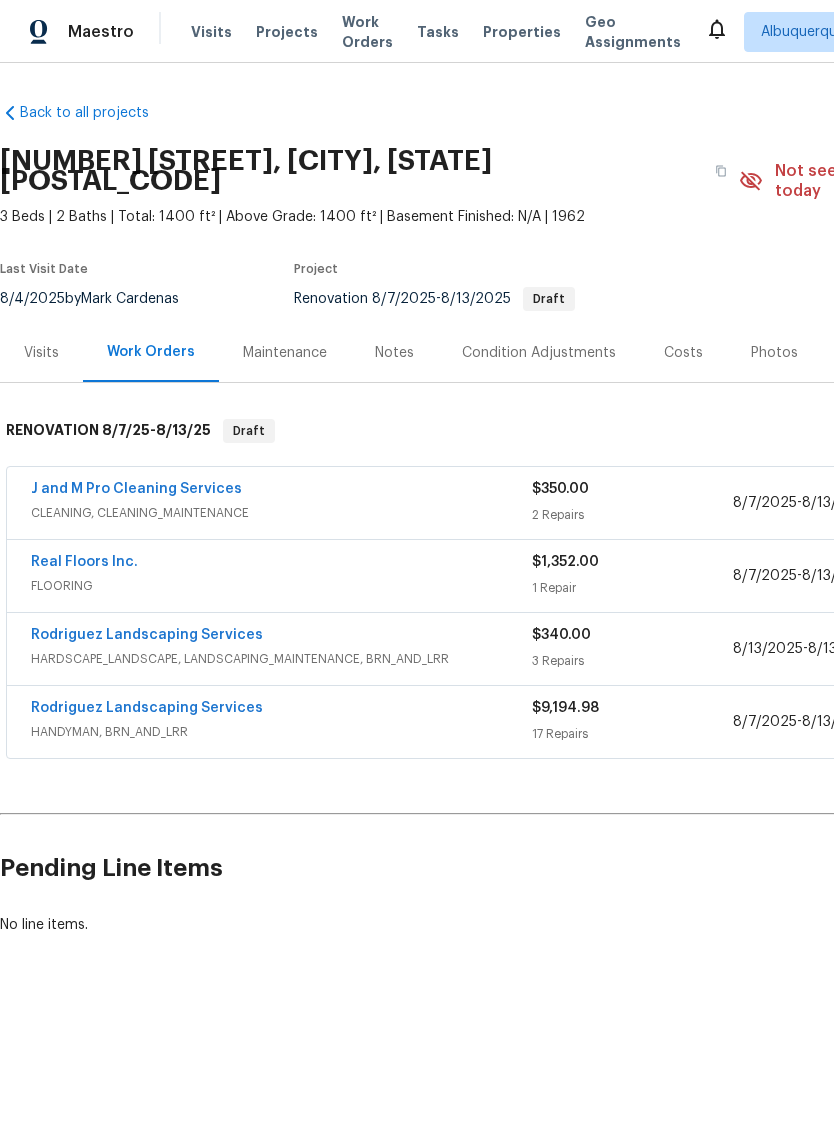 click on "Rodriguez Landscaping Services" at bounding box center [147, 708] 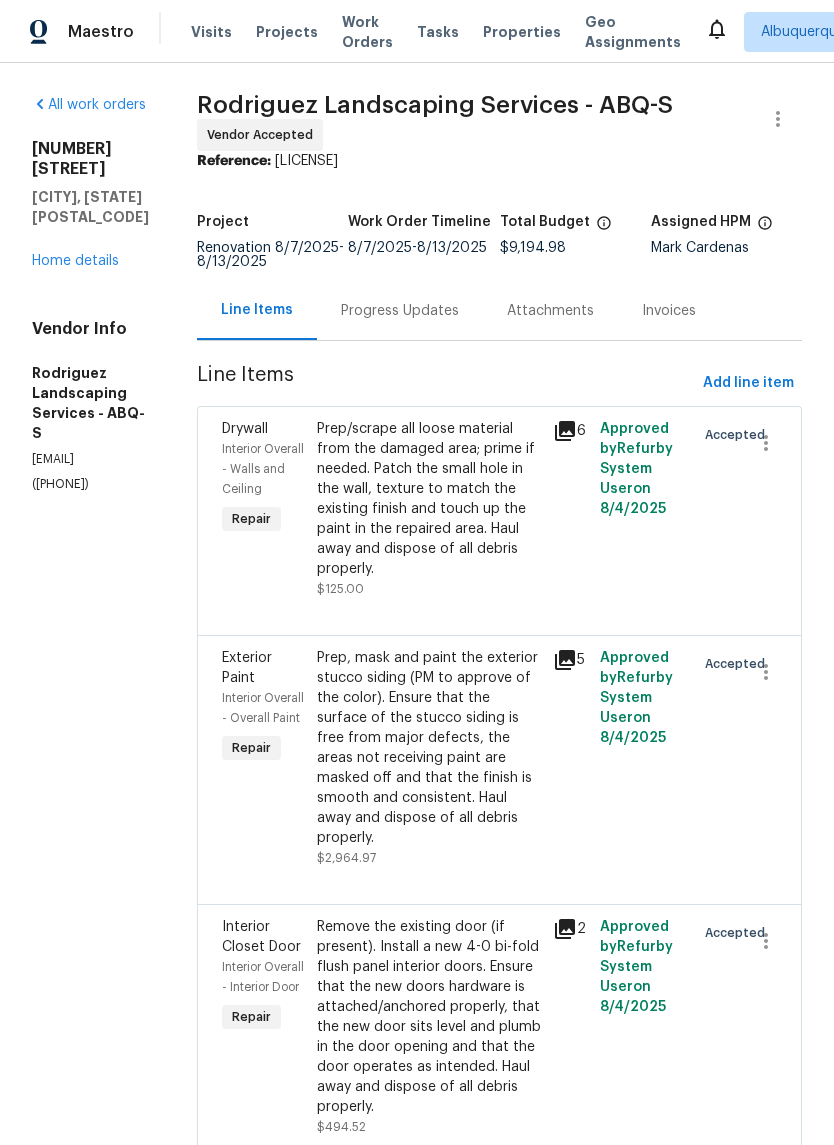click on "Progress Updates" at bounding box center [400, 311] 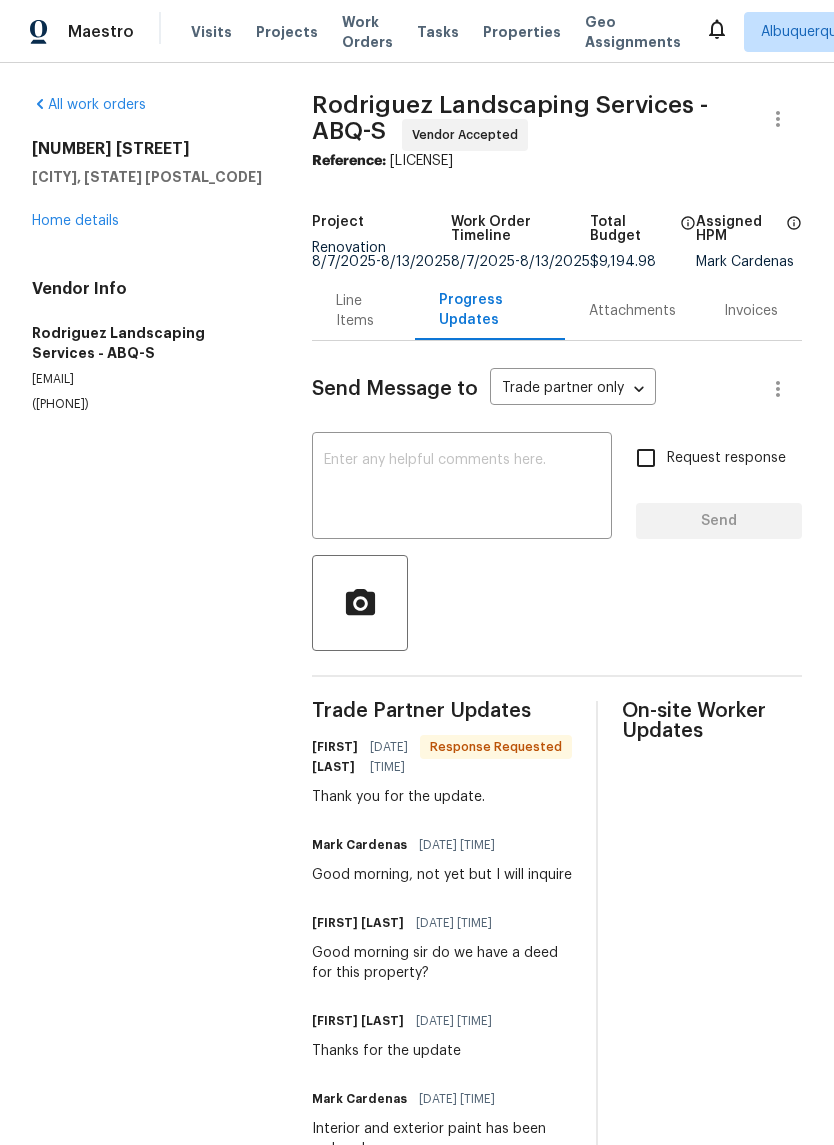 click at bounding box center (462, 488) 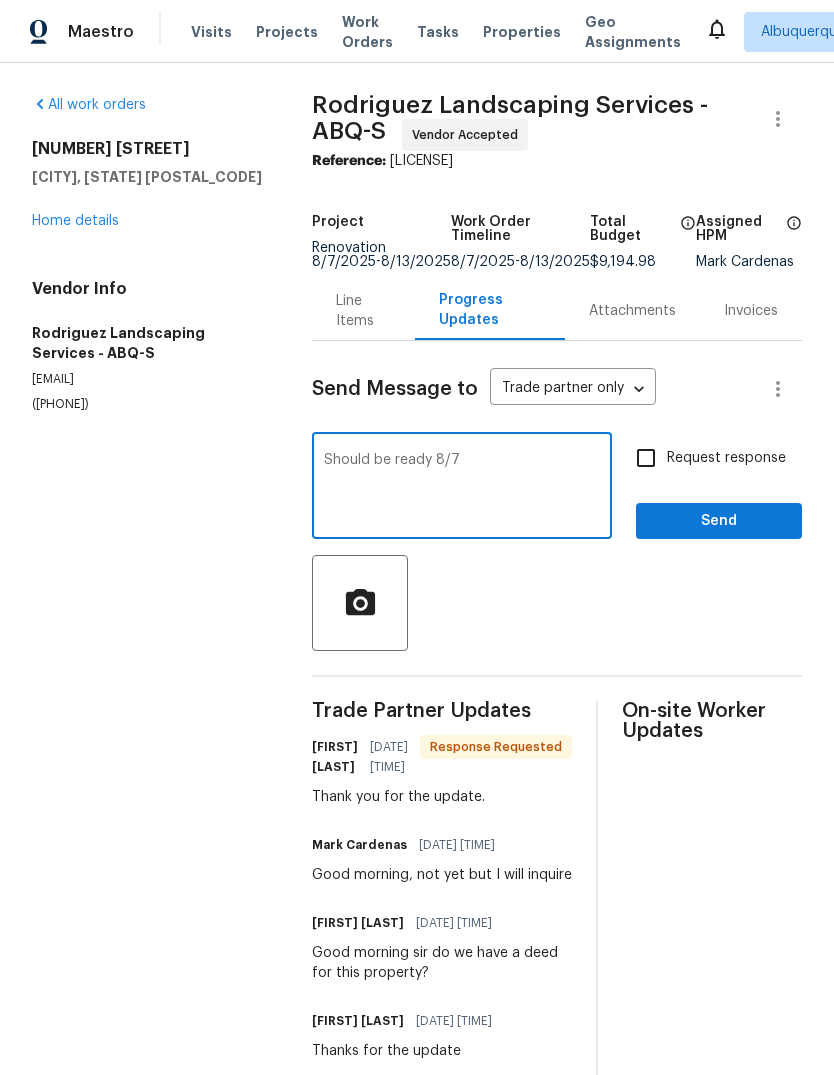 type on "Should be ready 8/7" 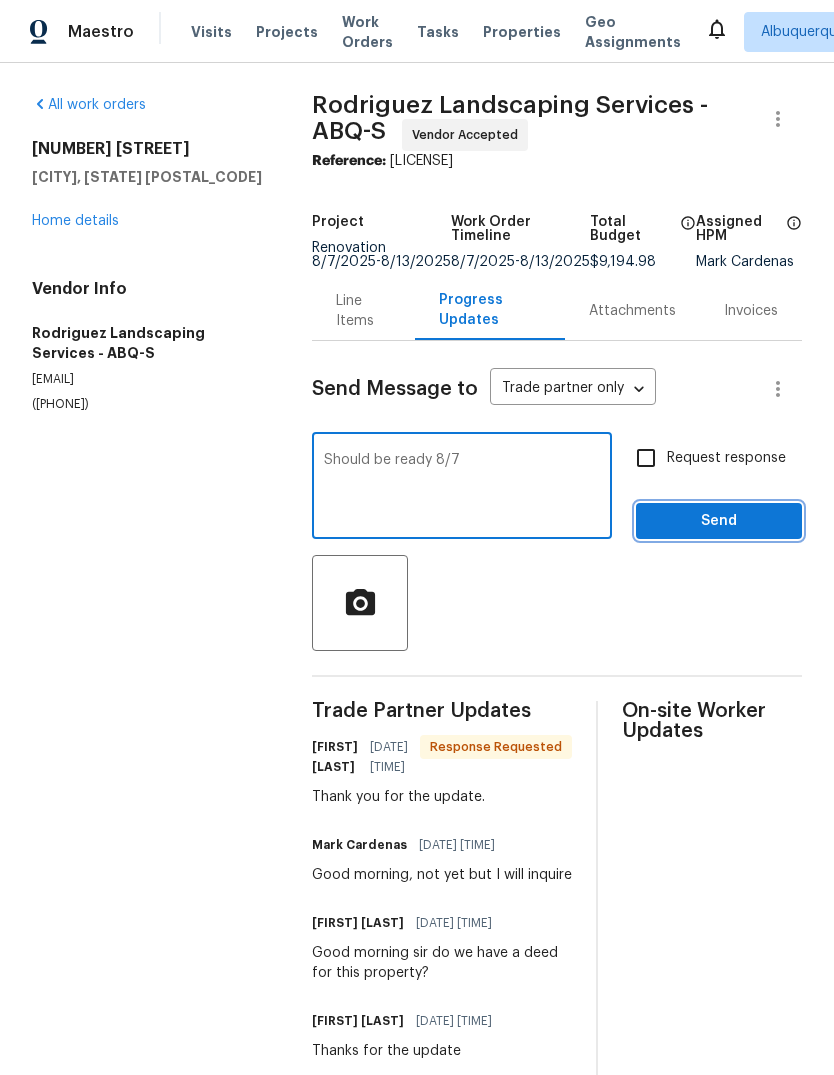 click on "Send" at bounding box center [719, 521] 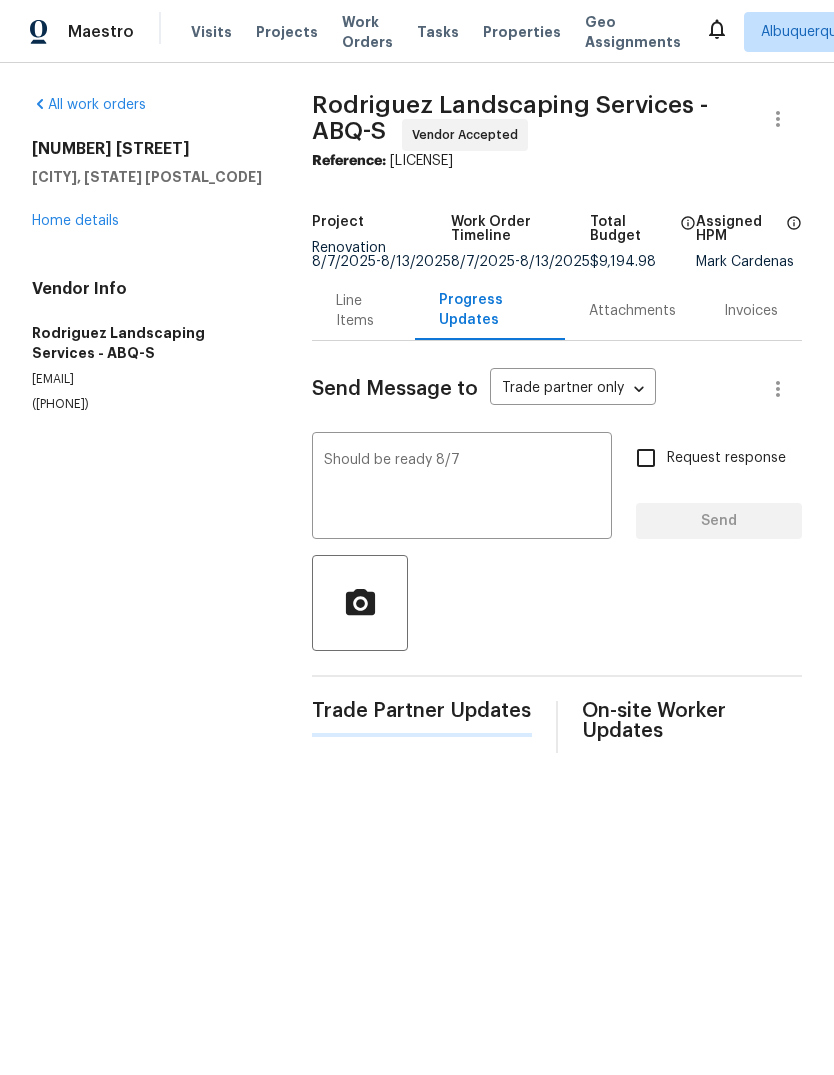 type 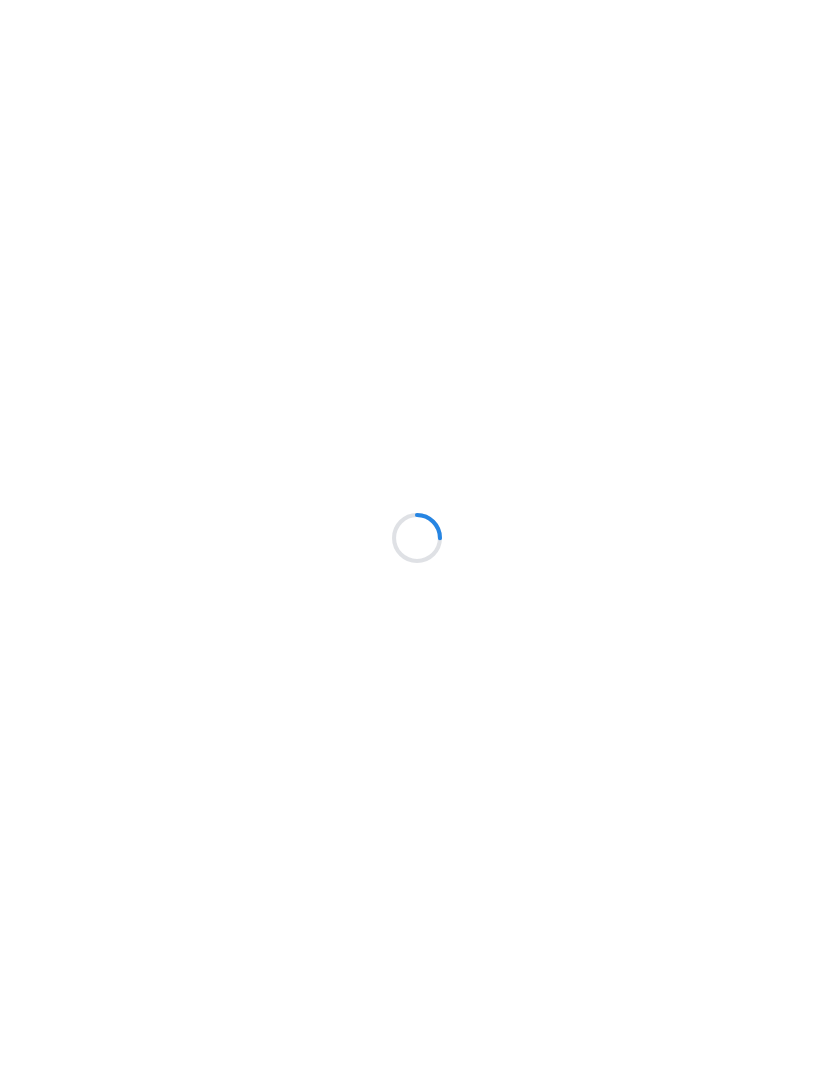 scroll, scrollTop: 0, scrollLeft: 0, axis: both 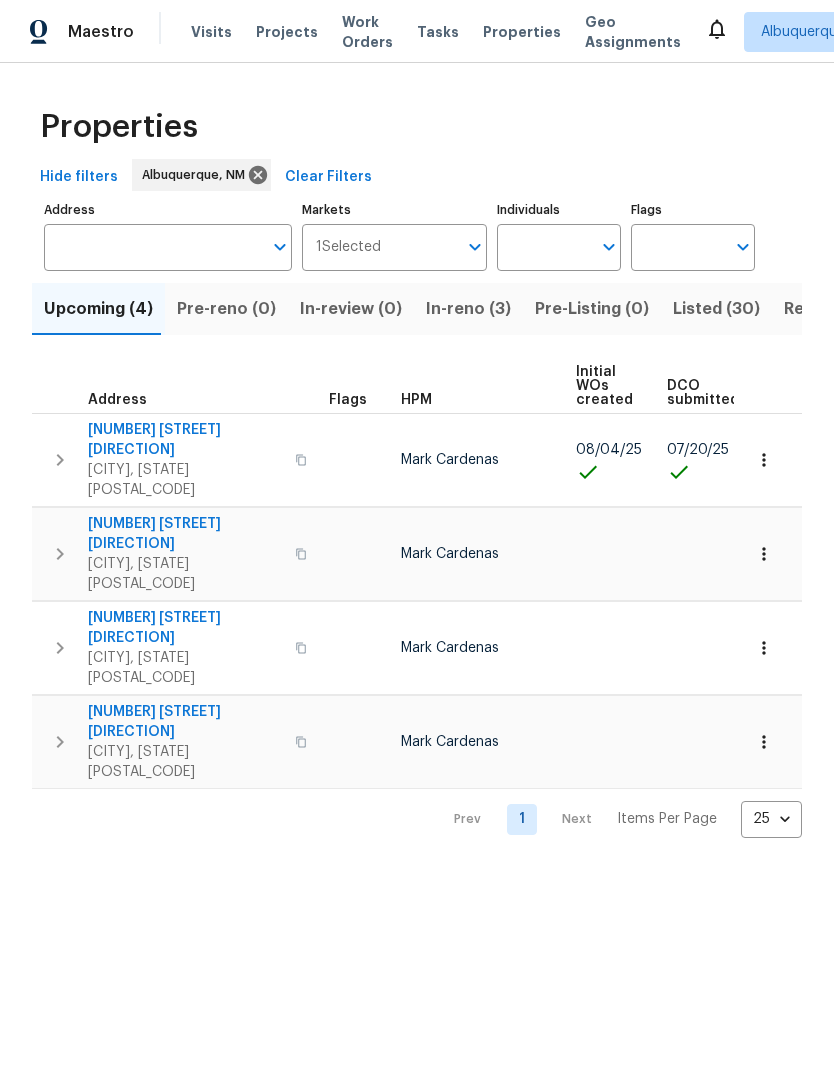 click on "In-reno (3)" at bounding box center [468, 309] 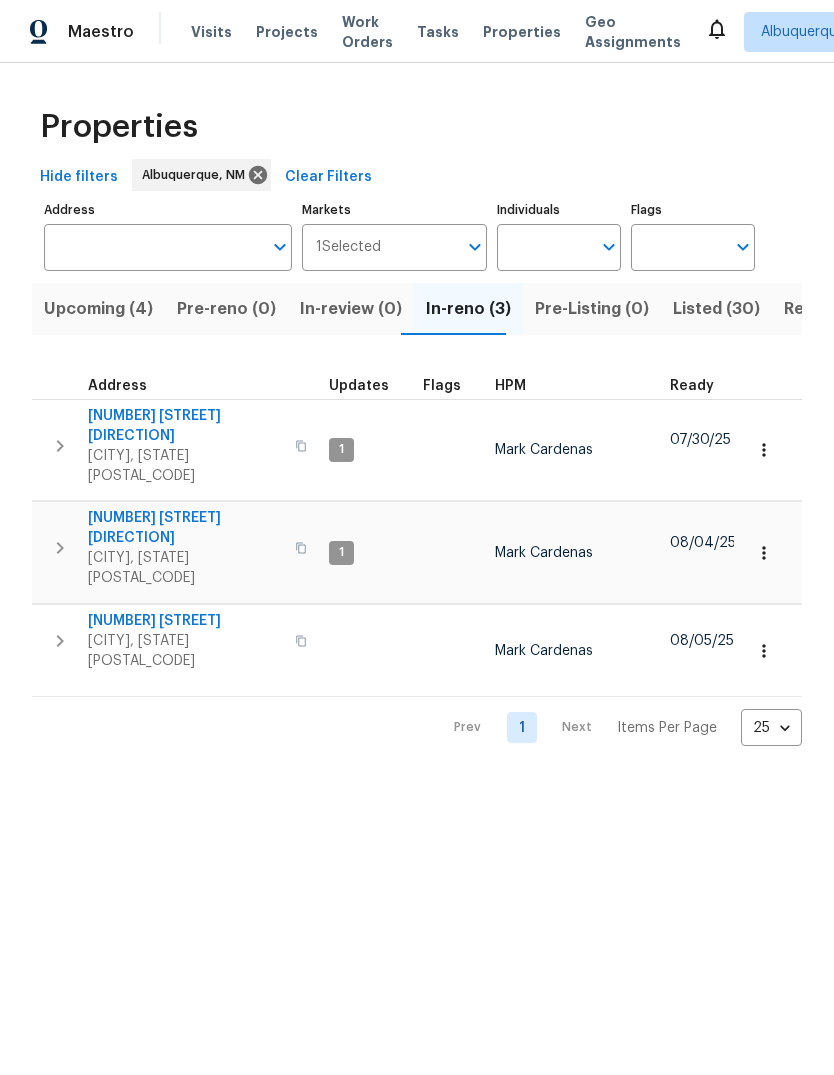 scroll, scrollTop: 0, scrollLeft: 0, axis: both 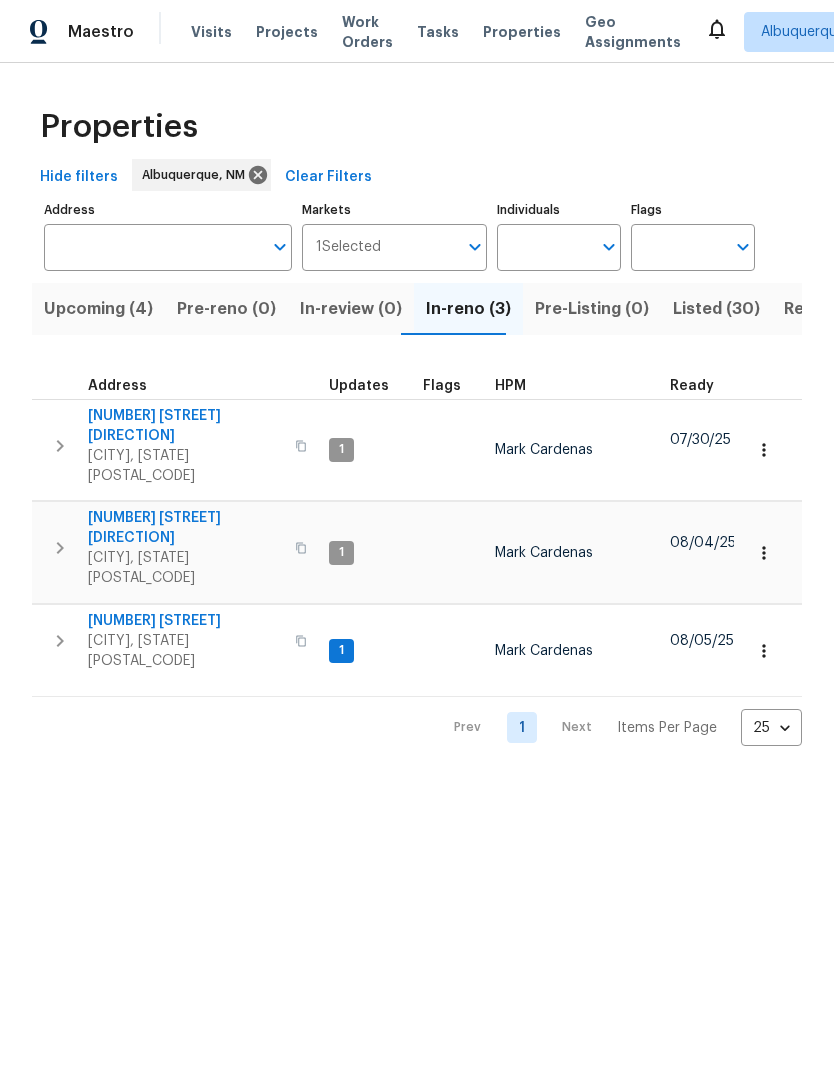 click on "Properties" at bounding box center [522, 32] 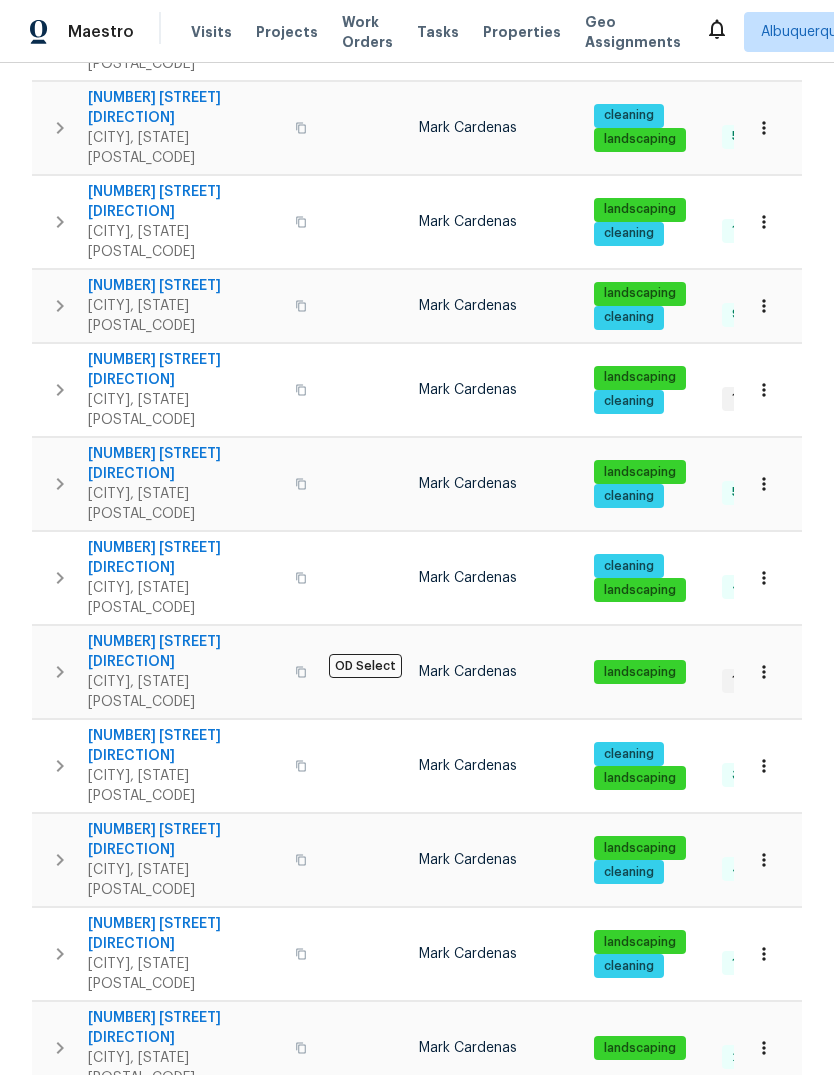 scroll, scrollTop: 806, scrollLeft: 0, axis: vertical 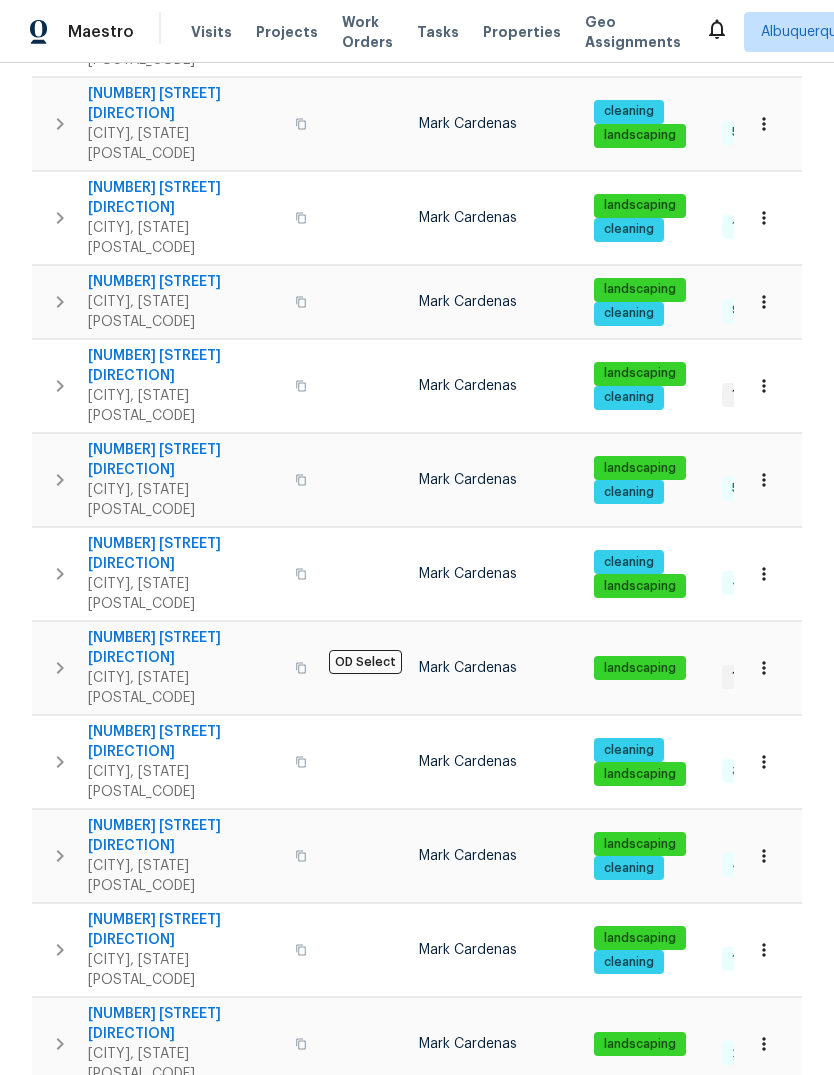 click 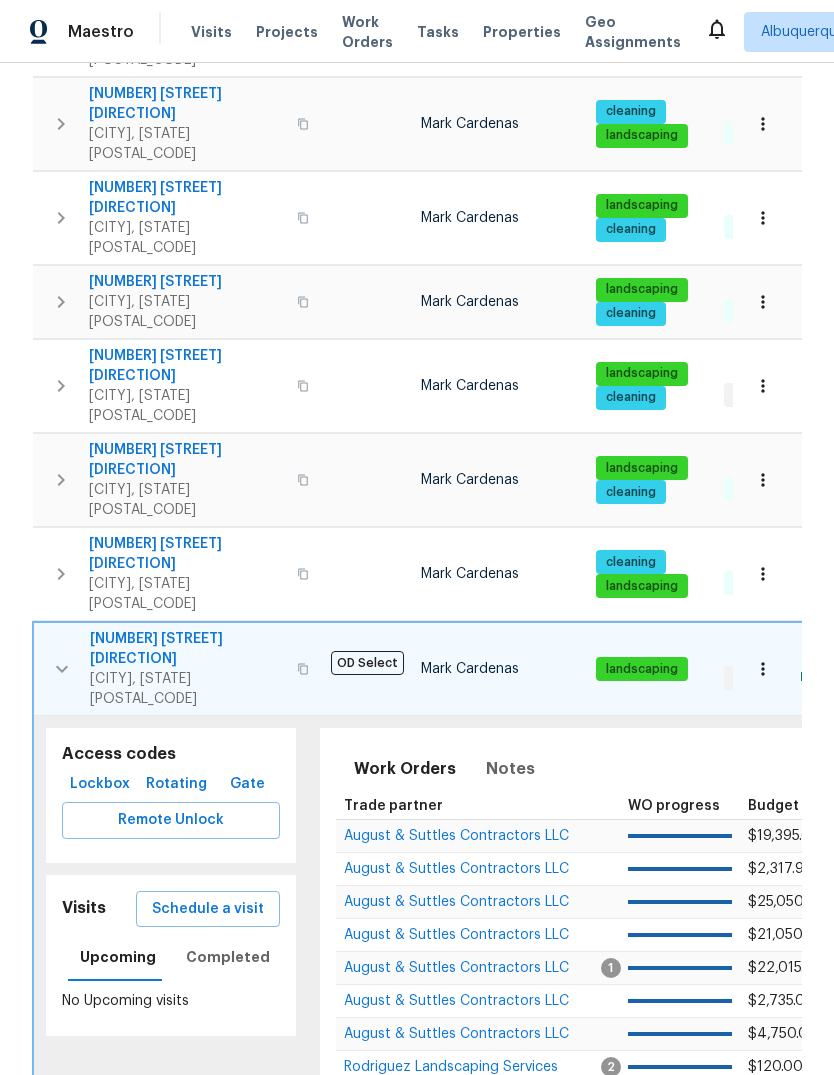 click on "Schedule a visit" at bounding box center (208, 909) 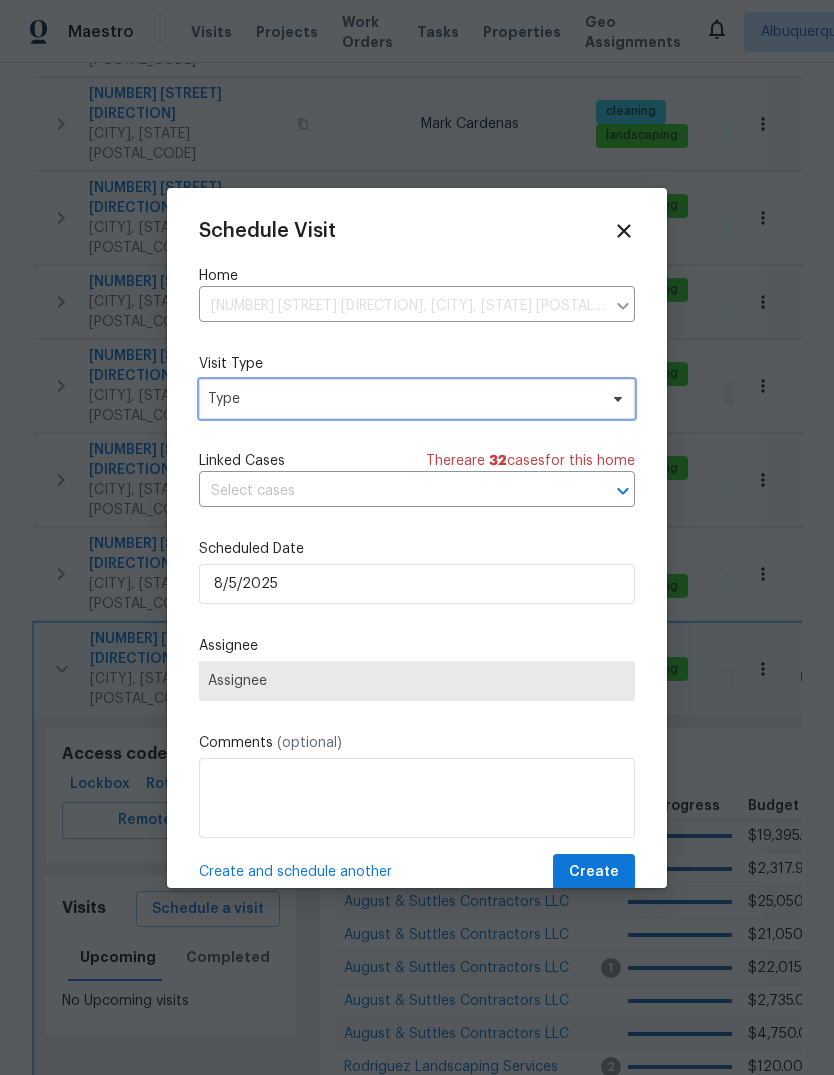click on "Type" at bounding box center (417, 399) 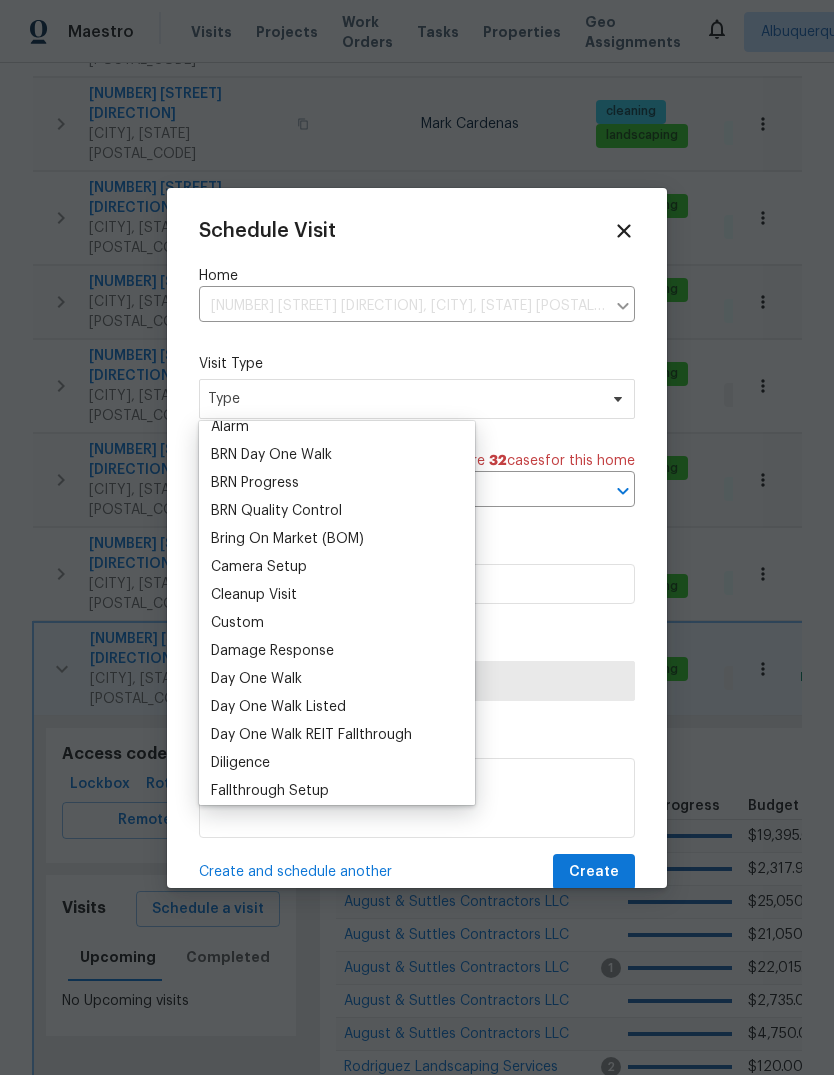 scroll, scrollTop: 125, scrollLeft: 0, axis: vertical 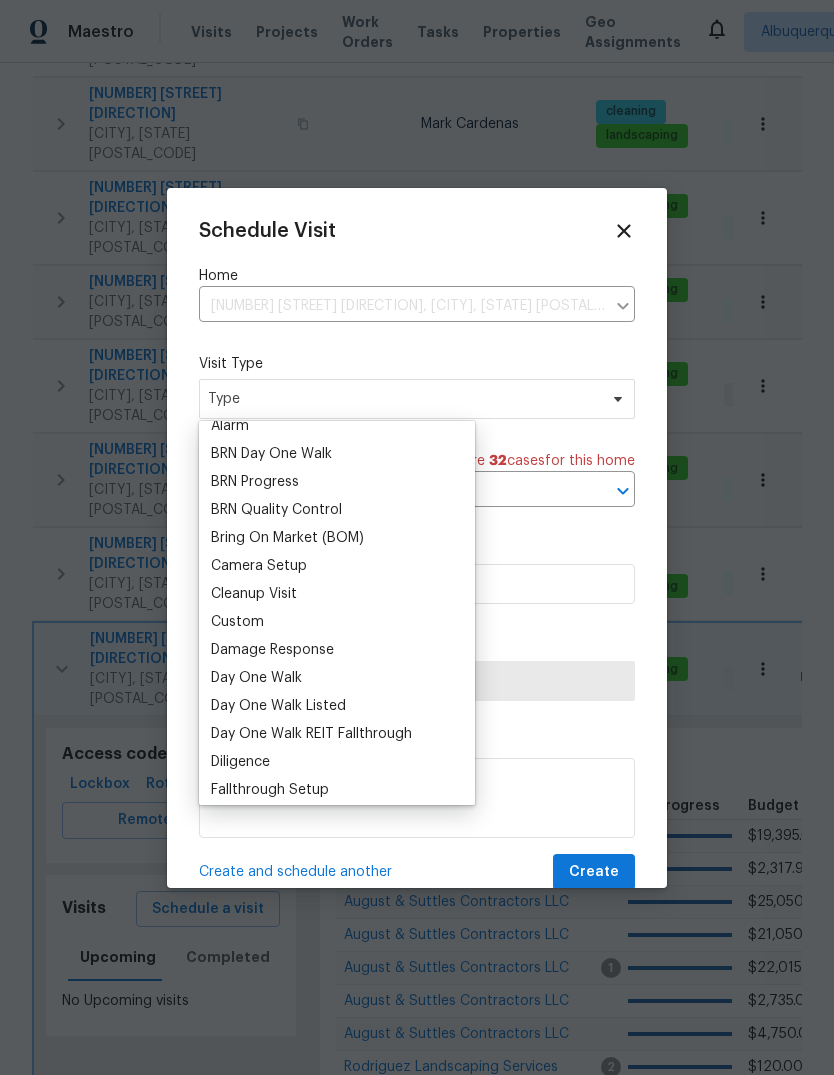 click on "Custom" at bounding box center [237, 622] 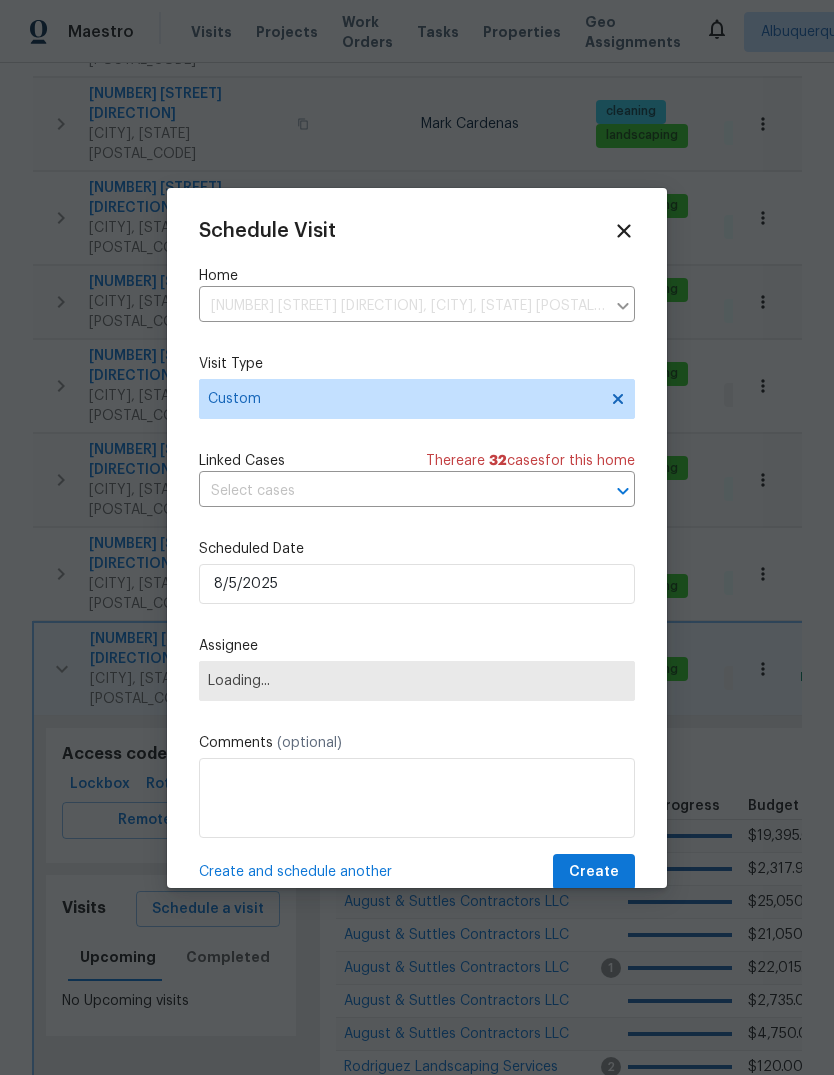 click on "Loading..." at bounding box center (417, 681) 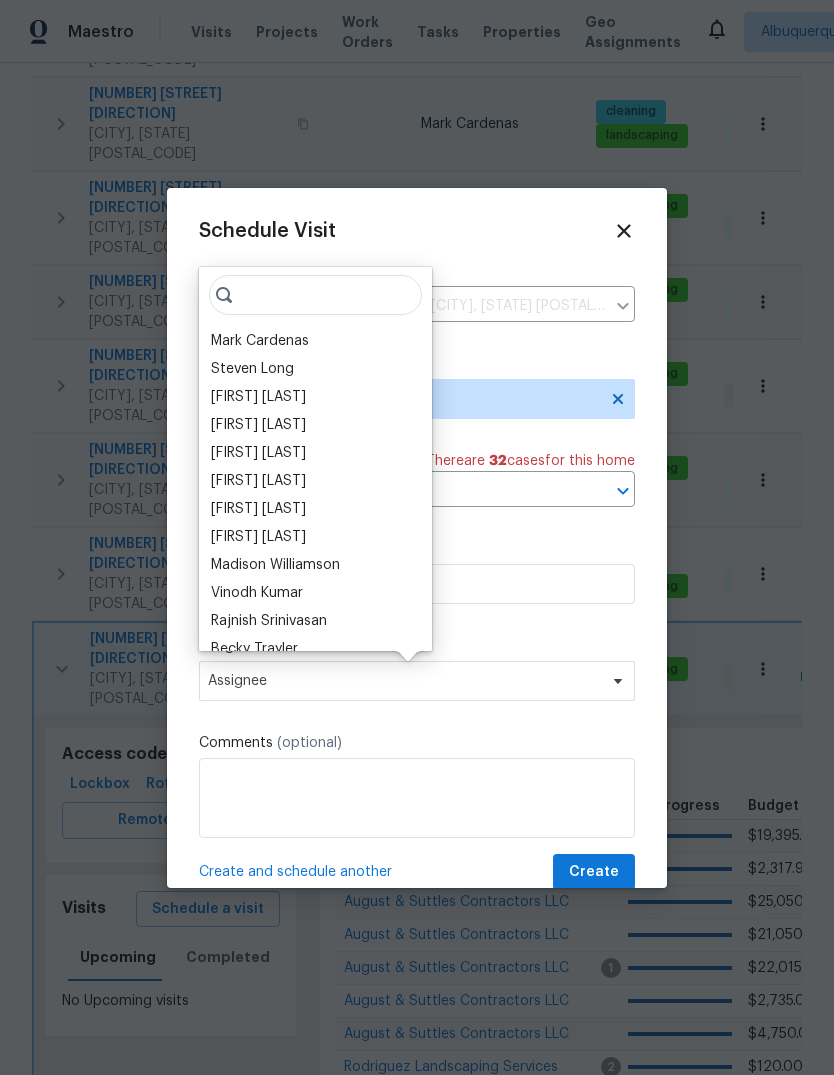 click on "Mark Cardenas" at bounding box center (260, 341) 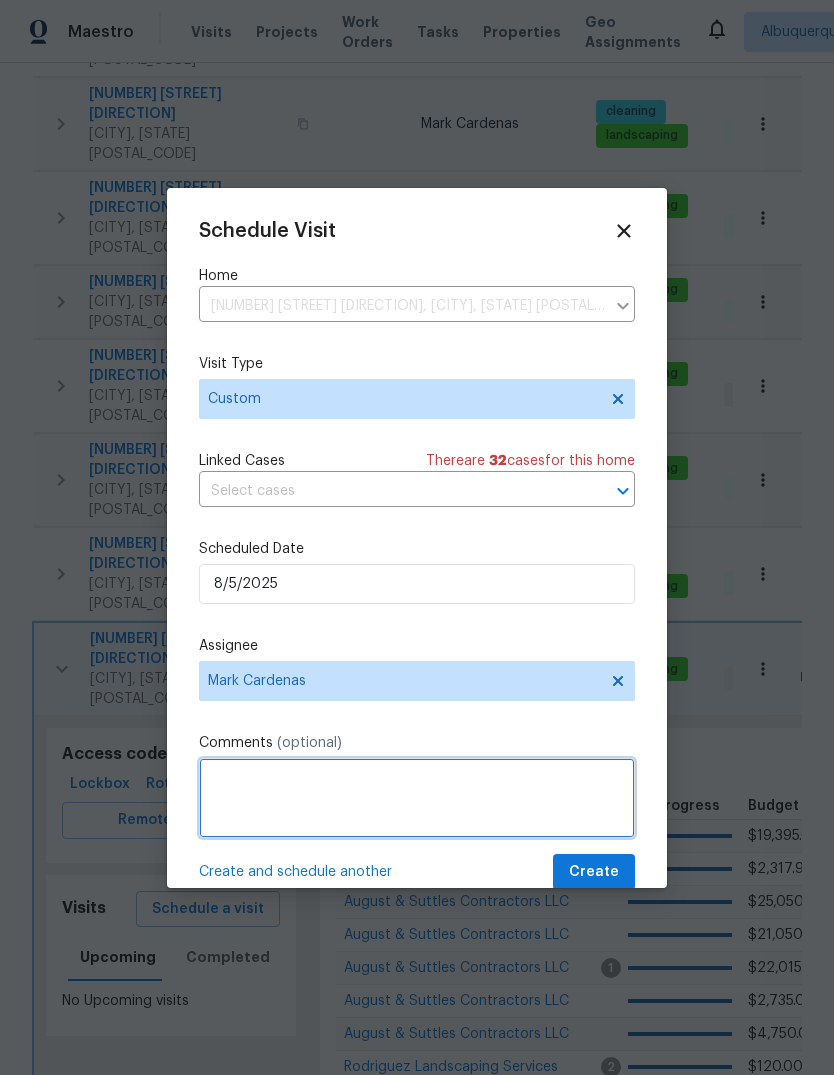 click at bounding box center [417, 798] 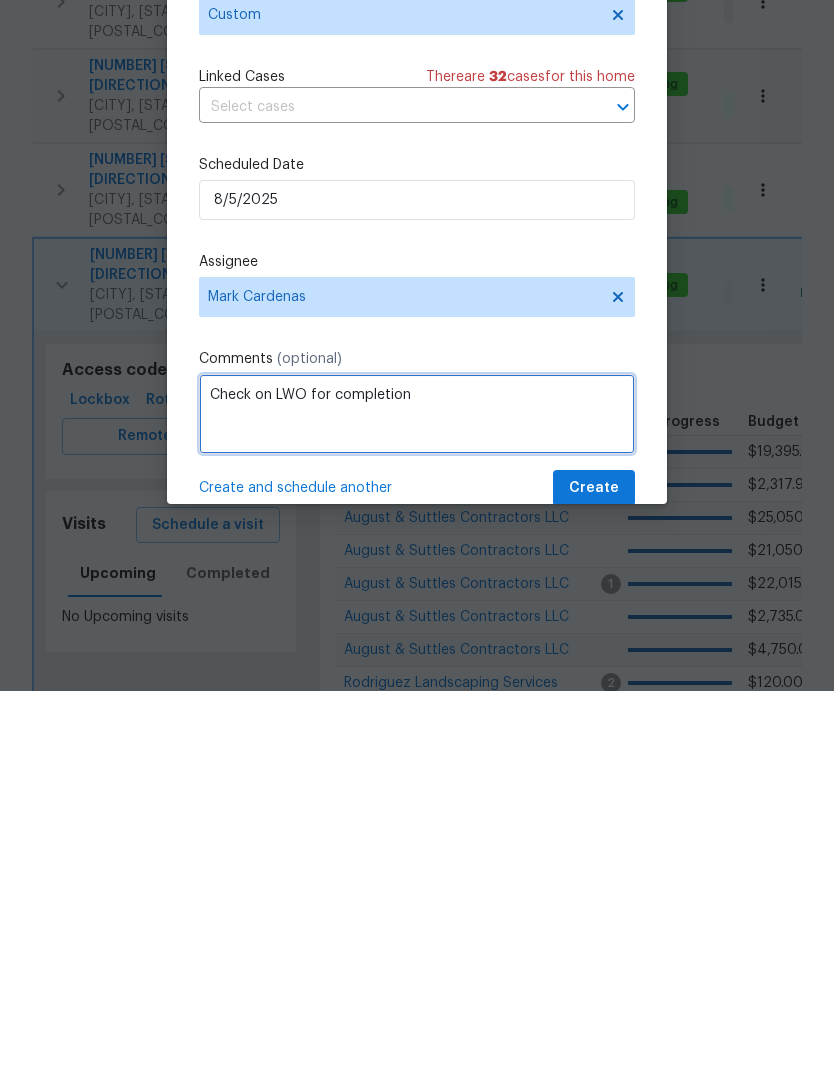 type on "Check on LWO for completion" 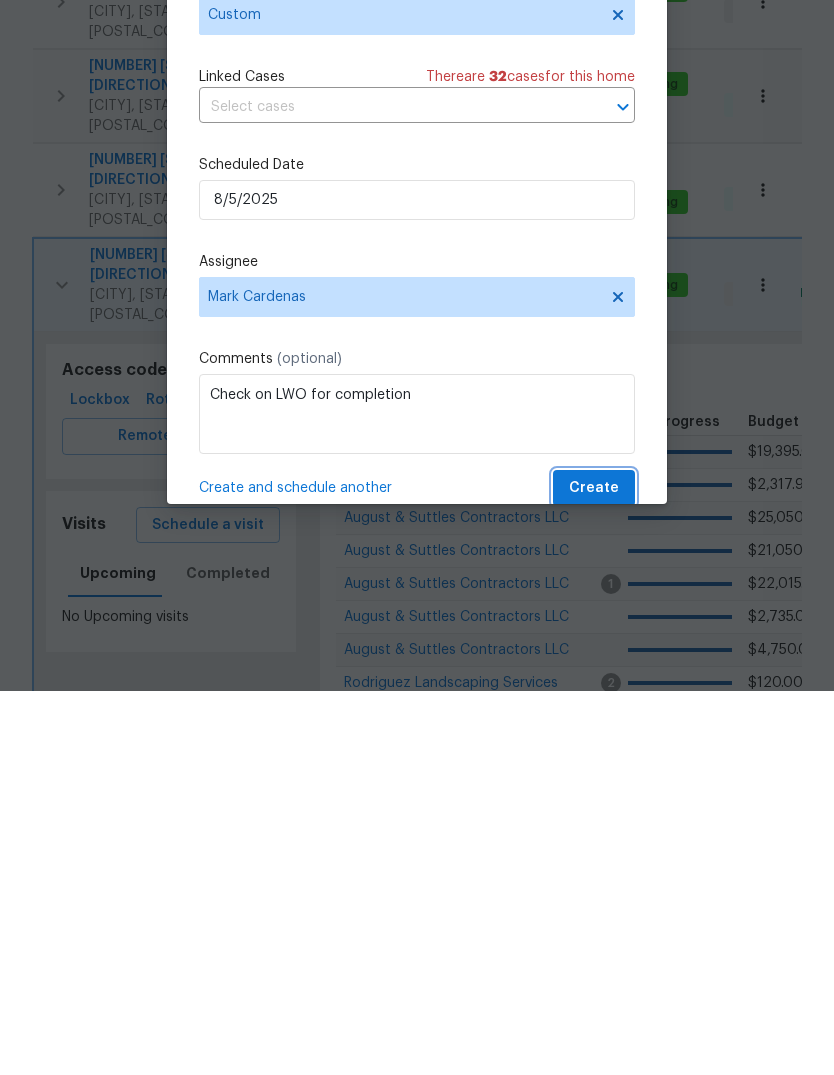 click on "Create" at bounding box center [594, 872] 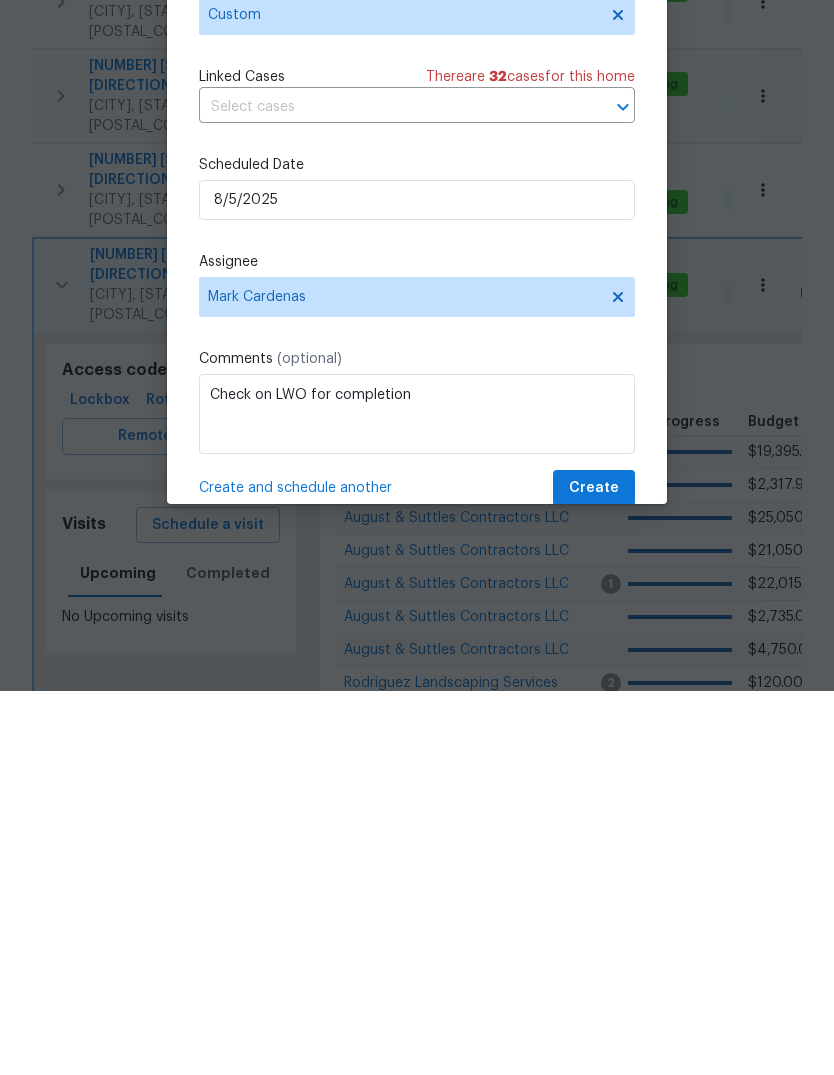 scroll, scrollTop: 75, scrollLeft: 0, axis: vertical 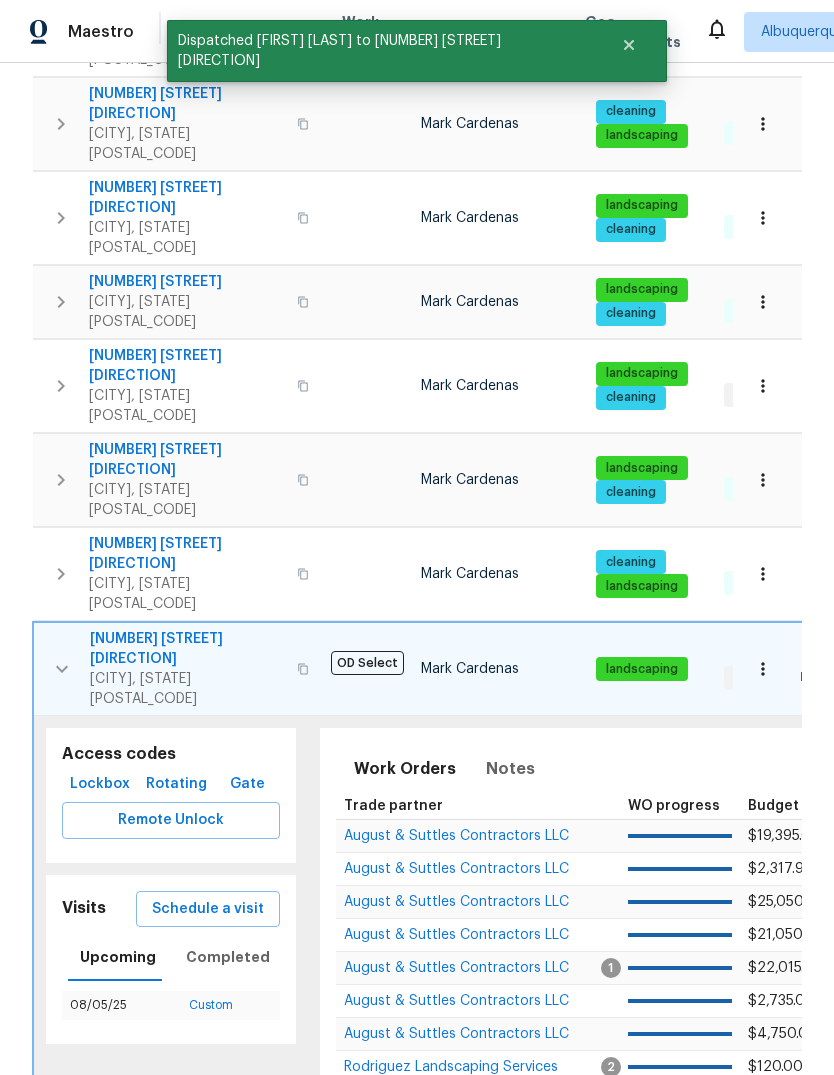 click 